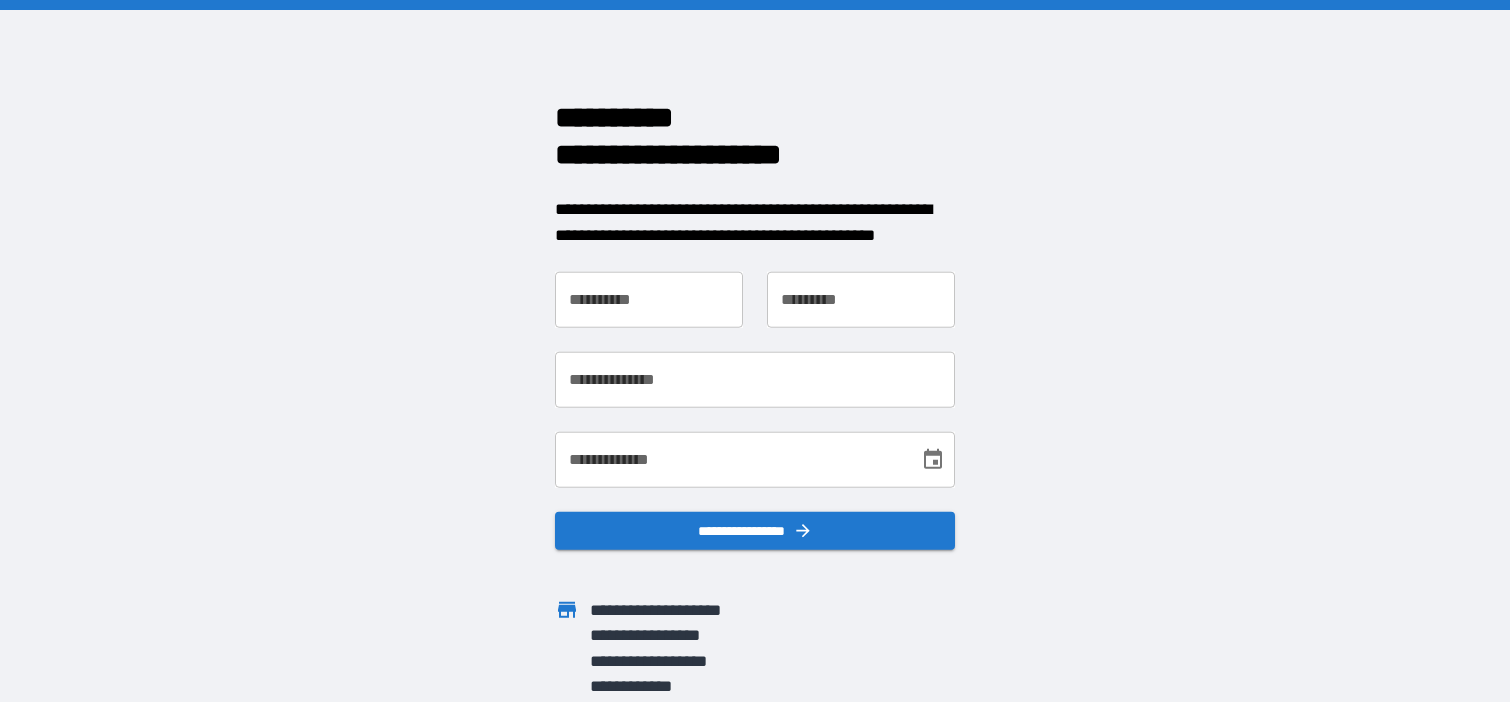 scroll, scrollTop: 0, scrollLeft: 0, axis: both 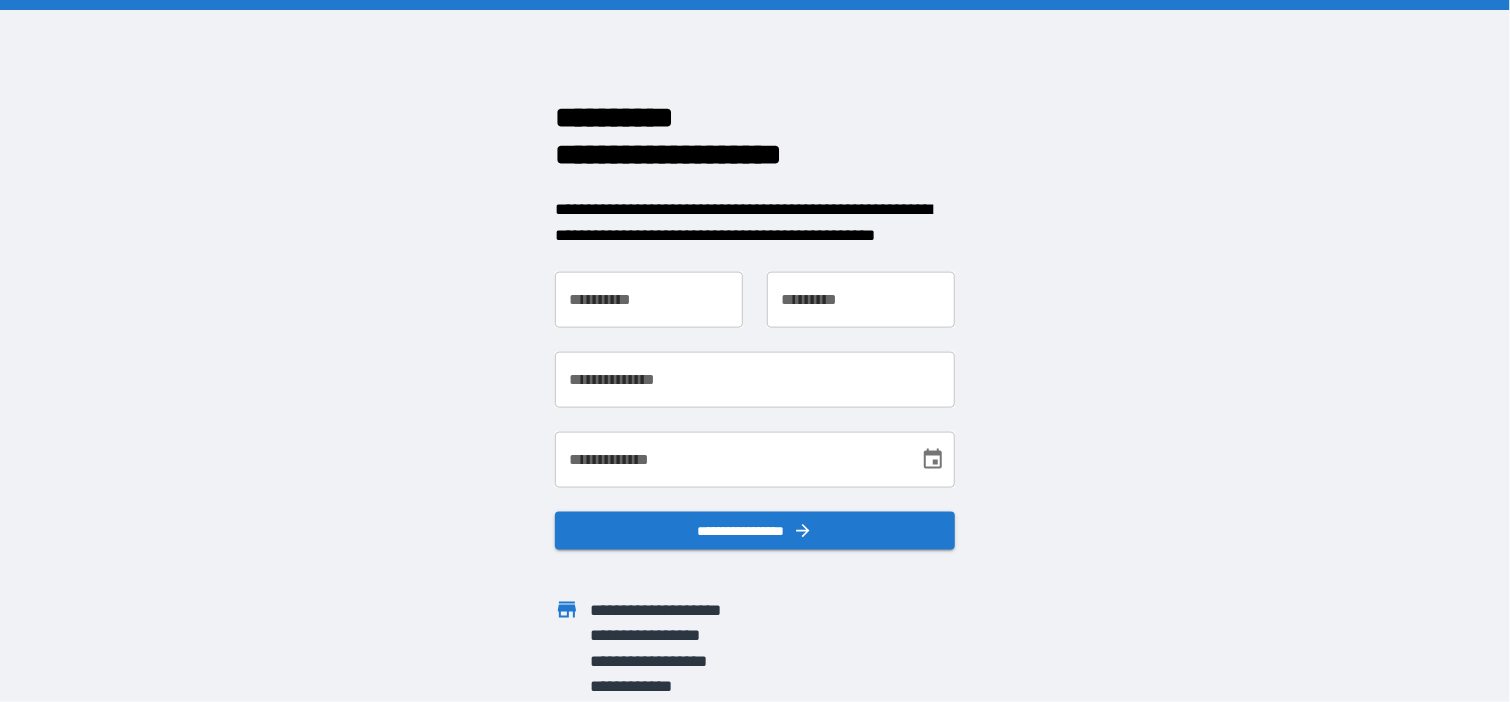 click on "**********" at bounding box center (649, 300) 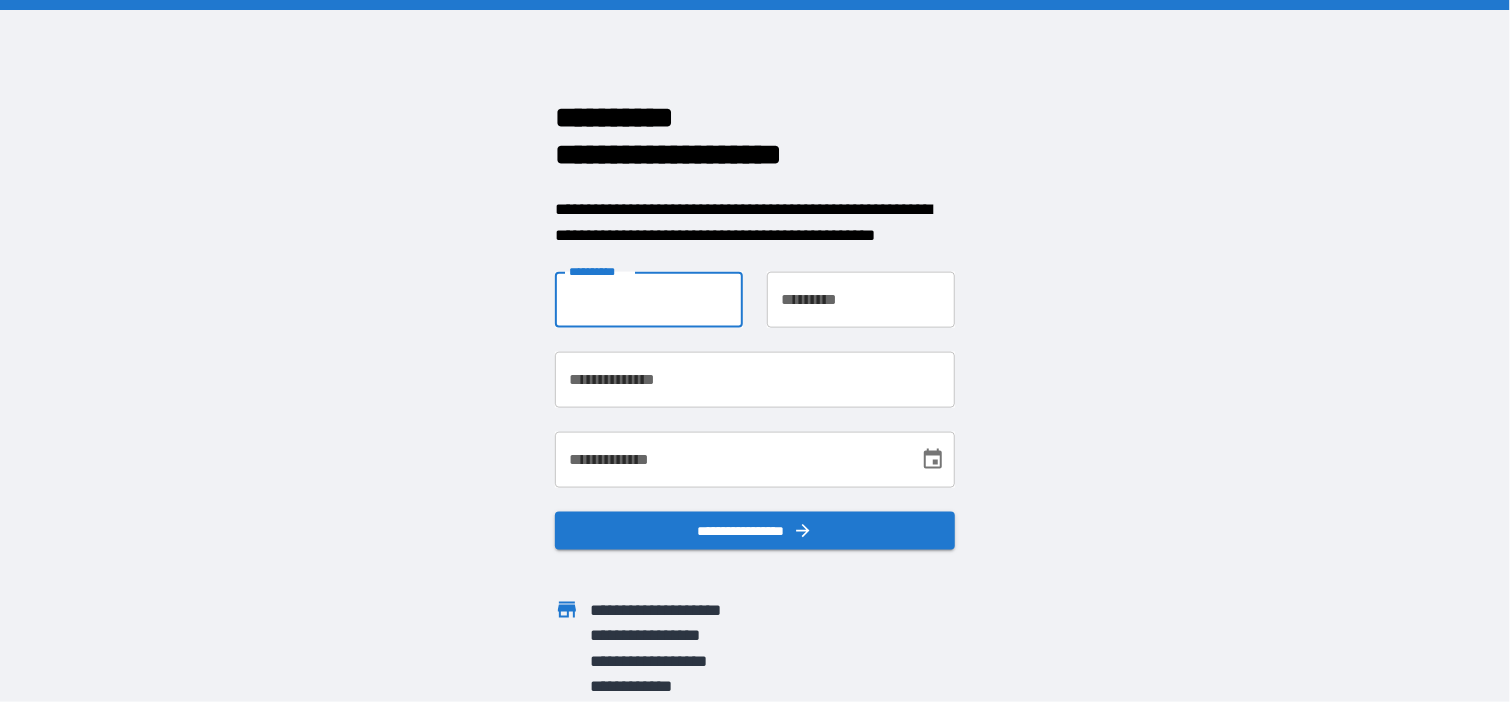 type on "********" 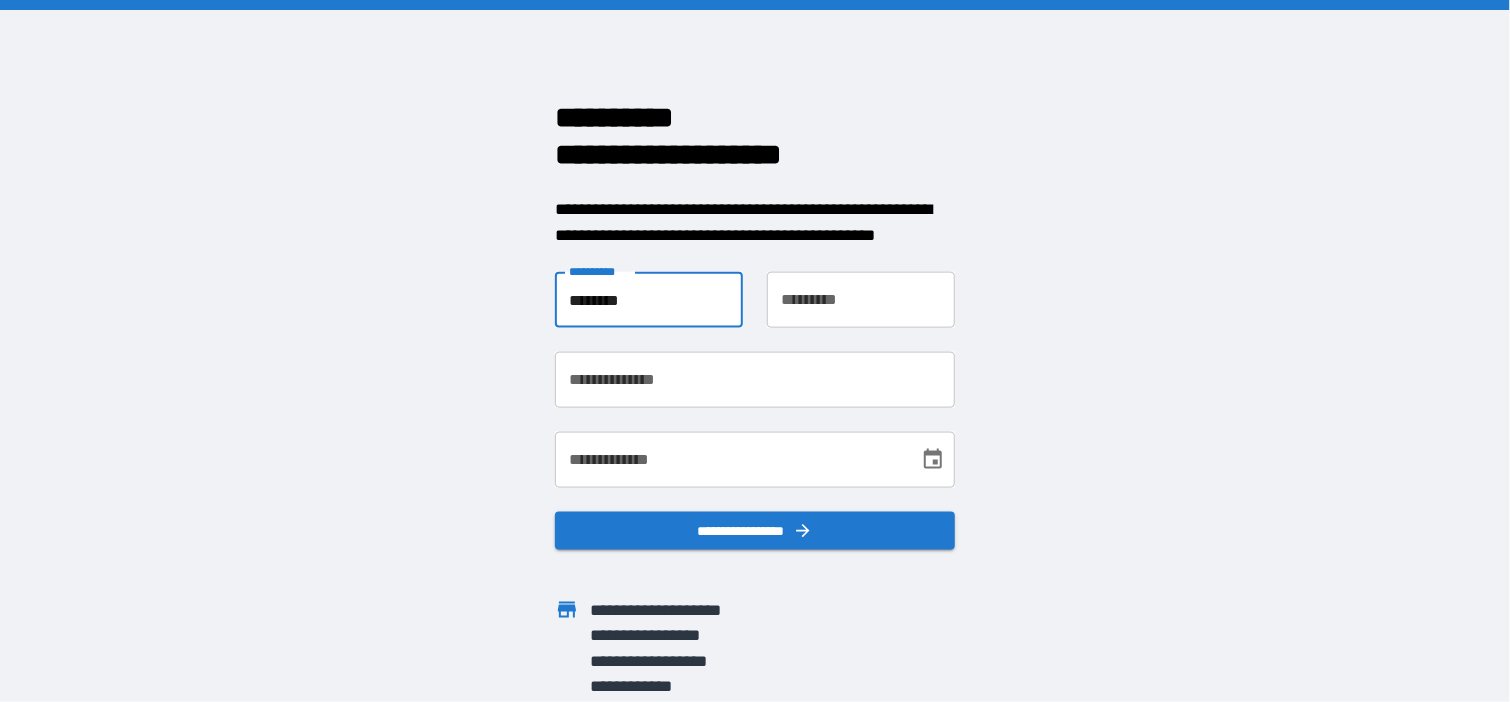 type on "********" 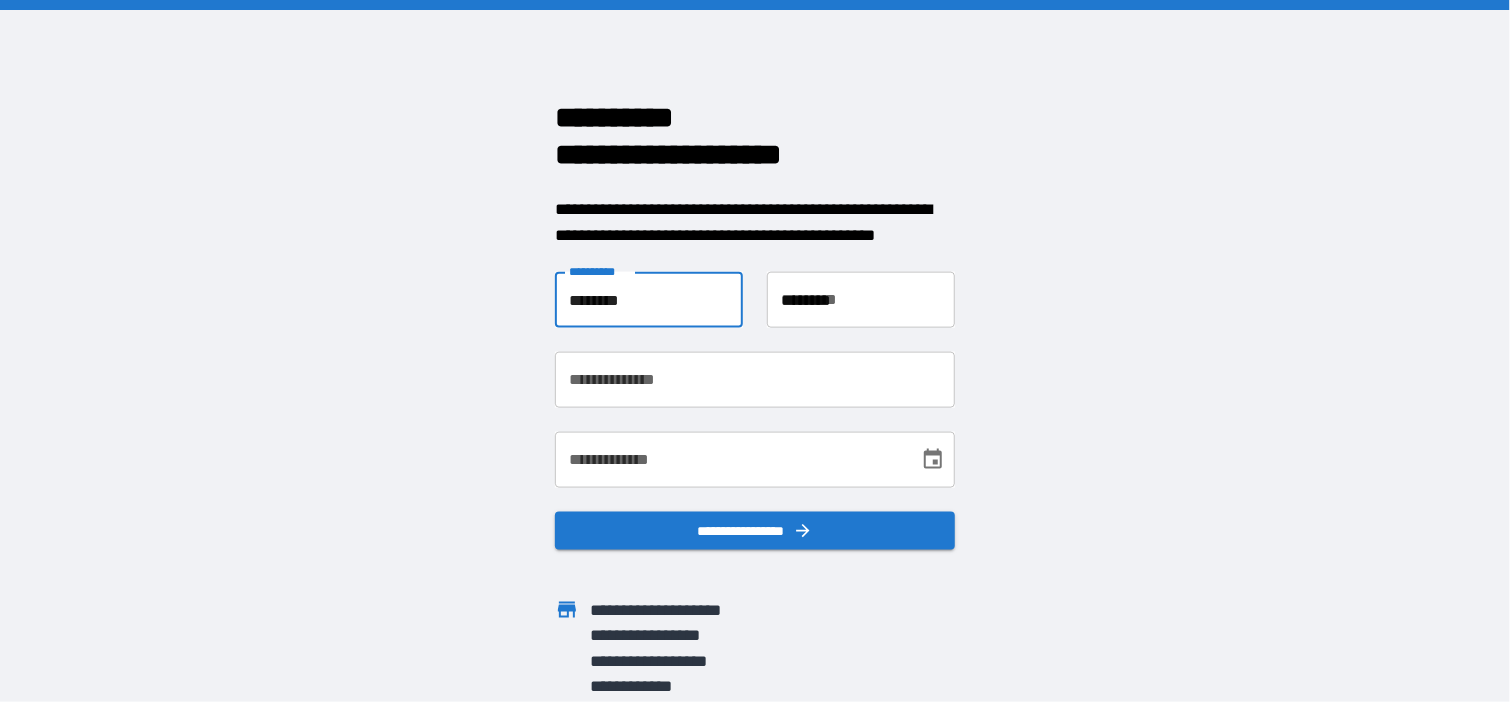 type on "**********" 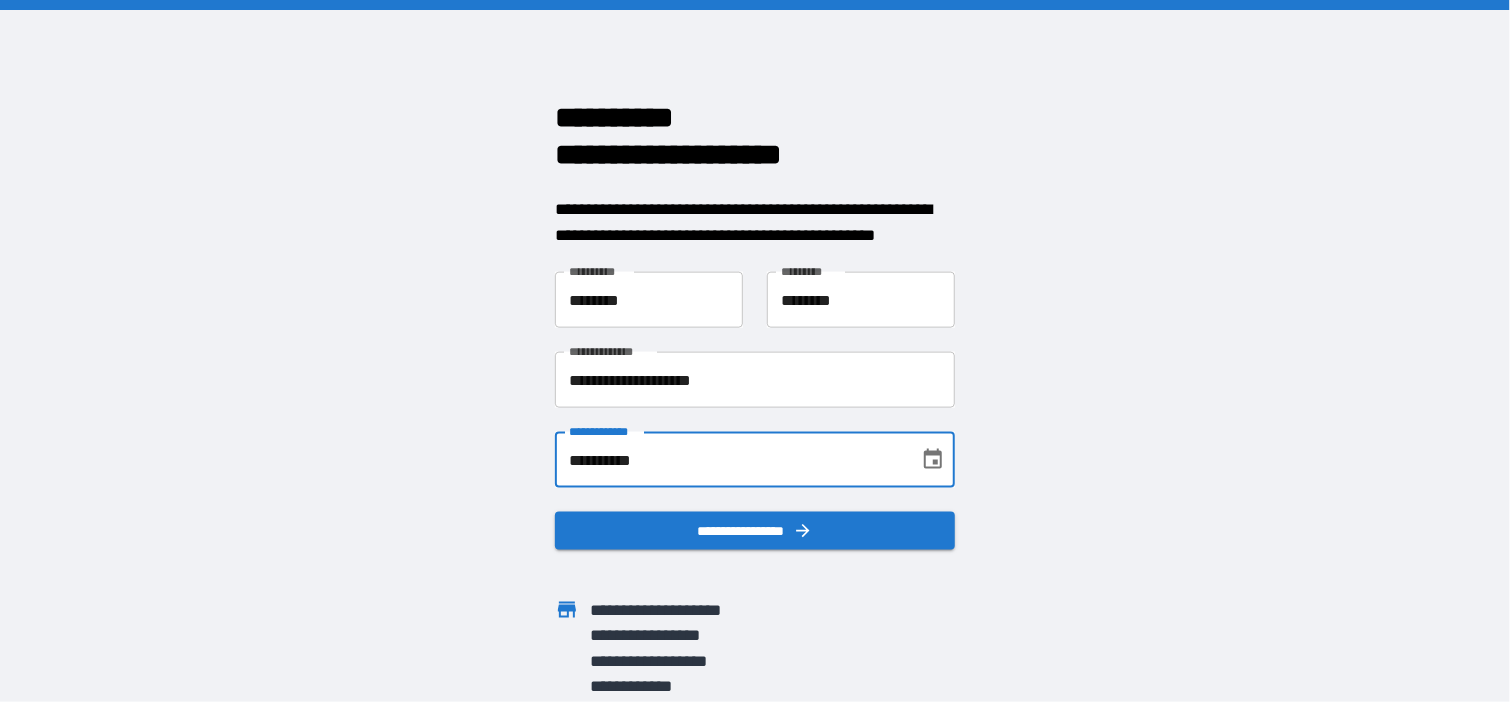 click on "**********" at bounding box center (730, 460) 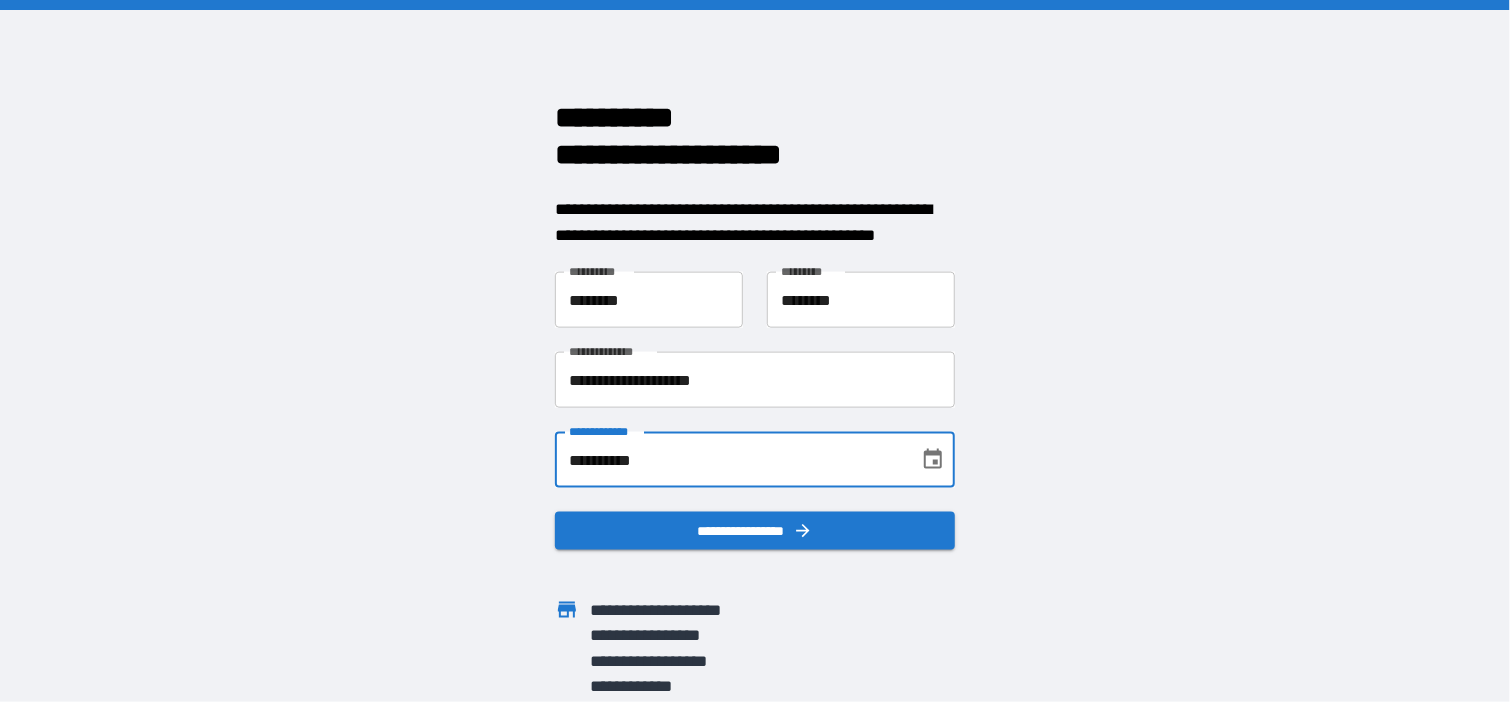click on "**********" at bounding box center [730, 460] 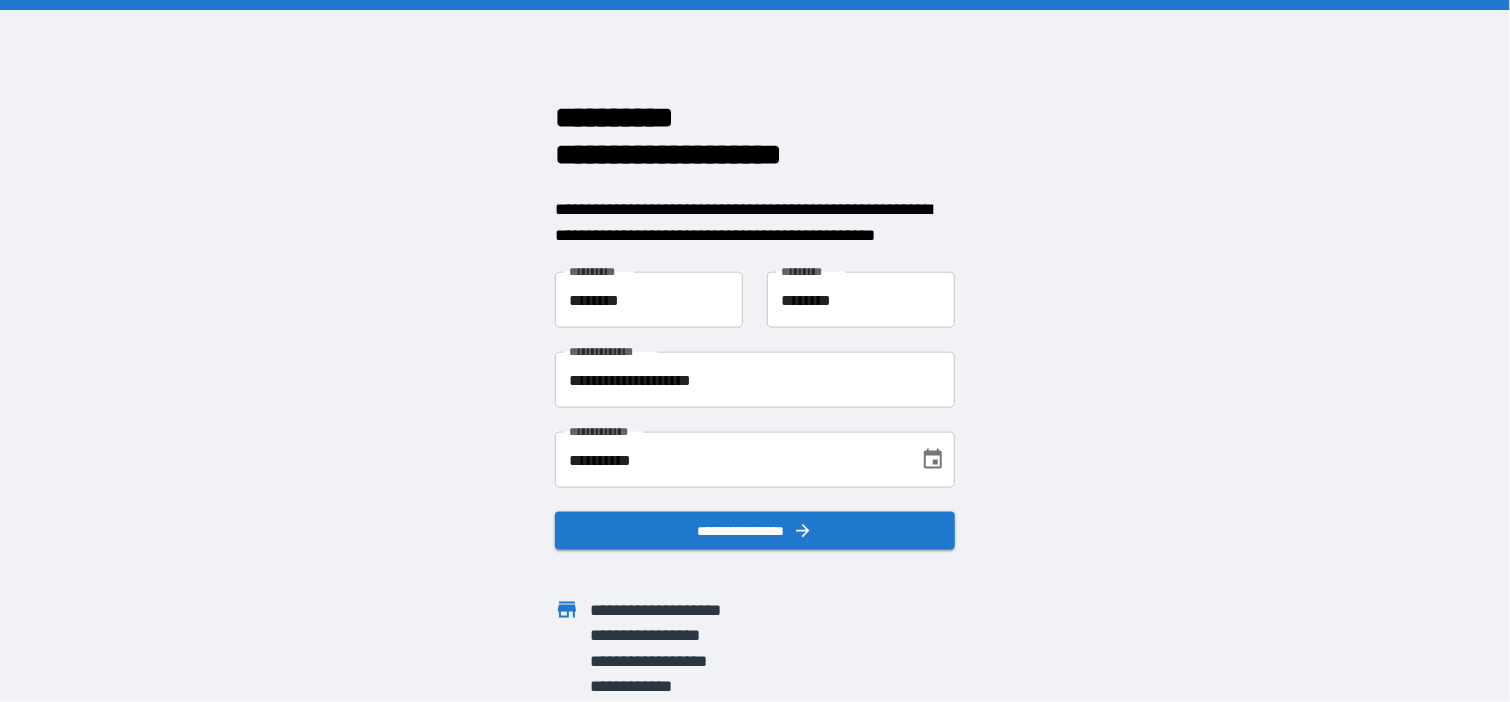 click on "**********" at bounding box center (755, 351) 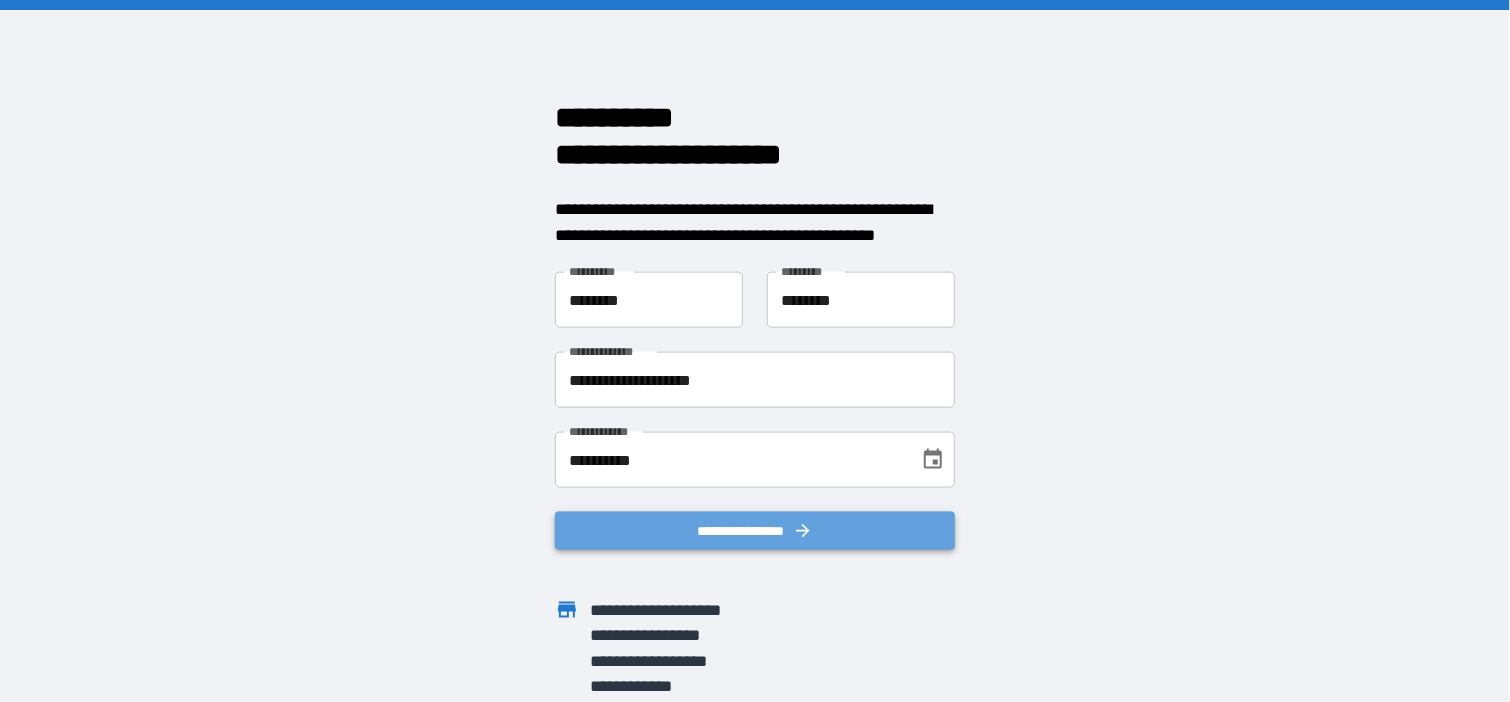 click on "**********" at bounding box center [755, 531] 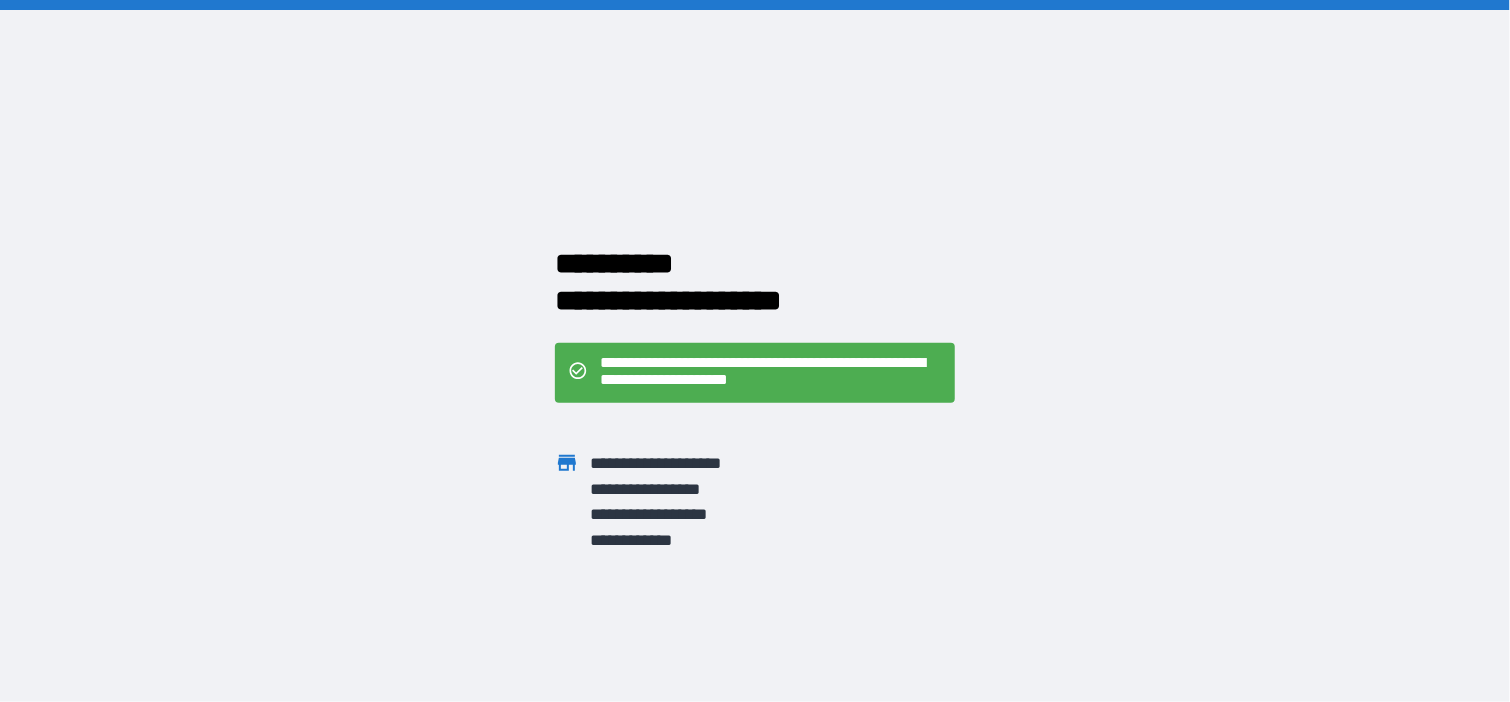 click on "**********" at bounding box center [771, 373] 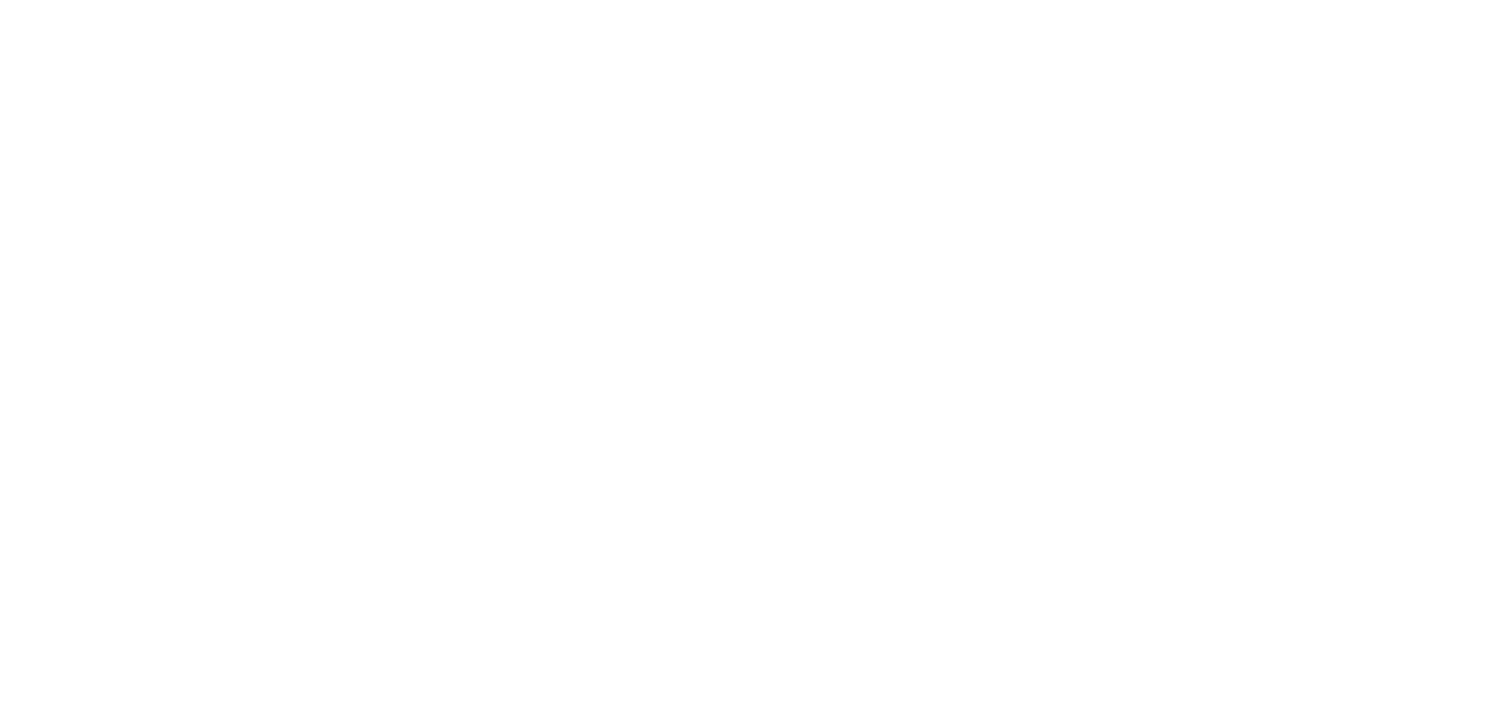 scroll, scrollTop: 0, scrollLeft: 0, axis: both 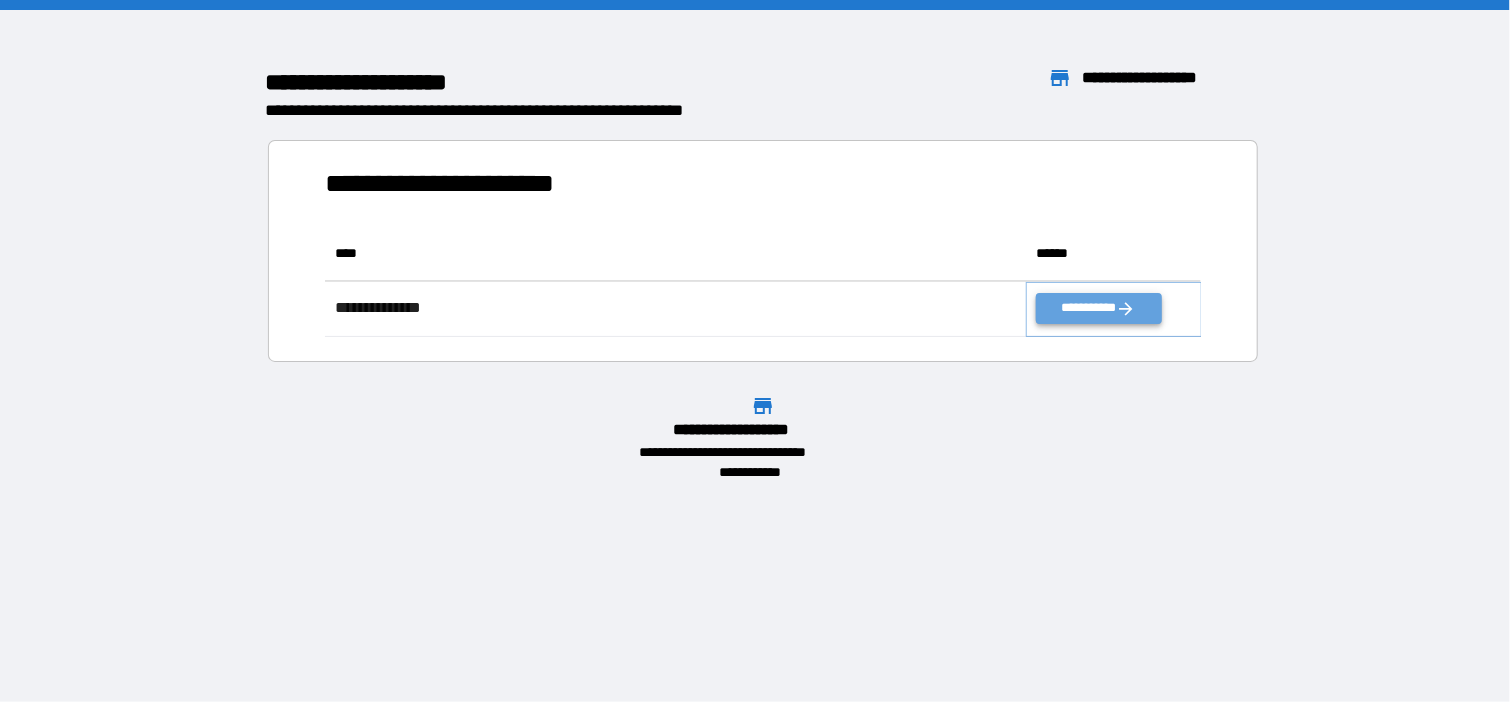 drag, startPoint x: 0, startPoint y: 0, endPoint x: 1104, endPoint y: 299, distance: 1143.7732 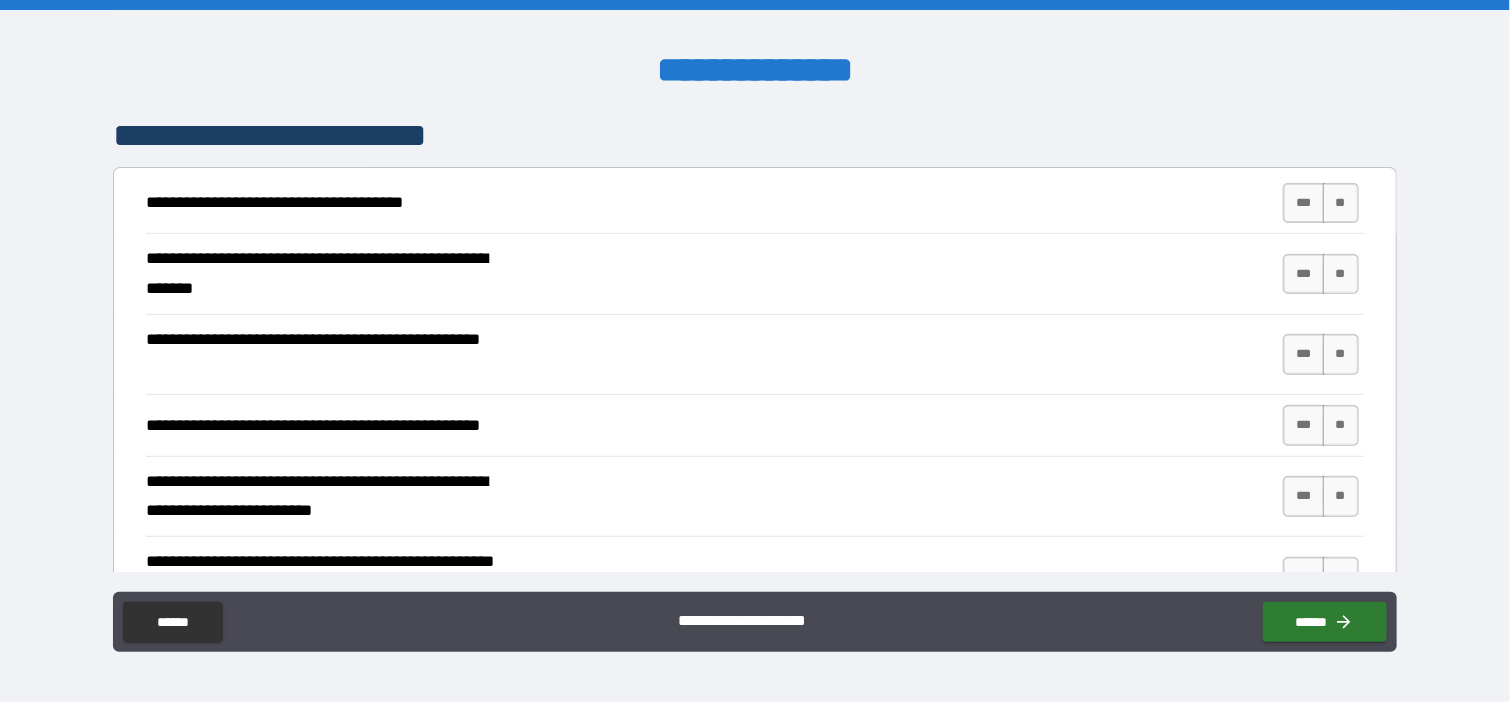 scroll, scrollTop: 0, scrollLeft: 0, axis: both 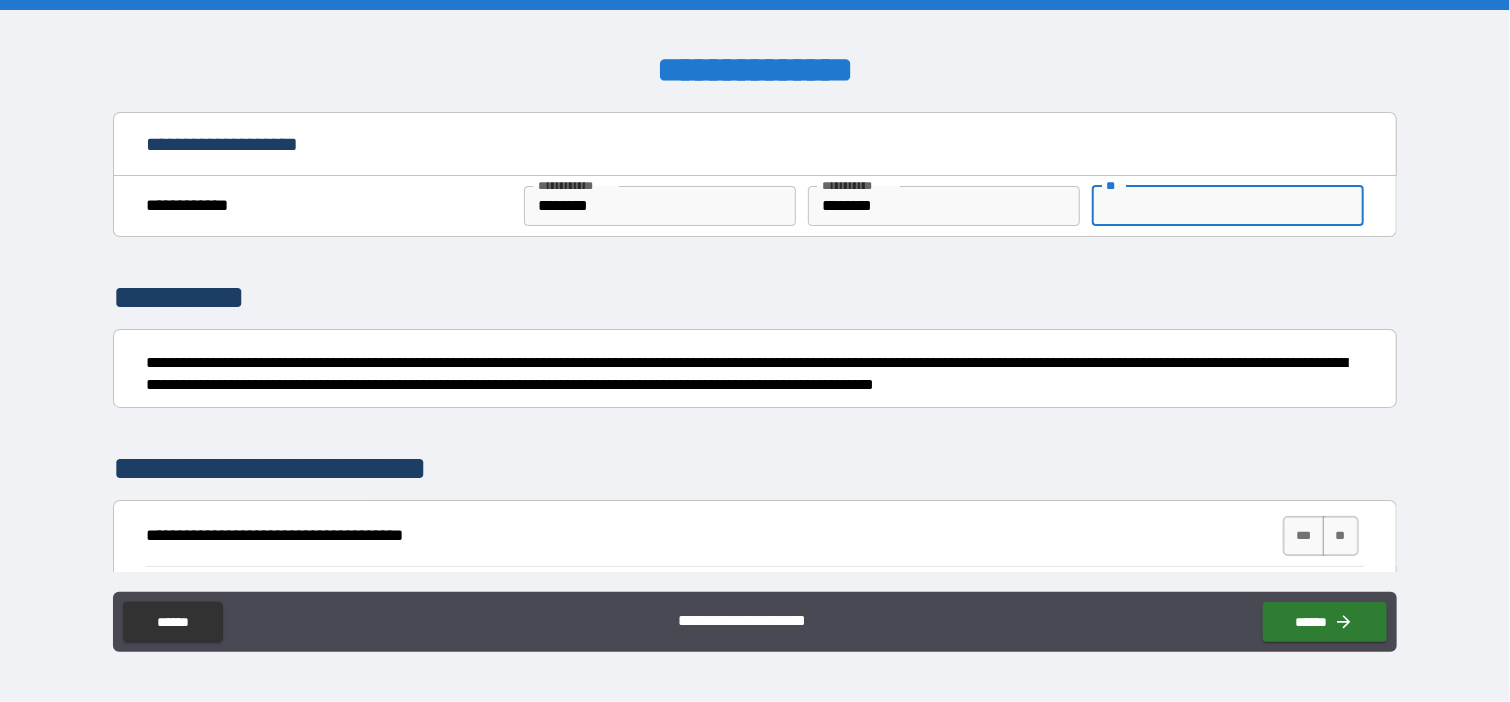 click on "**" at bounding box center [1228, 206] 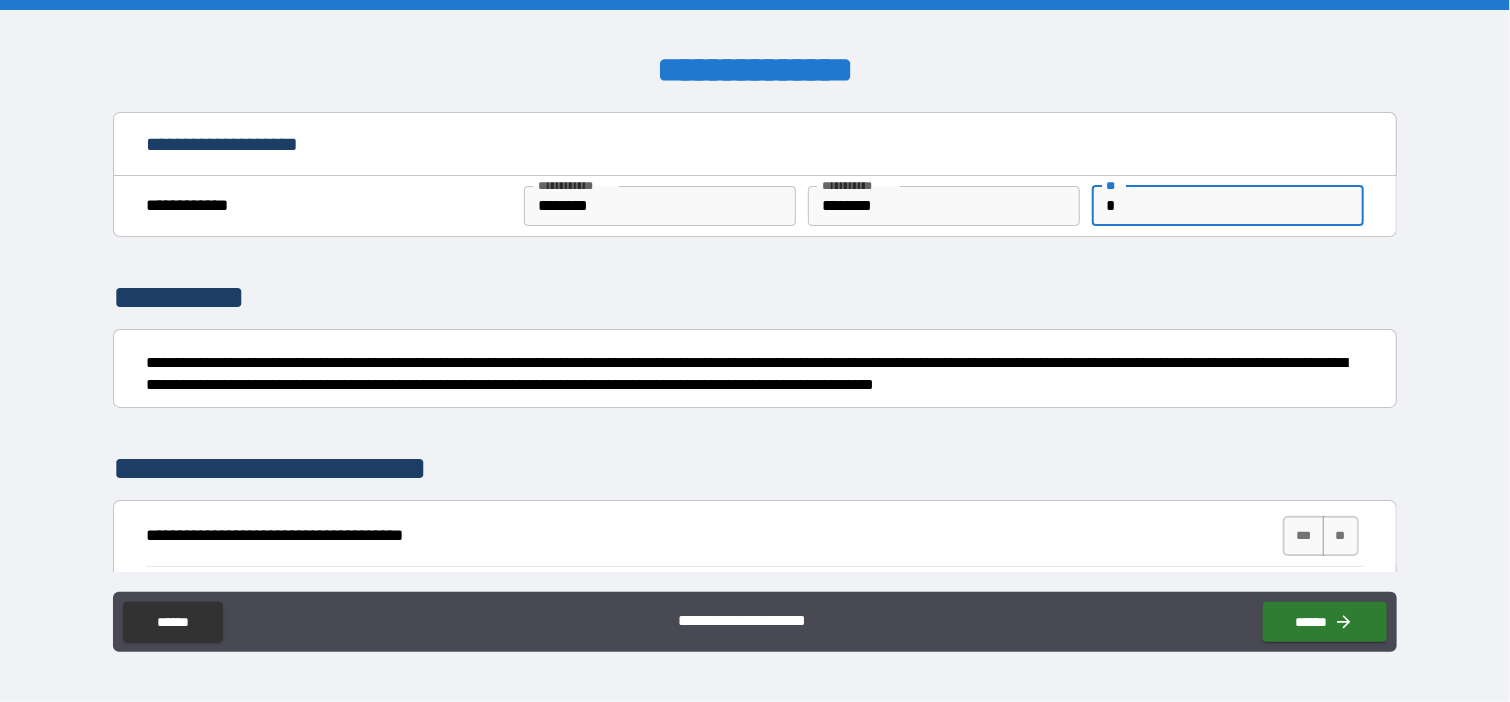 type on "*" 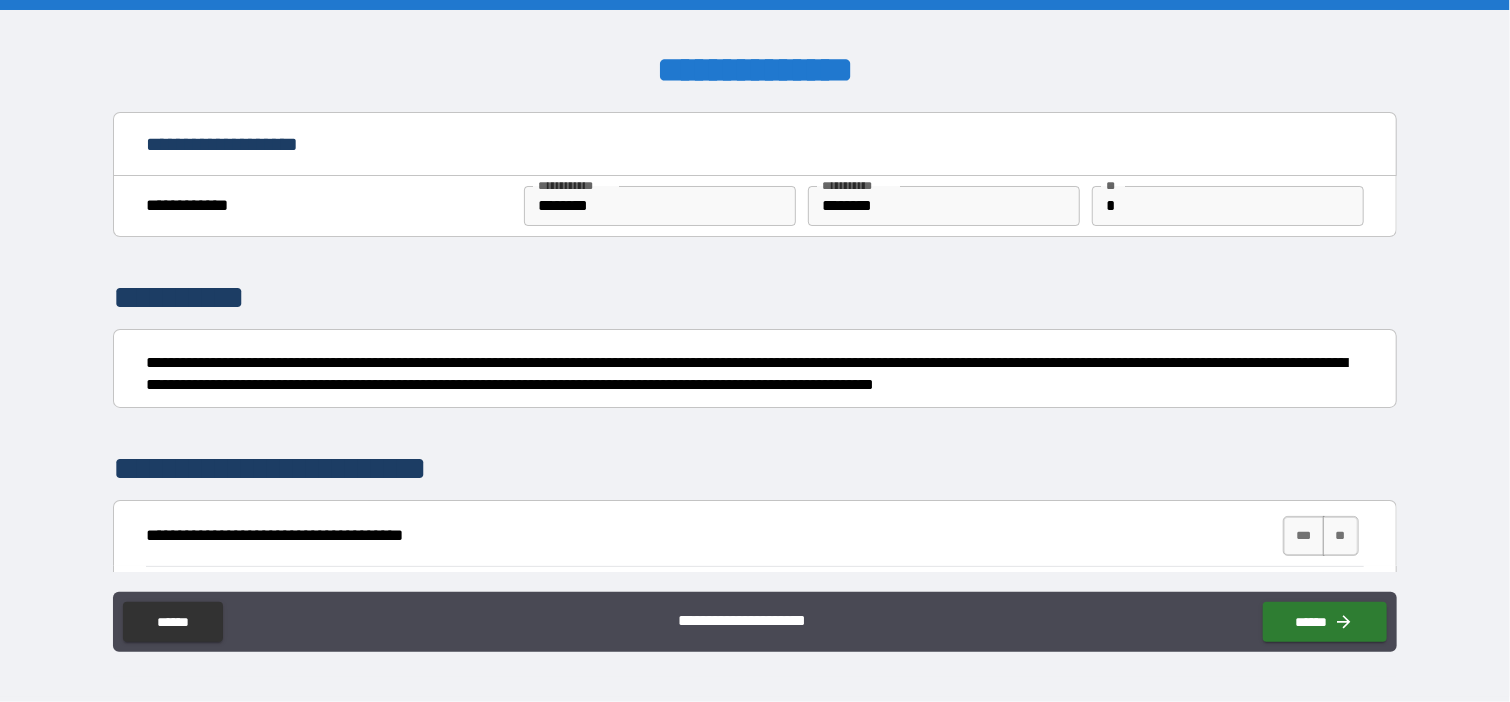 click on "[STREET] [CITY] [STATE] [POSTAL_CODE]   [STREET] [CITY]   [STREET] [CITY]   [STREET] [CITY] [POSTAL_CODE]   [STREET] [STREET] [CITY] [STATE] [POSTAL_CODE] [STREET] [CITY] [STATE] [POSTAL_CODE] [STREET] [CITY] [STATE] [POSTAL_CODE] [STREET] [CITY] [STATE] [POSTAL_CODE] [STREET] [CITY] [STATE] [POSTAL_CODE] [STREET] [CITY] [STATE] [POSTAL_CODE] [STREET] [CITY] [STATE] [POSTAL_CODE] [STREET] [CITY] [STATE] [POSTAL_CODE] [STREET] [CITY] [STATE] [POSTAL_CODE] [STREET] [CITY] [STATE] [POSTAL_CODE] [STREET] [CITY] [STATE] [POSTAL_CODE]" at bounding box center [755, 353] 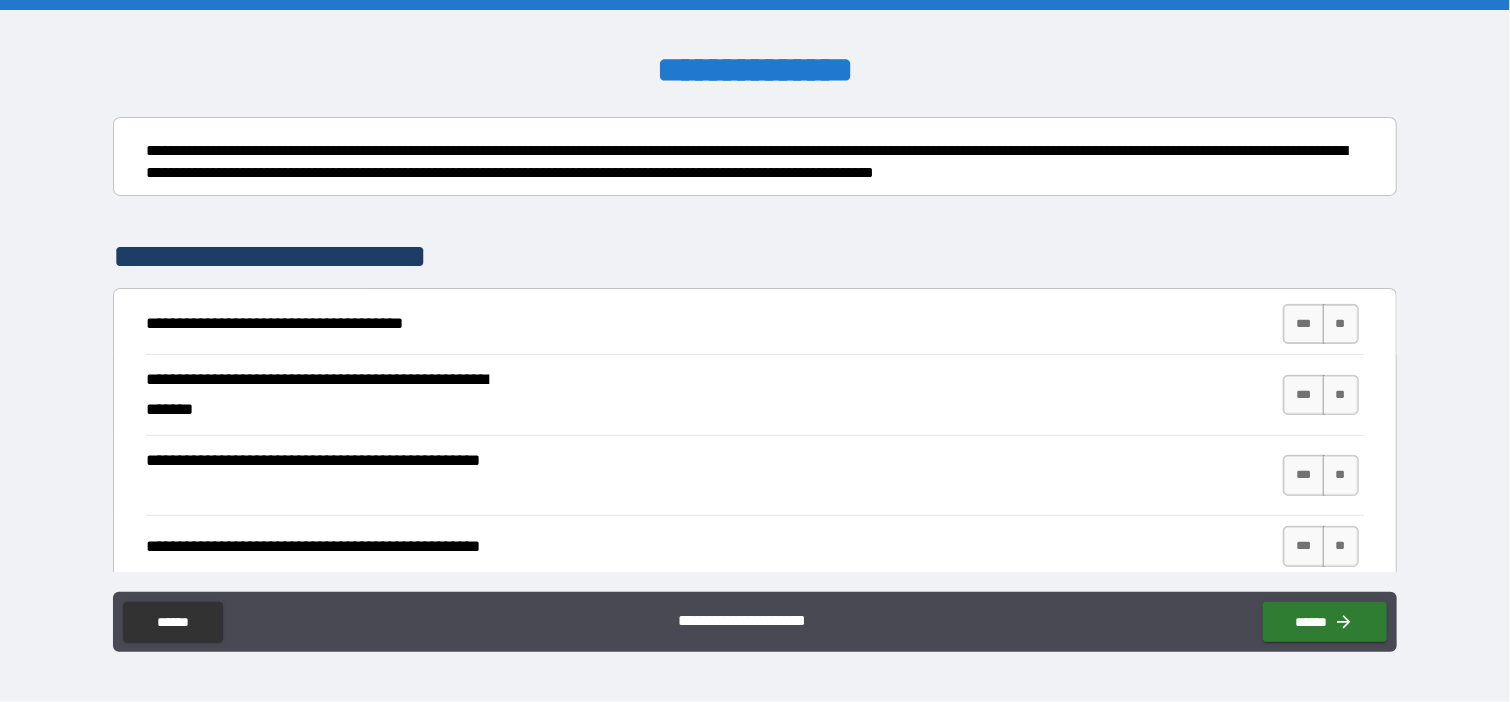 scroll, scrollTop: 220, scrollLeft: 0, axis: vertical 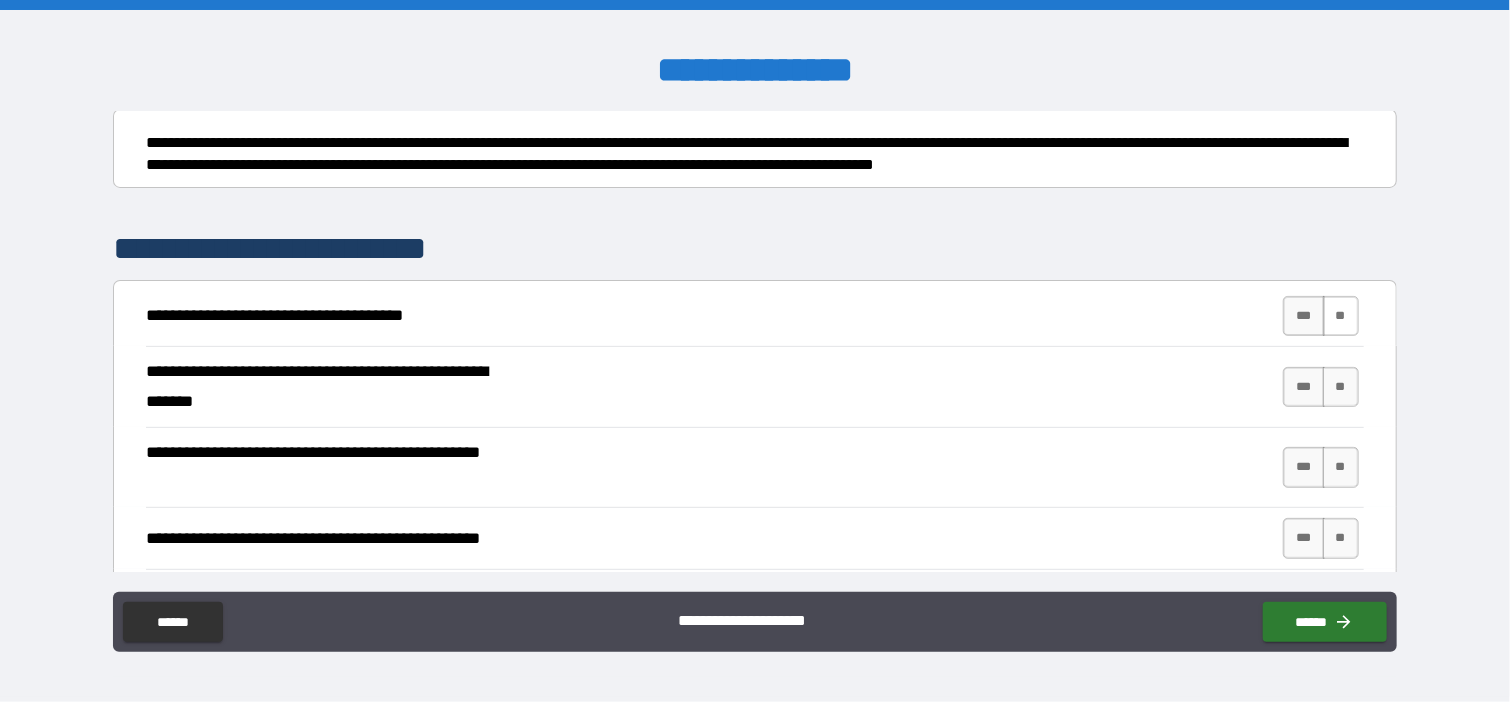 click on "**" at bounding box center (1341, 316) 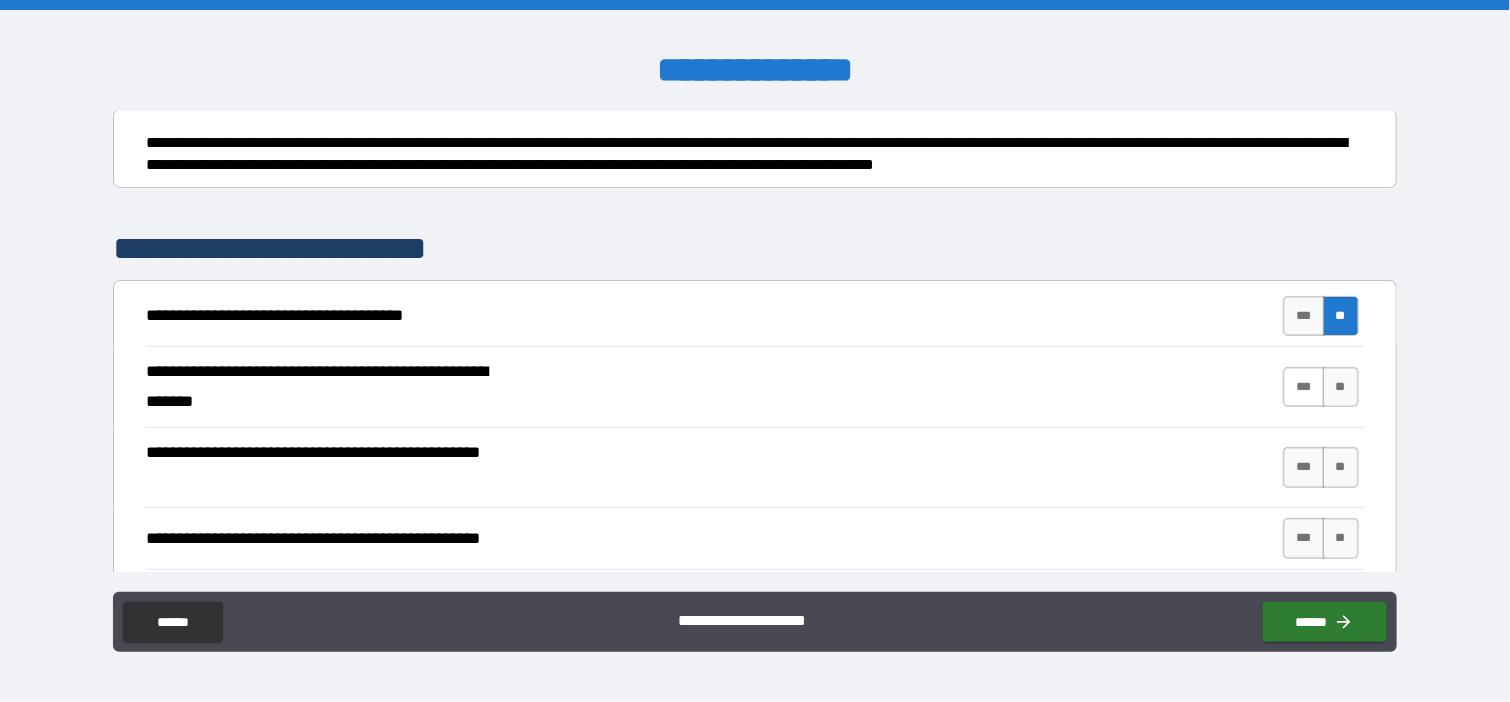 click on "***" at bounding box center [1304, 387] 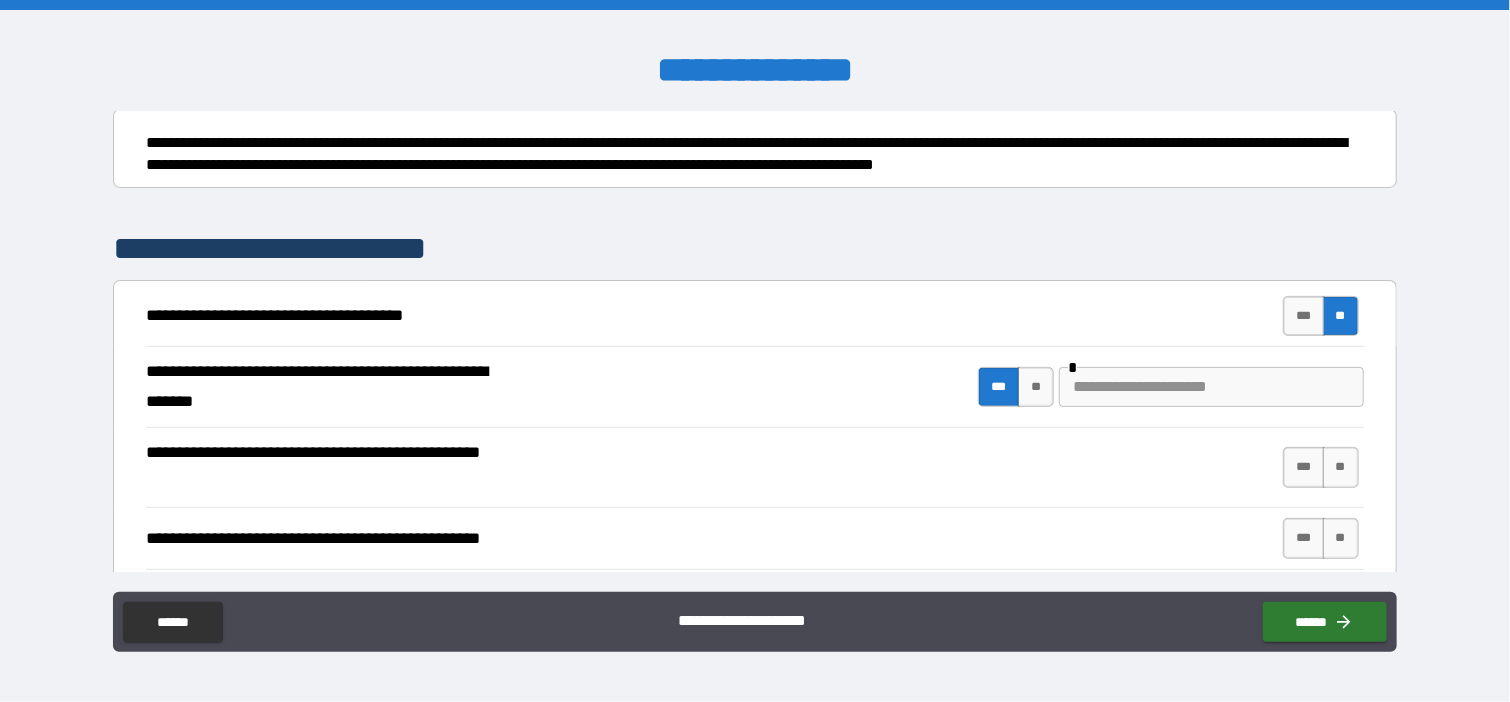 click at bounding box center [1211, 387] 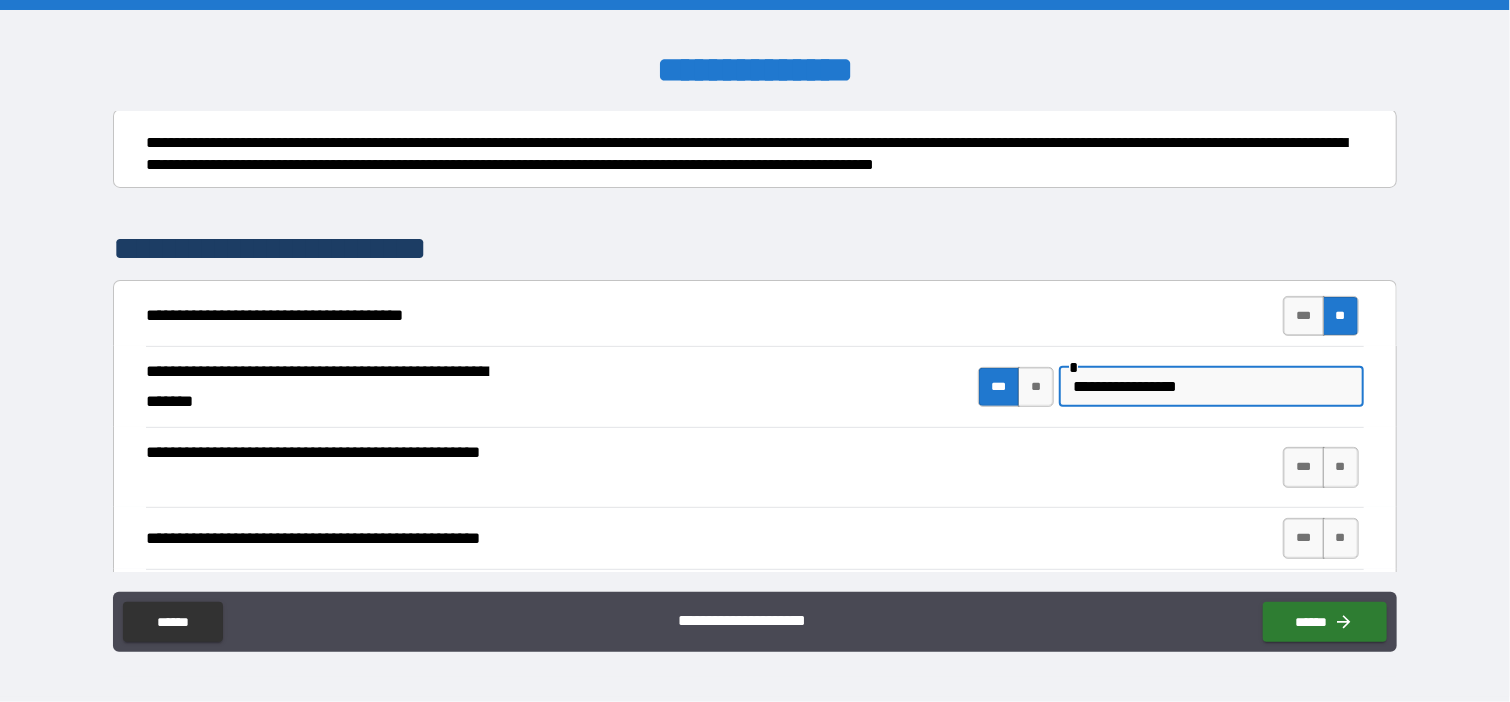 click on "**********" at bounding box center (1211, 387) 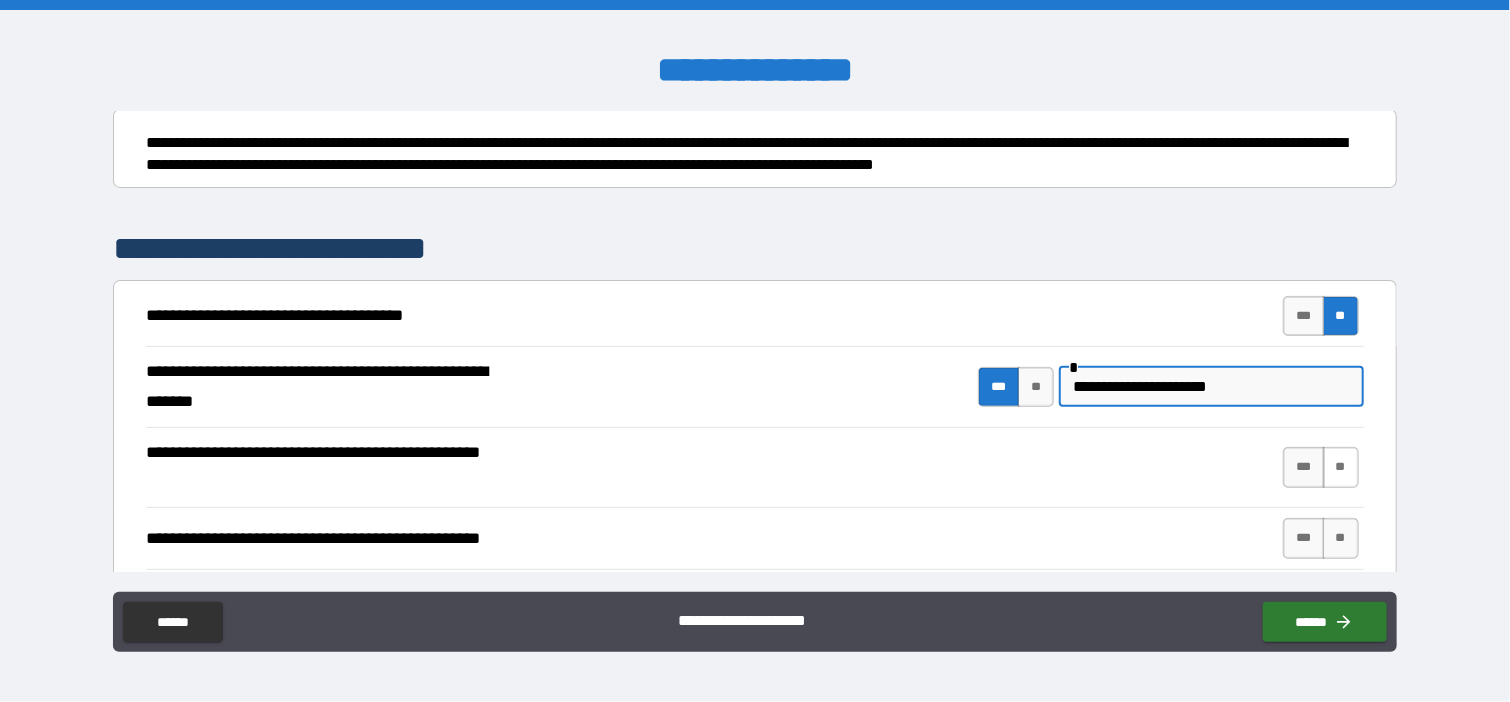 type on "**********" 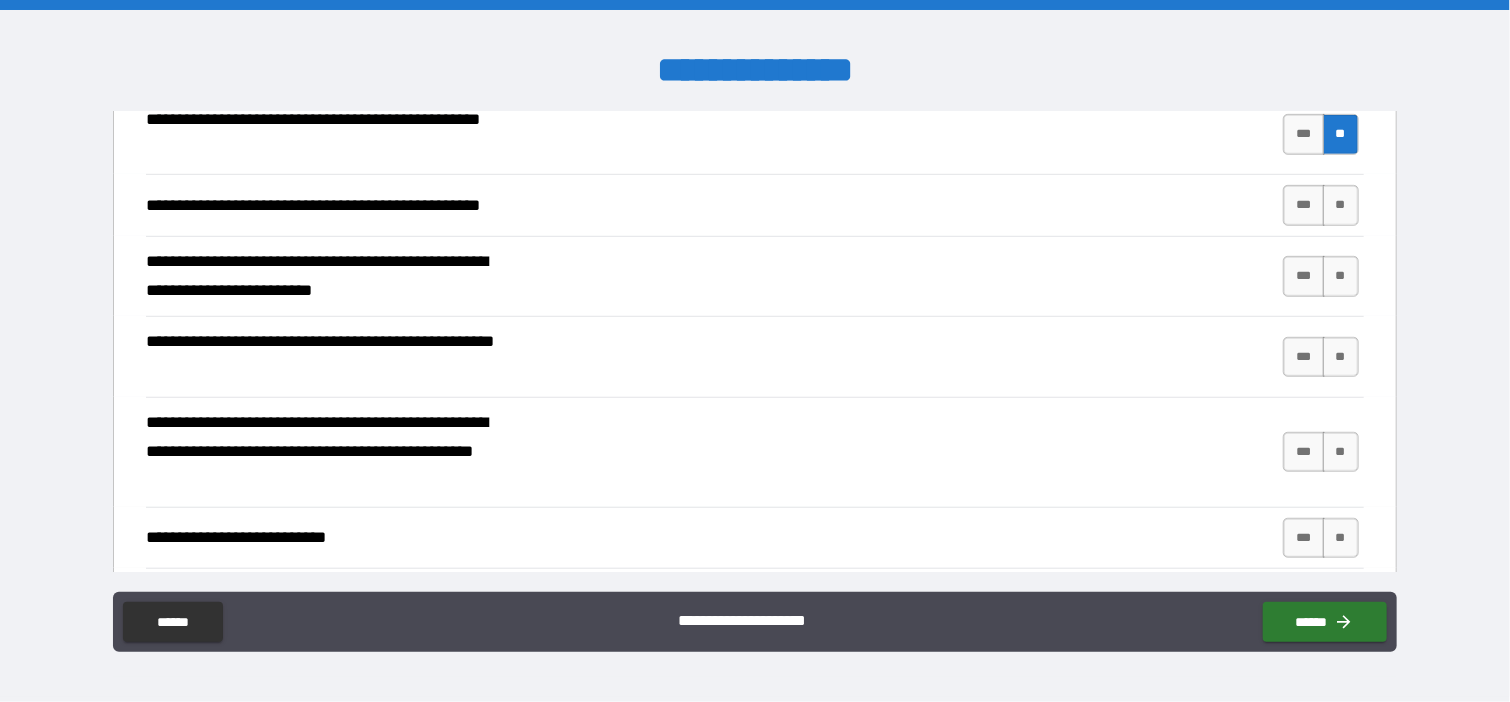 scroll, scrollTop: 220, scrollLeft: 0, axis: vertical 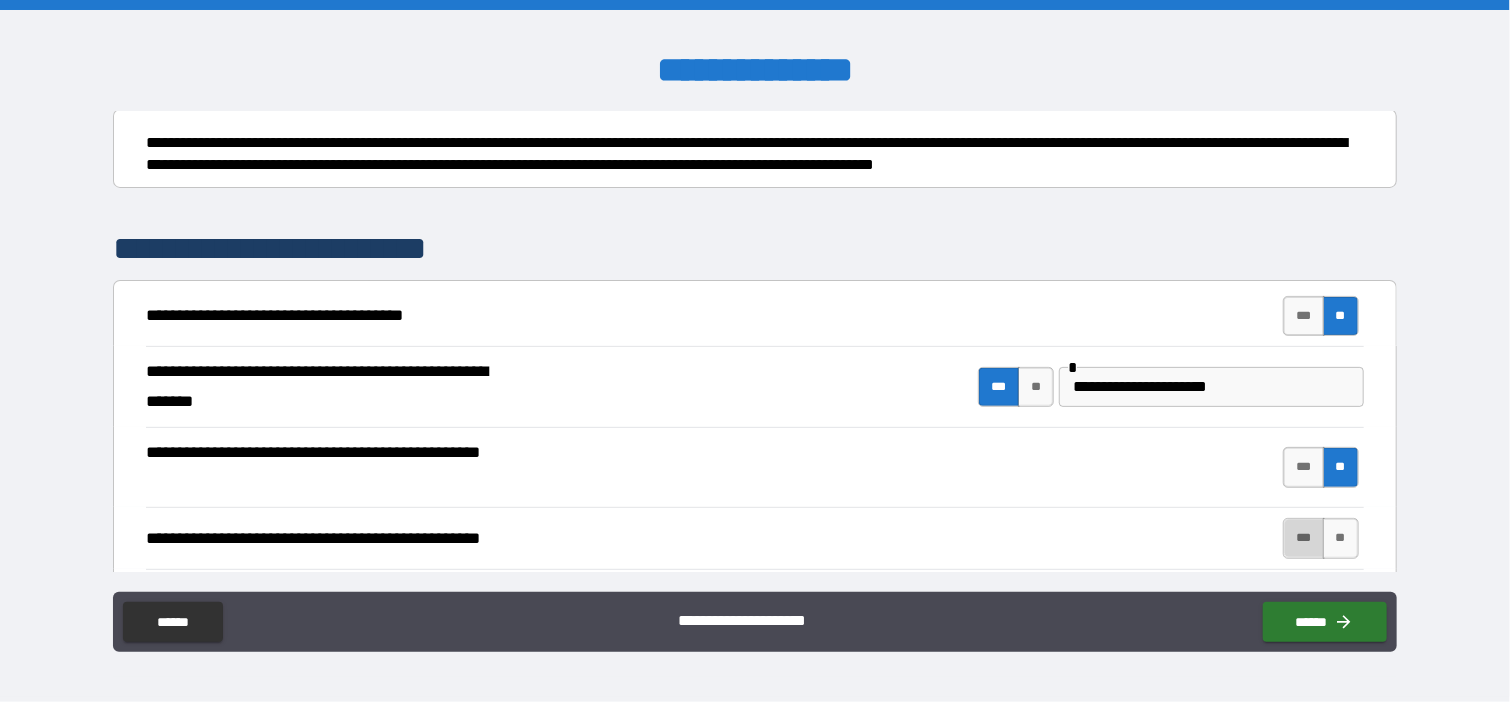 click on "***" at bounding box center [1304, 538] 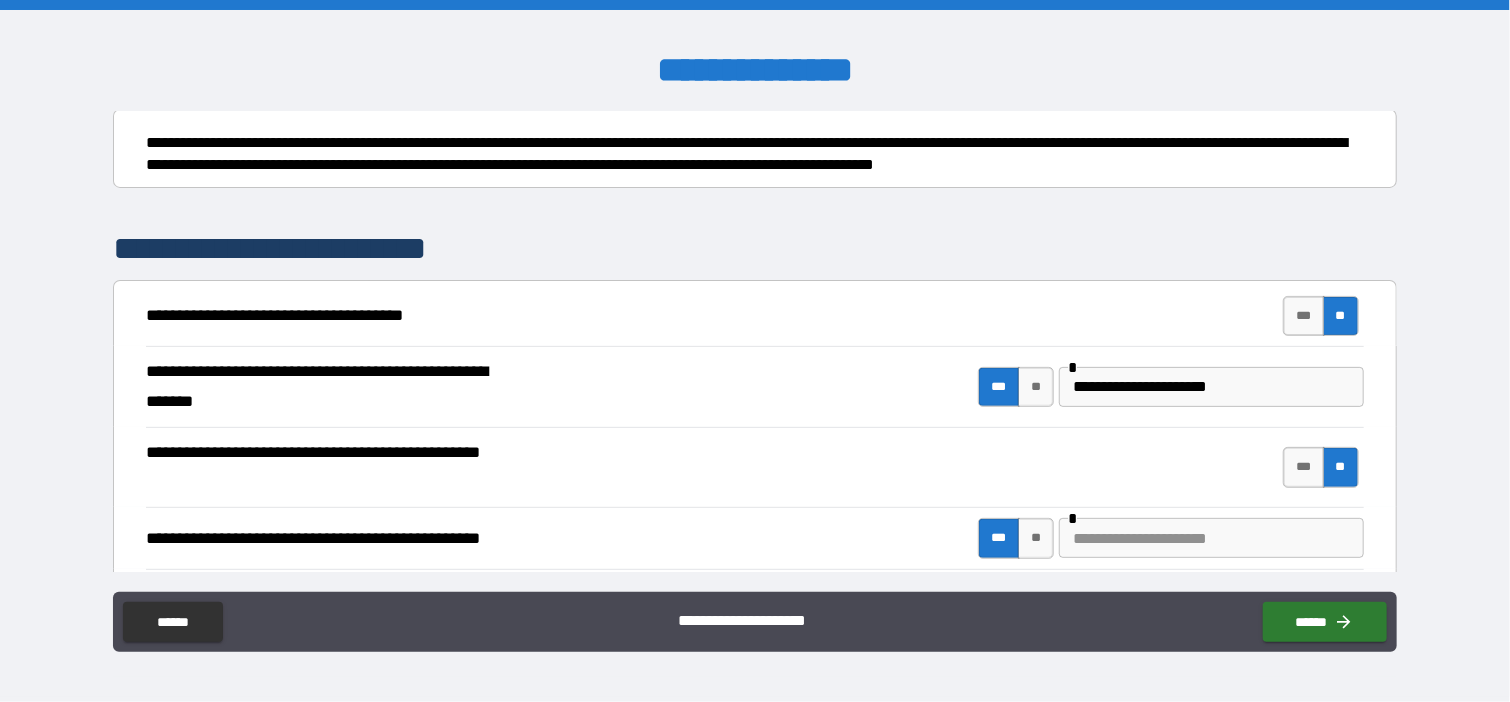 click at bounding box center (1211, 538) 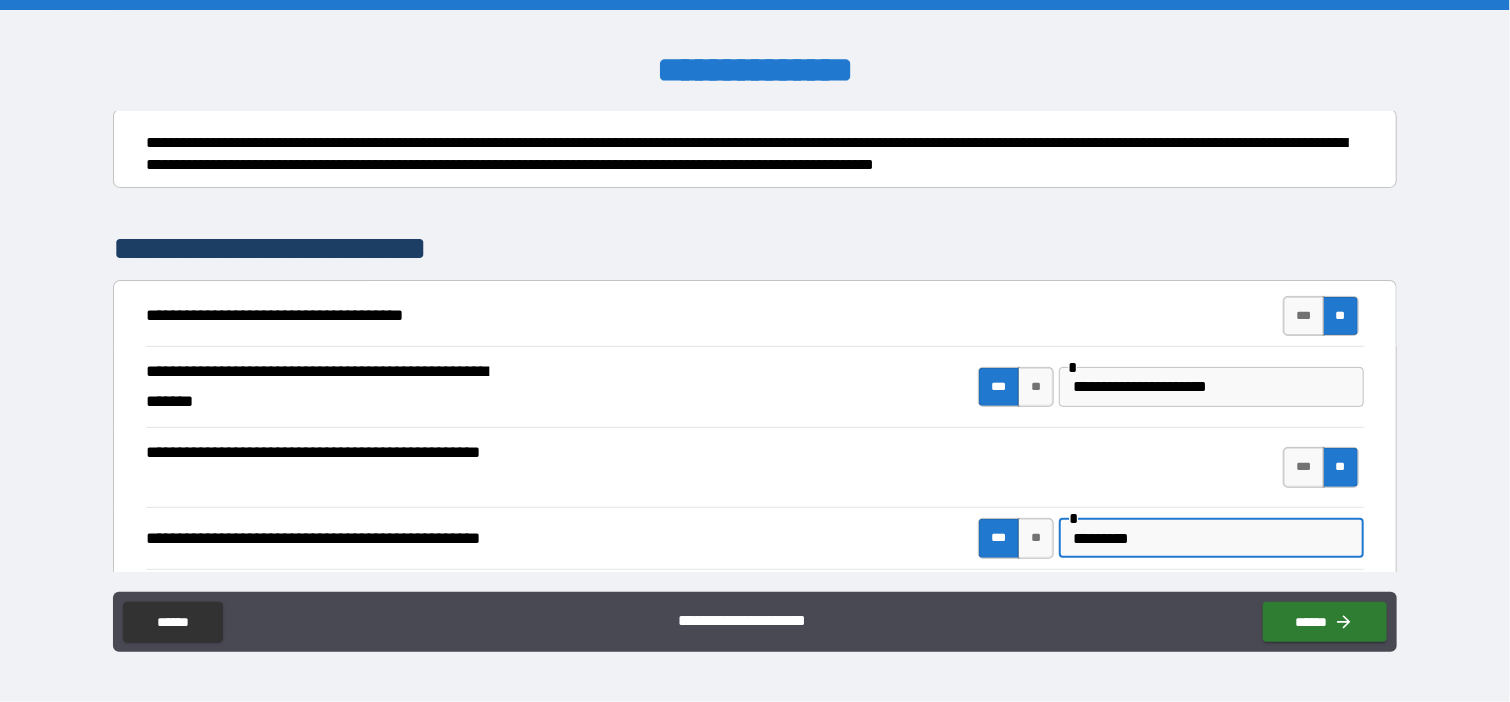 click on "*********" at bounding box center (1211, 538) 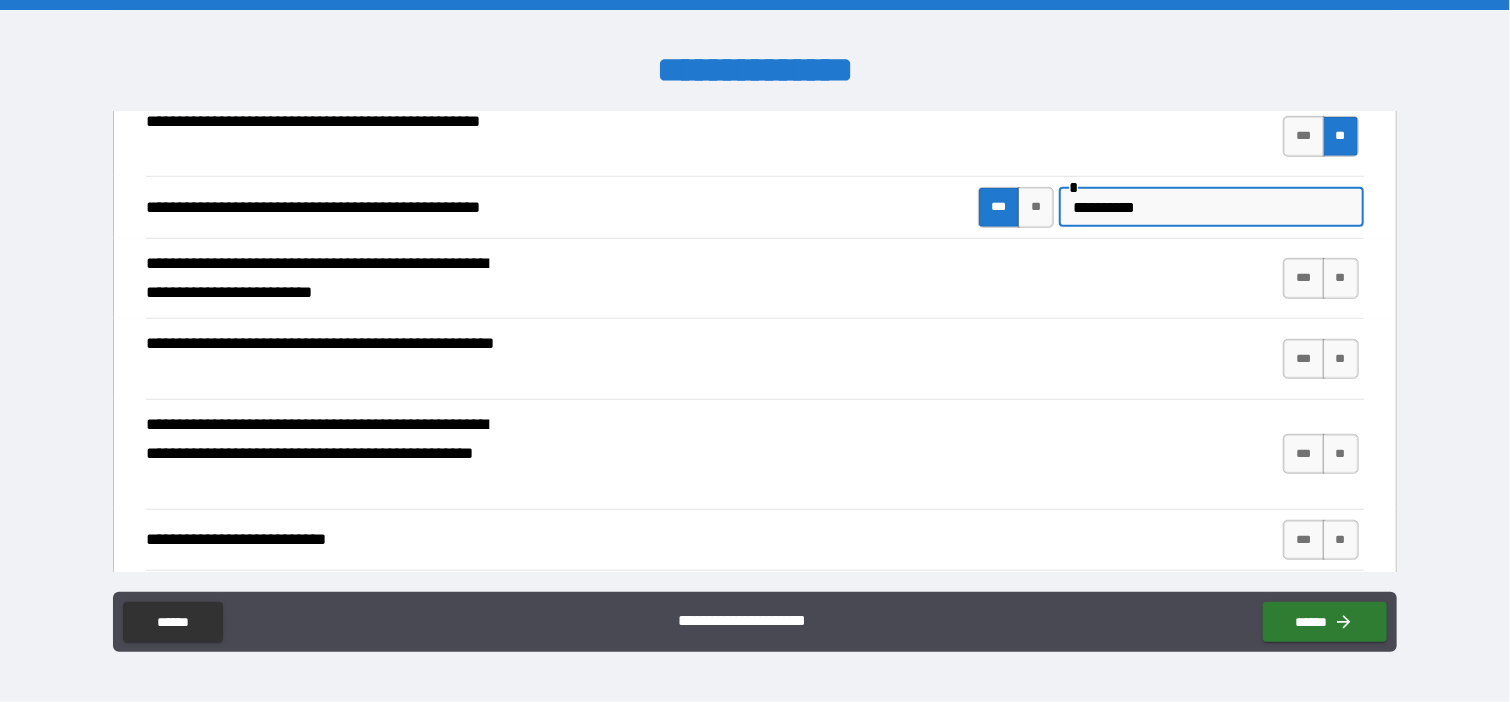 scroll, scrollTop: 553, scrollLeft: 0, axis: vertical 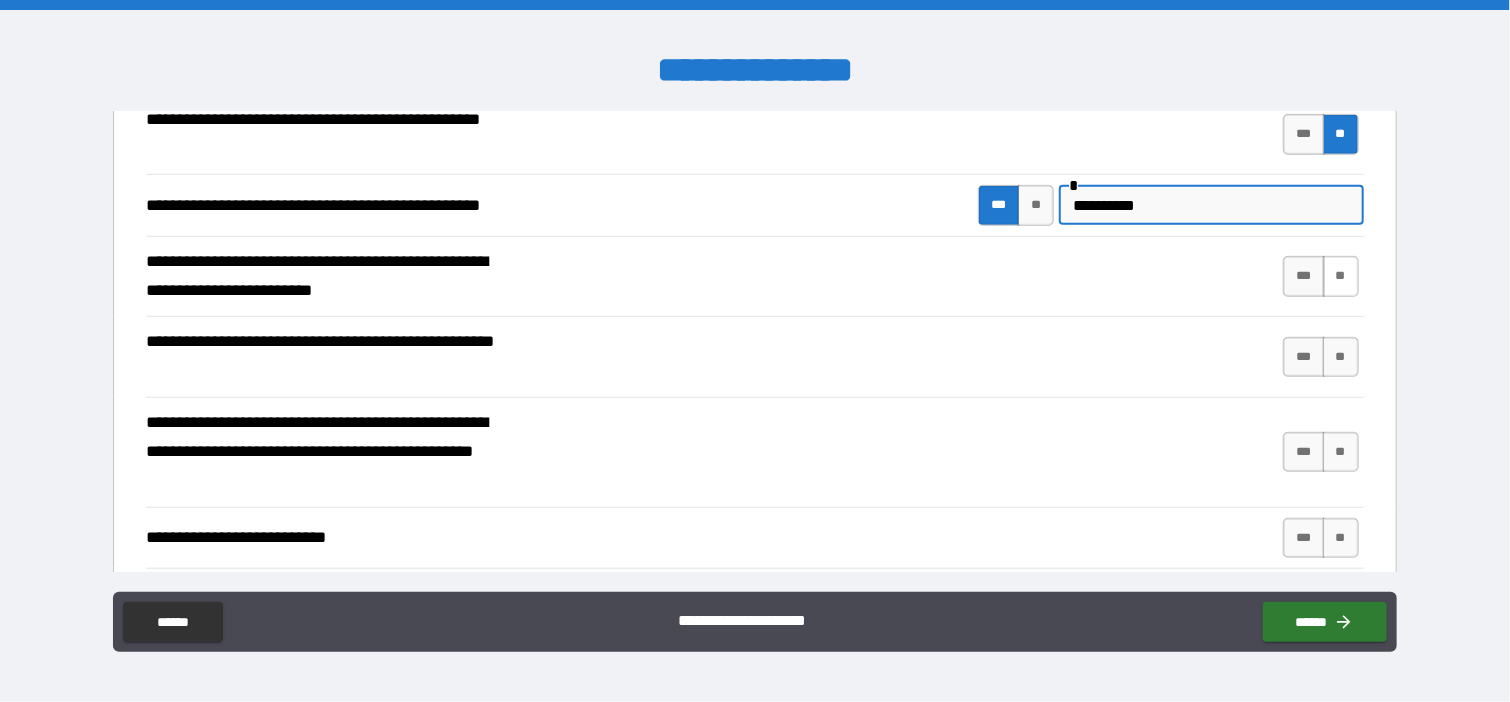 type on "**********" 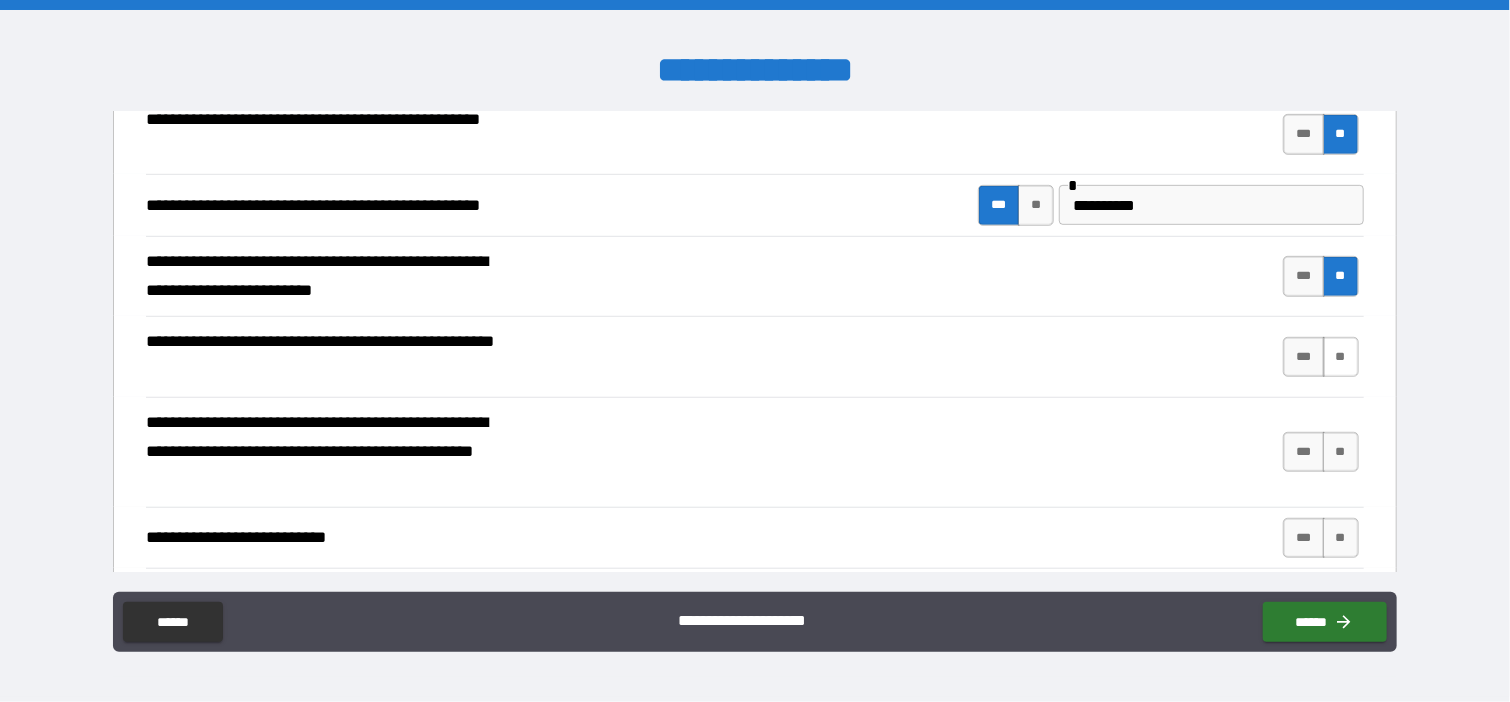 click on "**" at bounding box center (1341, 357) 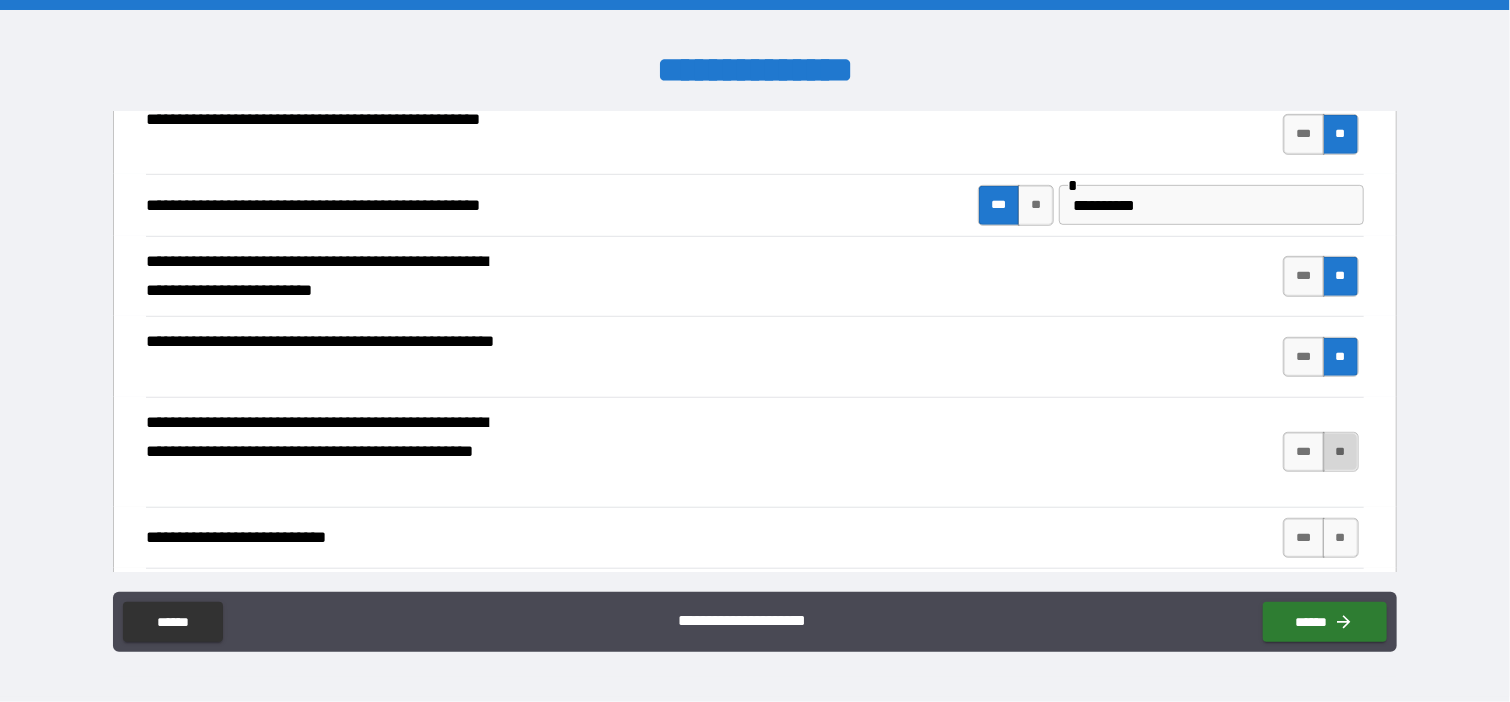 click on "**" at bounding box center [1341, 452] 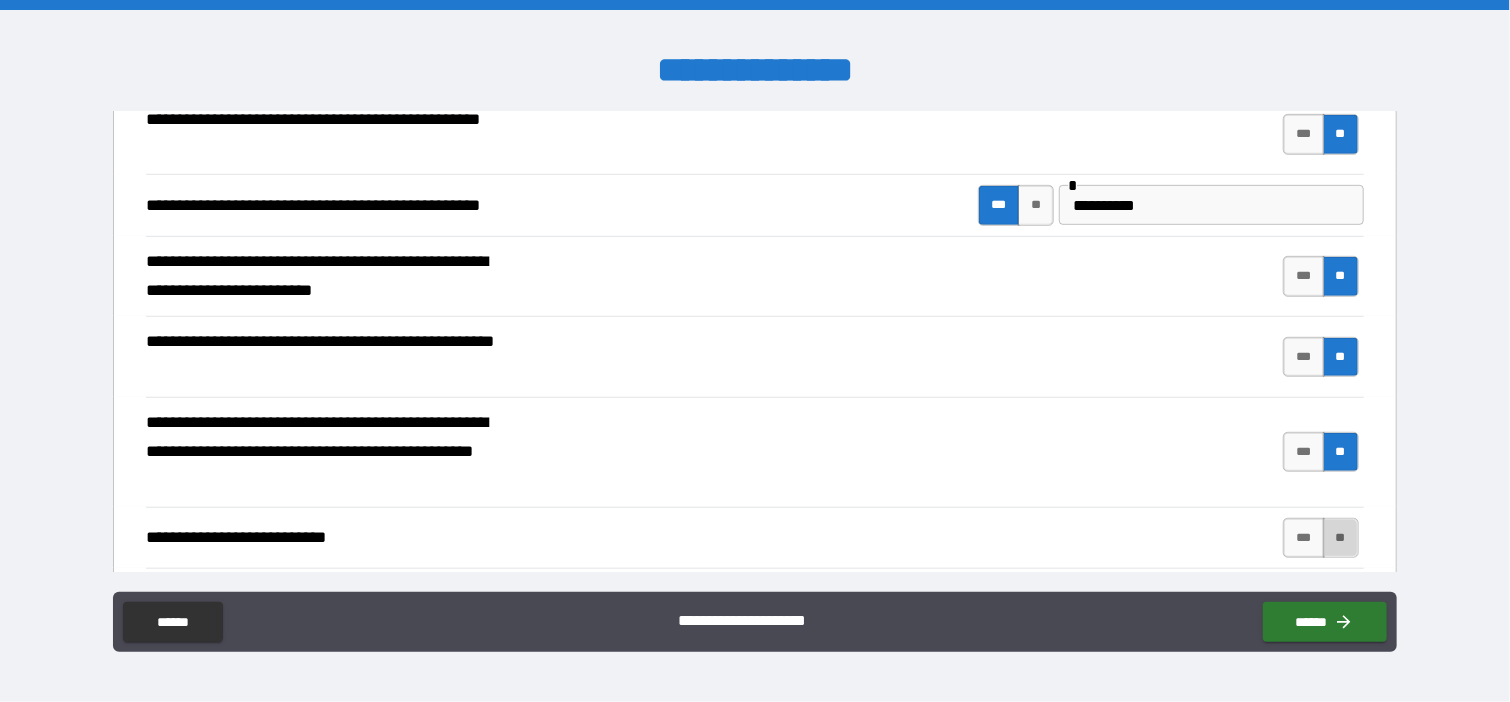 click on "**" at bounding box center (1341, 538) 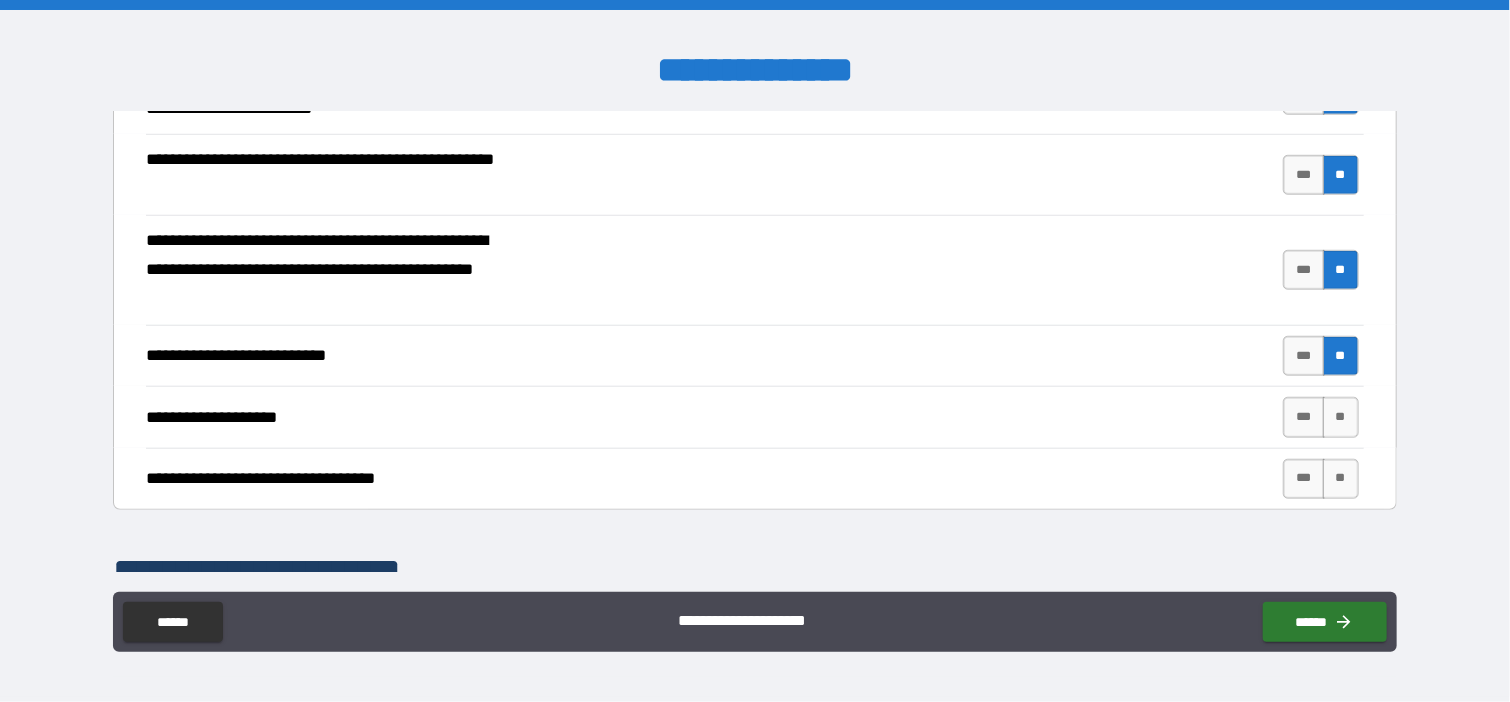scroll, scrollTop: 745, scrollLeft: 0, axis: vertical 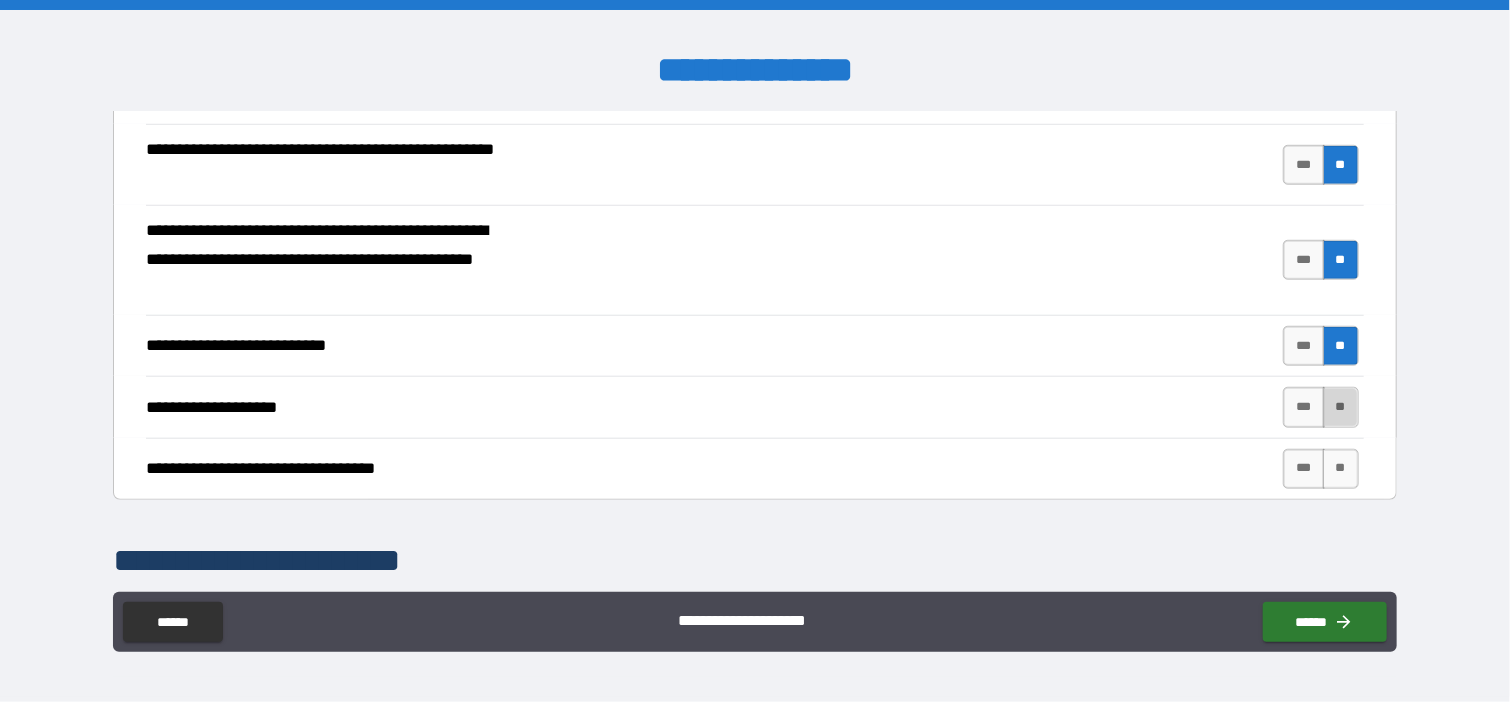 click on "**" at bounding box center (1341, 407) 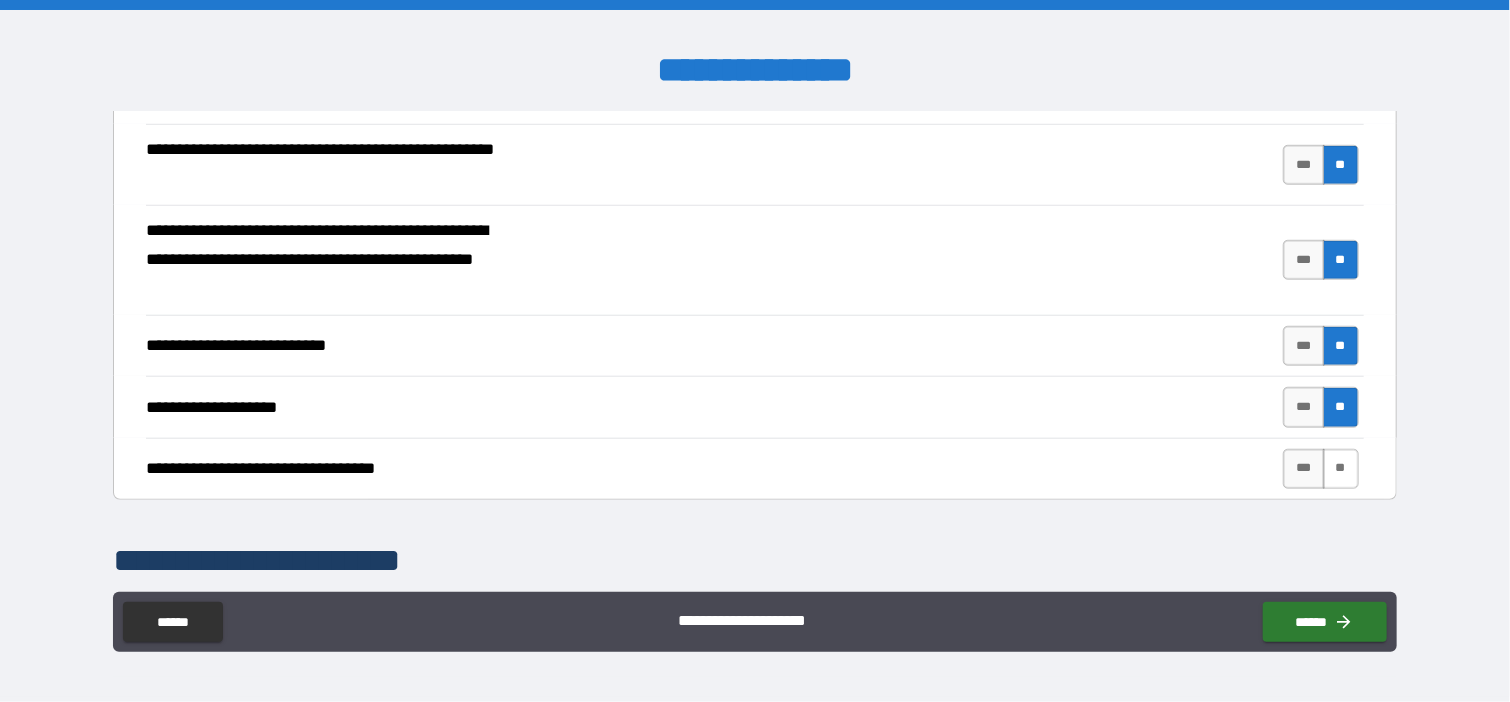click on "**" at bounding box center [1341, 469] 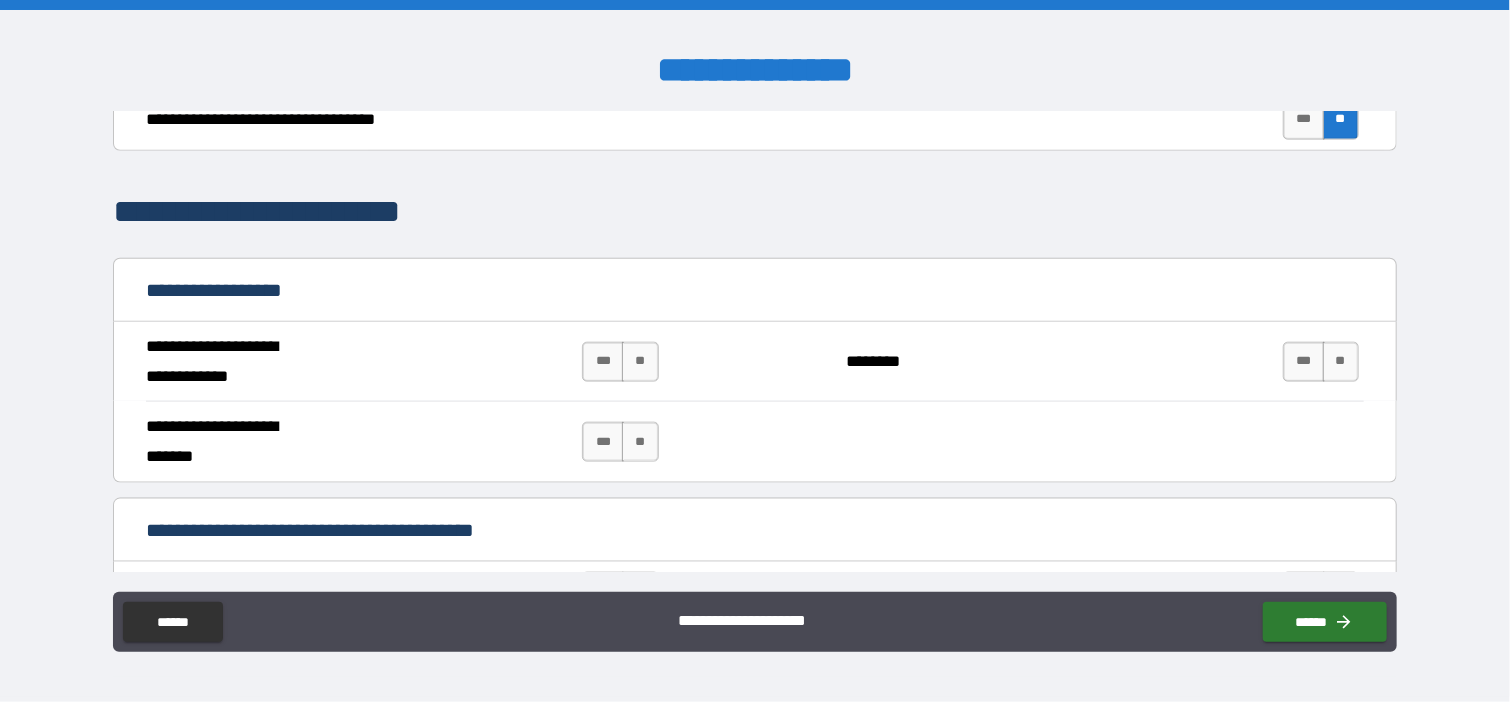 scroll, scrollTop: 1103, scrollLeft: 0, axis: vertical 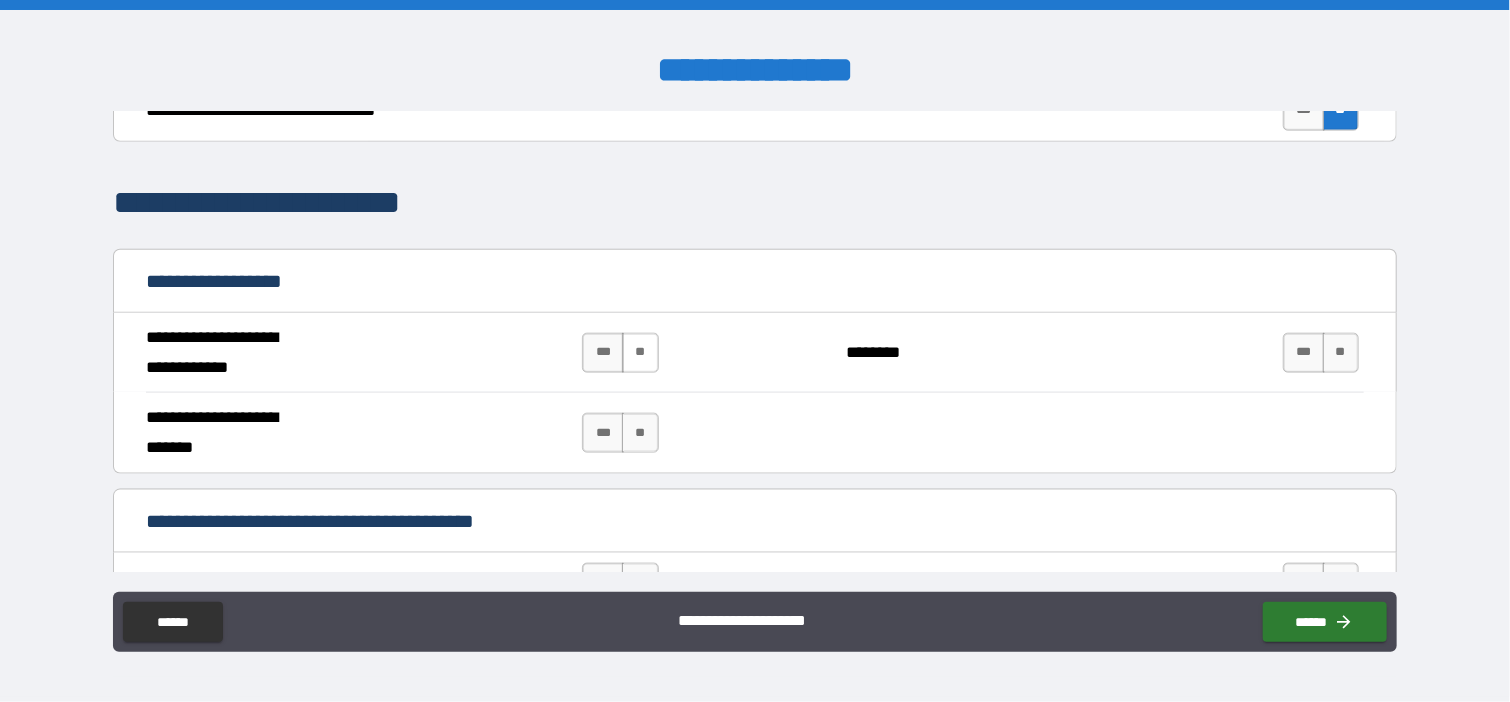 click on "**" at bounding box center [640, 353] 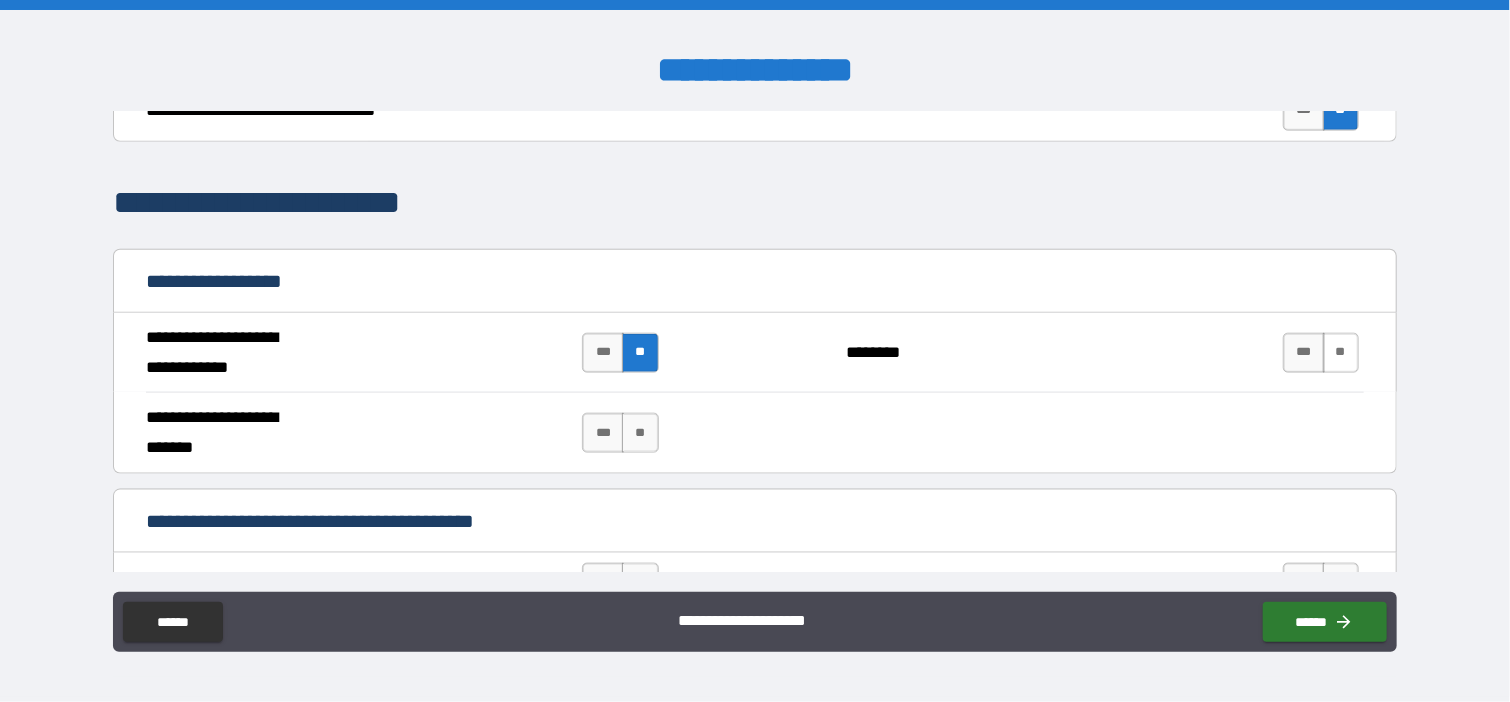 click on "**" at bounding box center (1341, 353) 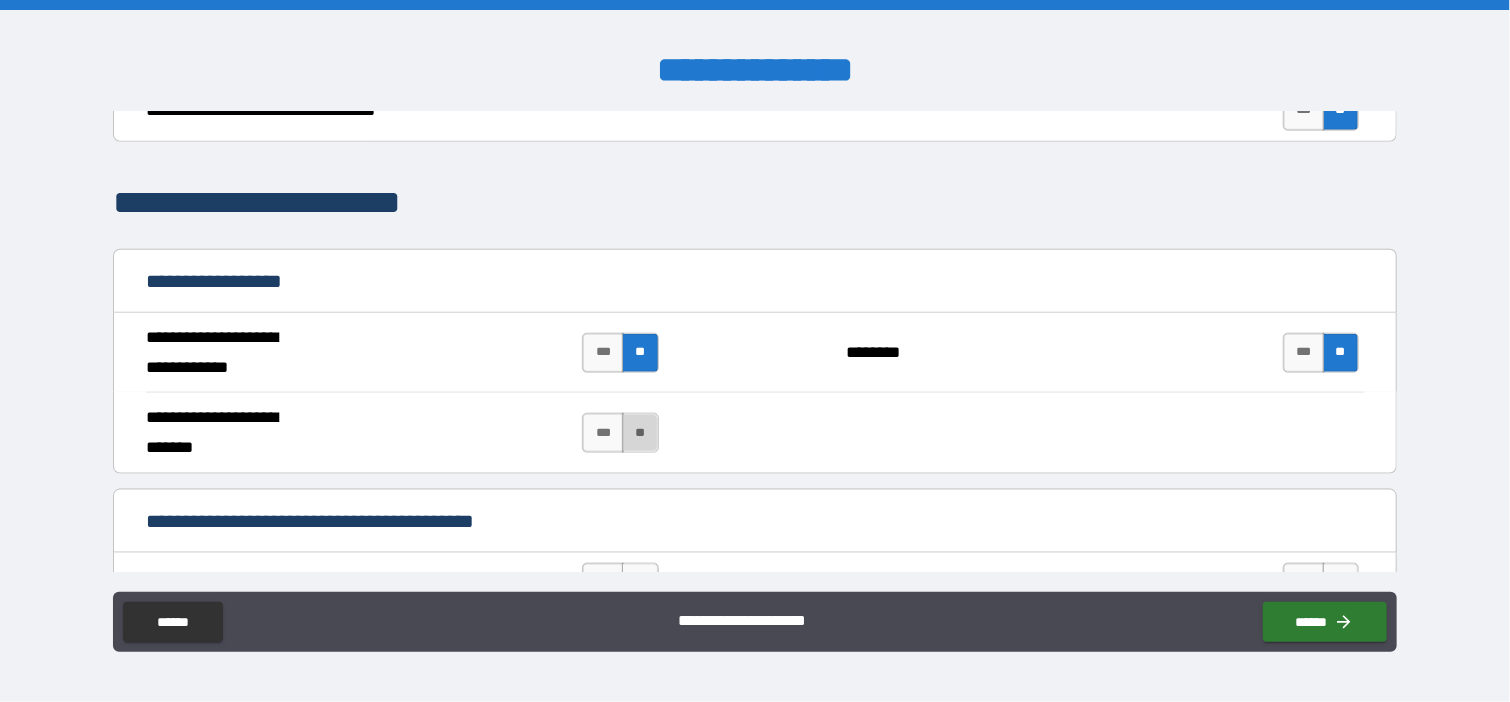 click on "**" at bounding box center (640, 433) 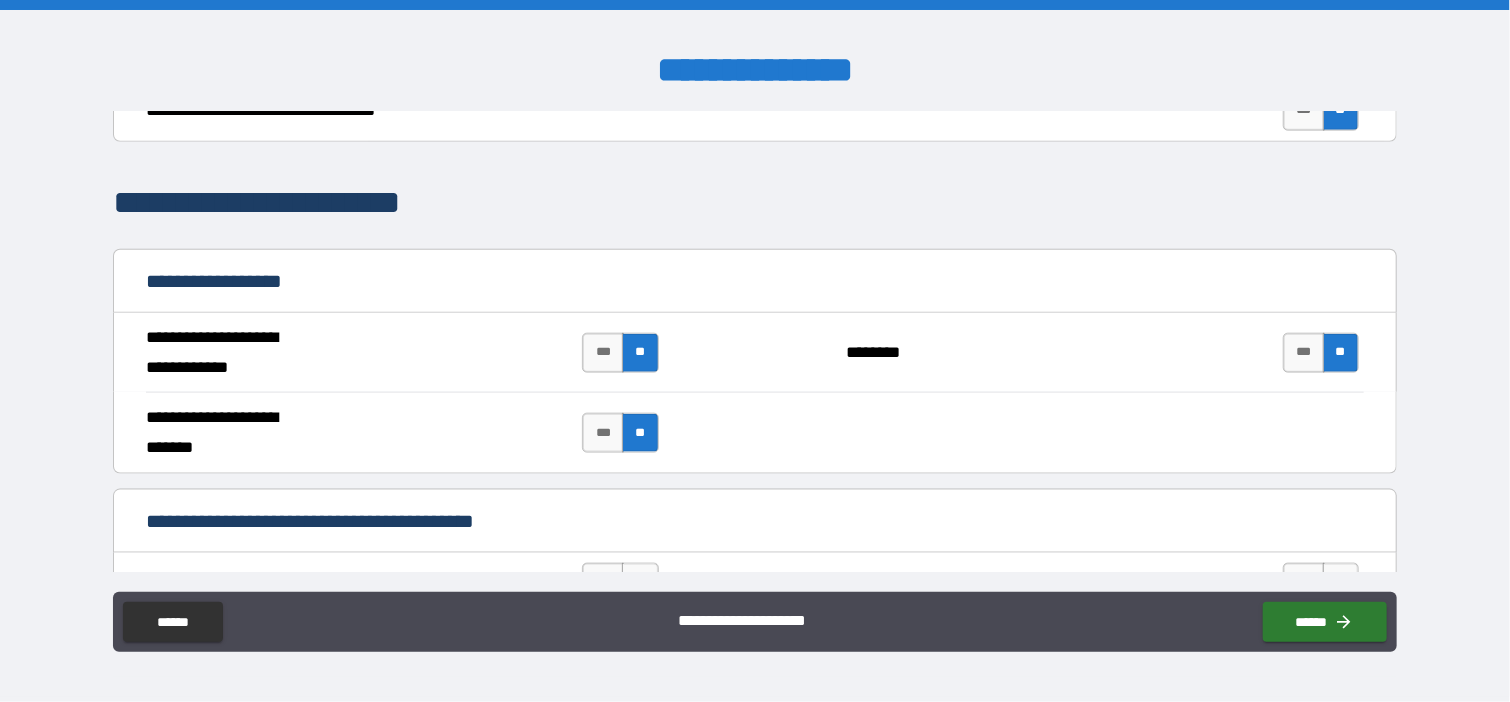 scroll, scrollTop: 1436, scrollLeft: 0, axis: vertical 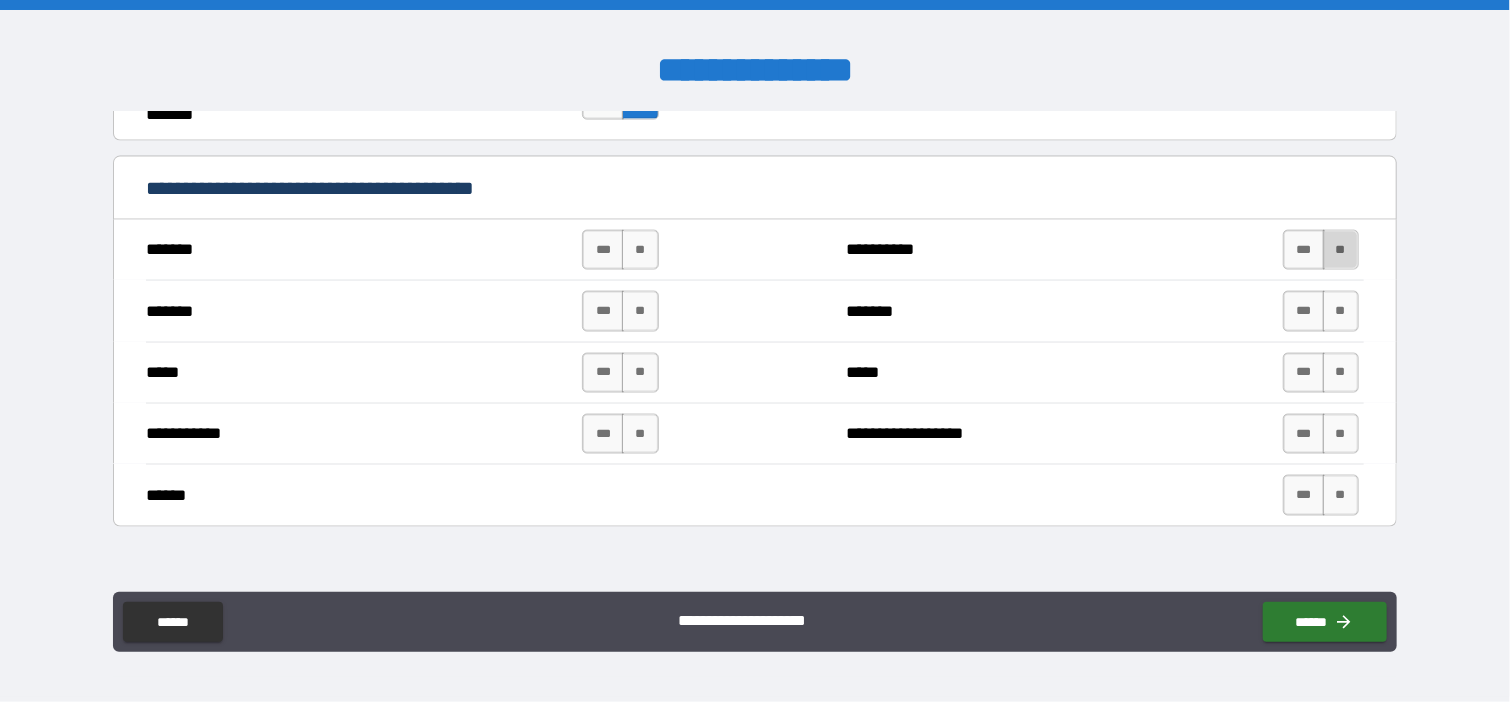 click on "**" at bounding box center (1341, 250) 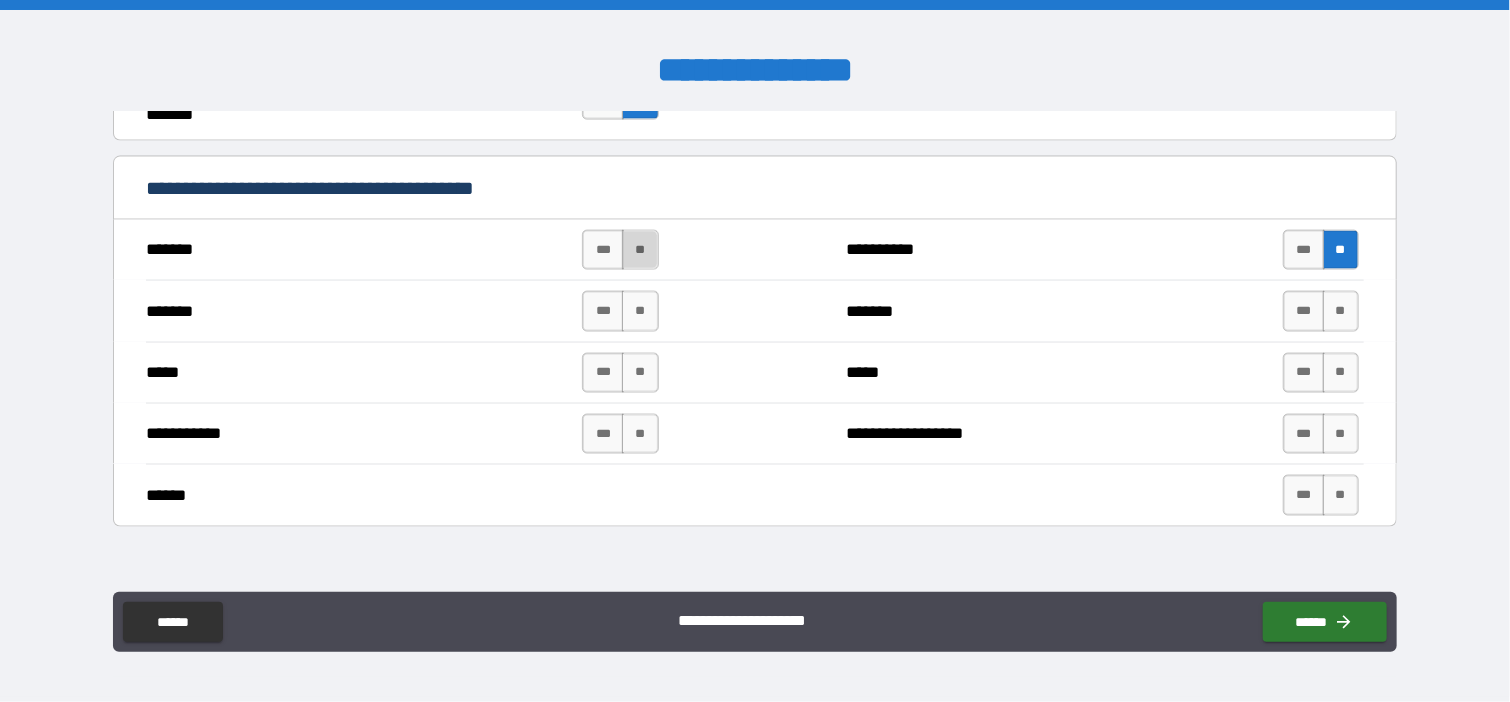 click on "**" at bounding box center [640, 250] 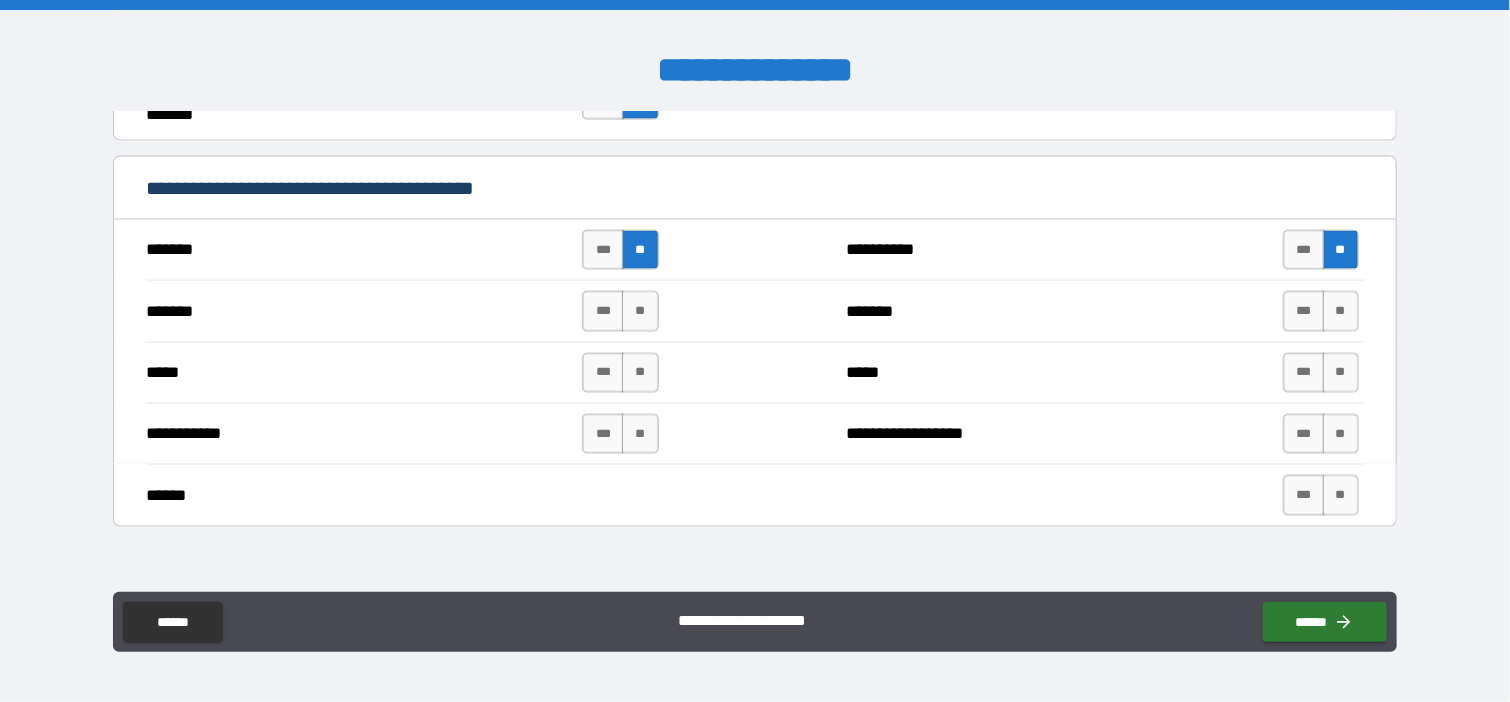 drag, startPoint x: 634, startPoint y: 305, endPoint x: 723, endPoint y: 305, distance: 89 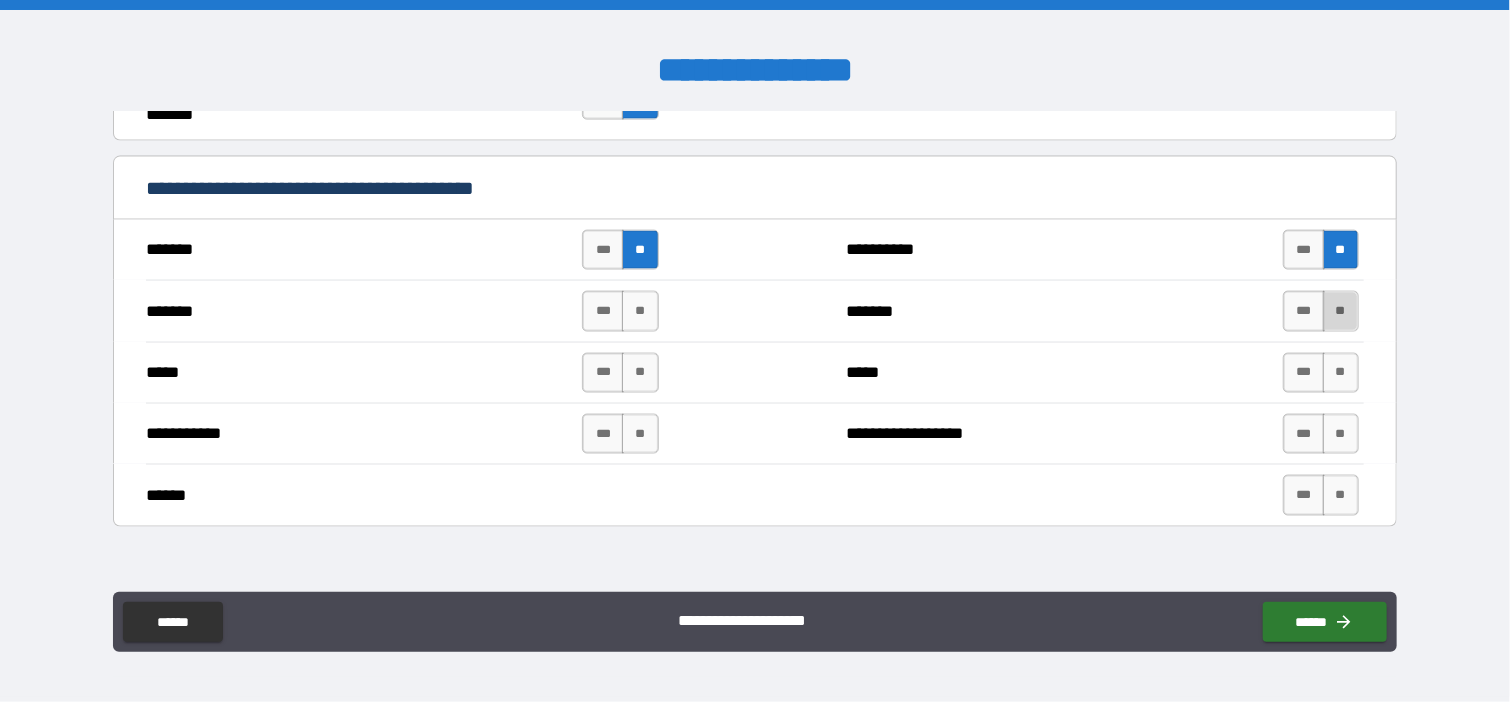 click on "**" at bounding box center (1341, 311) 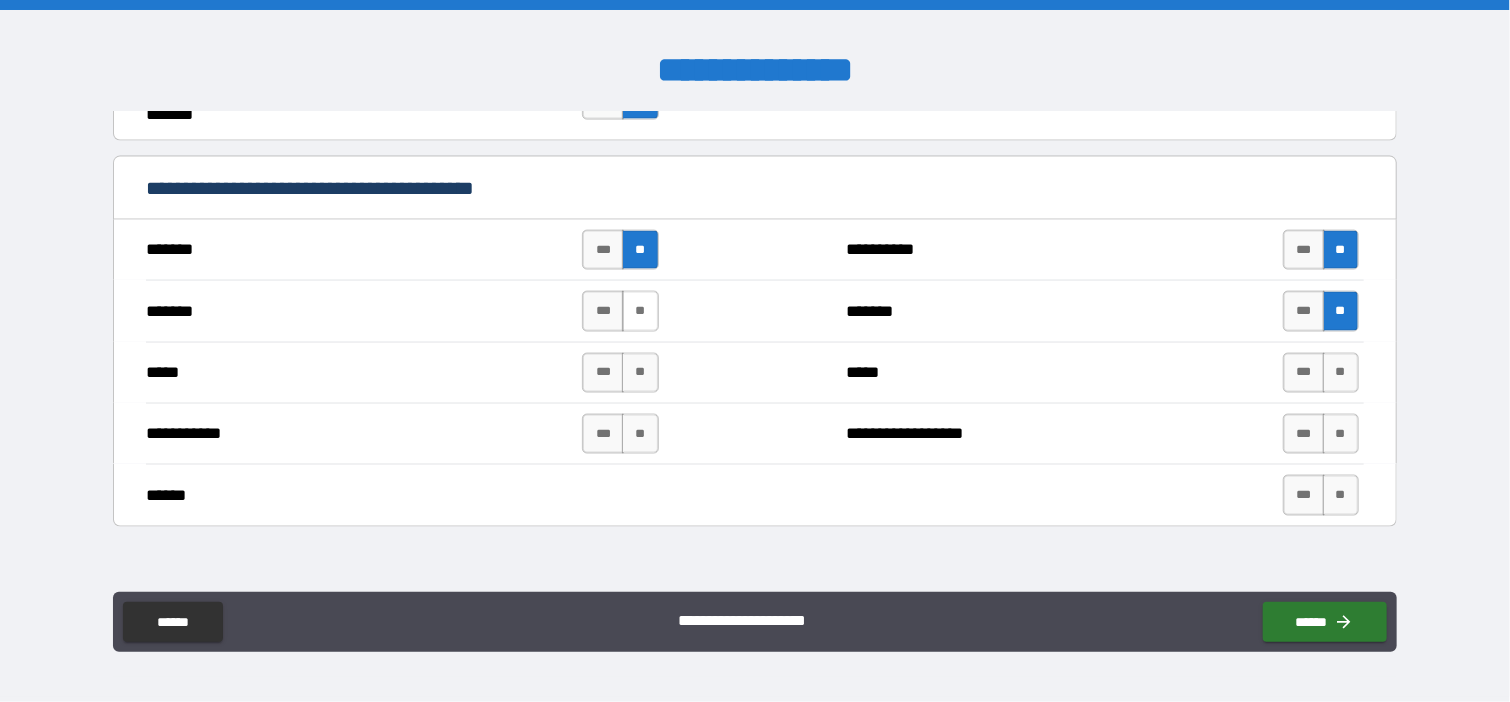 click on "**" at bounding box center (640, 311) 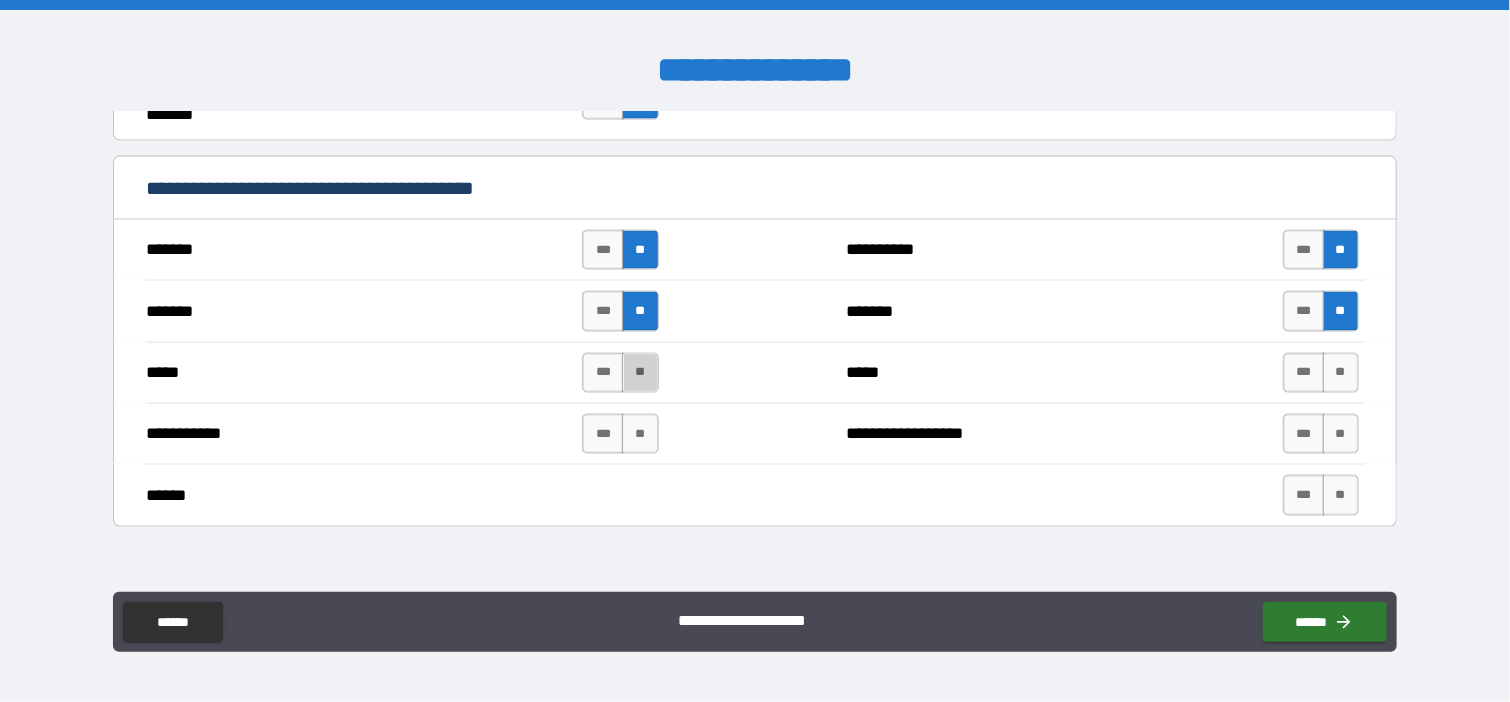 drag, startPoint x: 636, startPoint y: 363, endPoint x: 736, endPoint y: 364, distance: 100.005 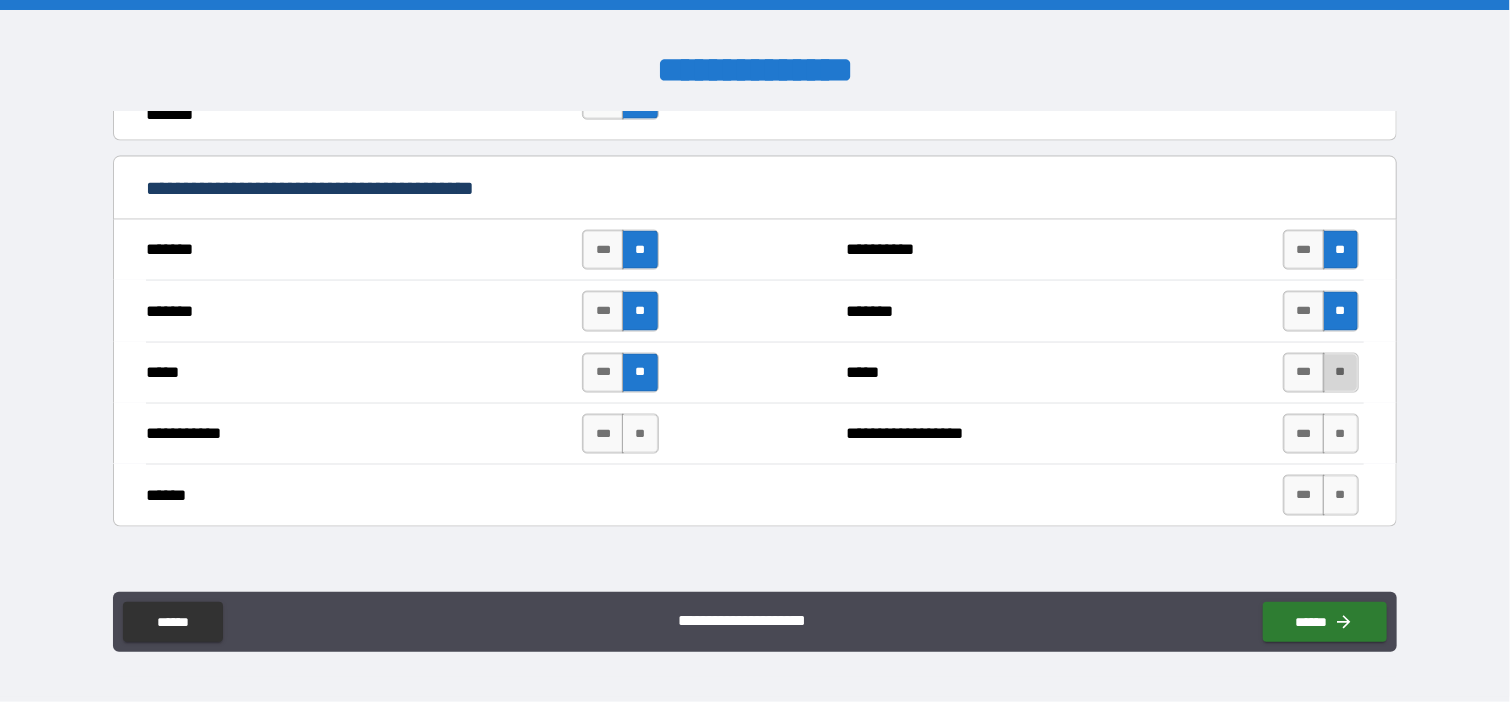 click on "**" at bounding box center [1341, 373] 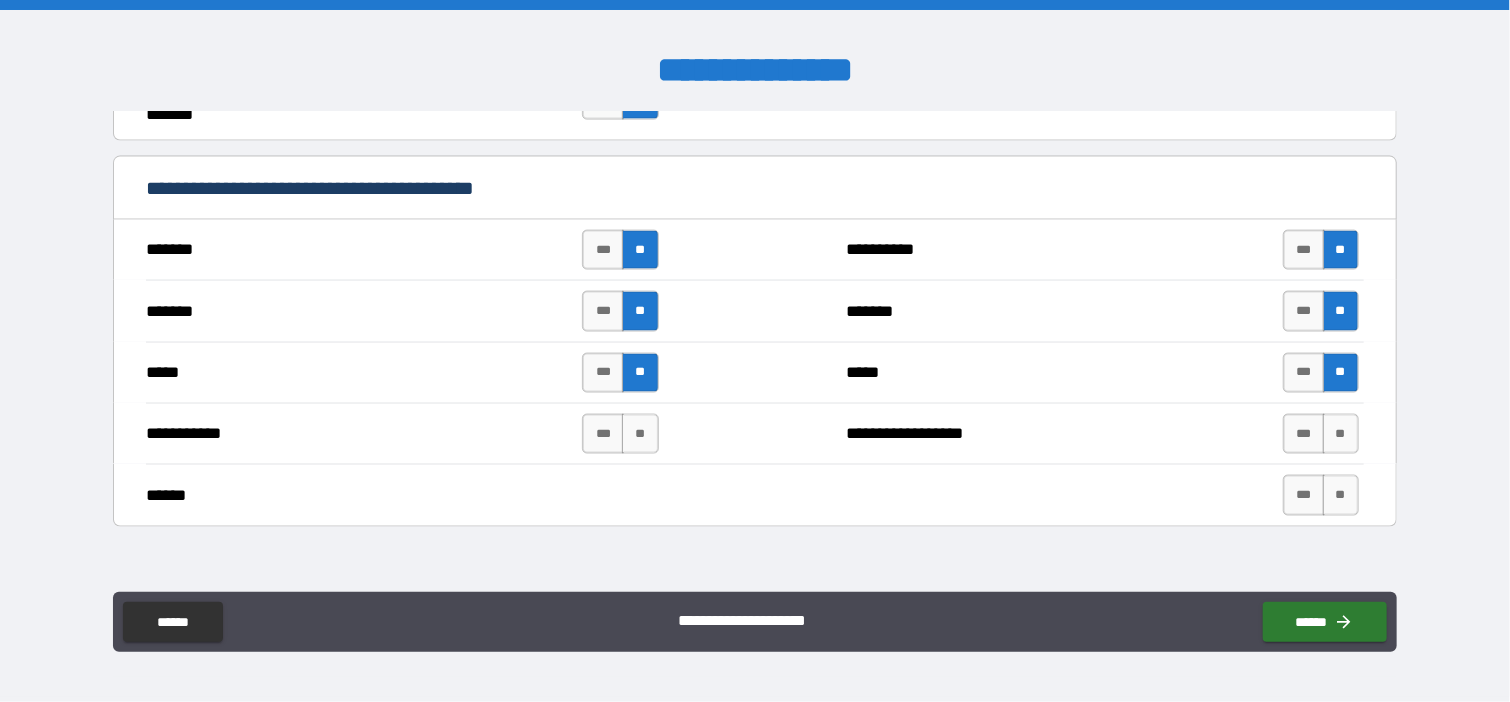 drag, startPoint x: 645, startPoint y: 424, endPoint x: 713, endPoint y: 421, distance: 68.06615 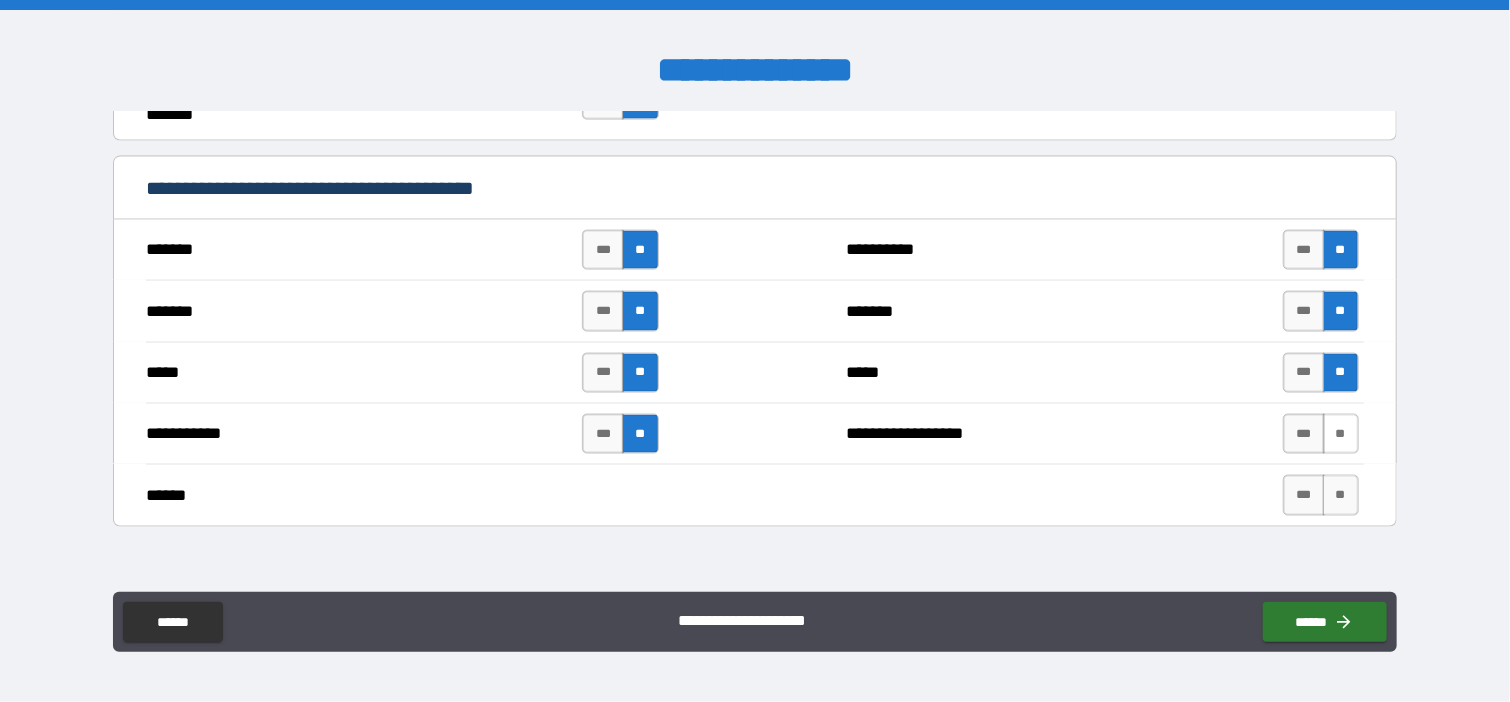 click on "**" at bounding box center (1341, 434) 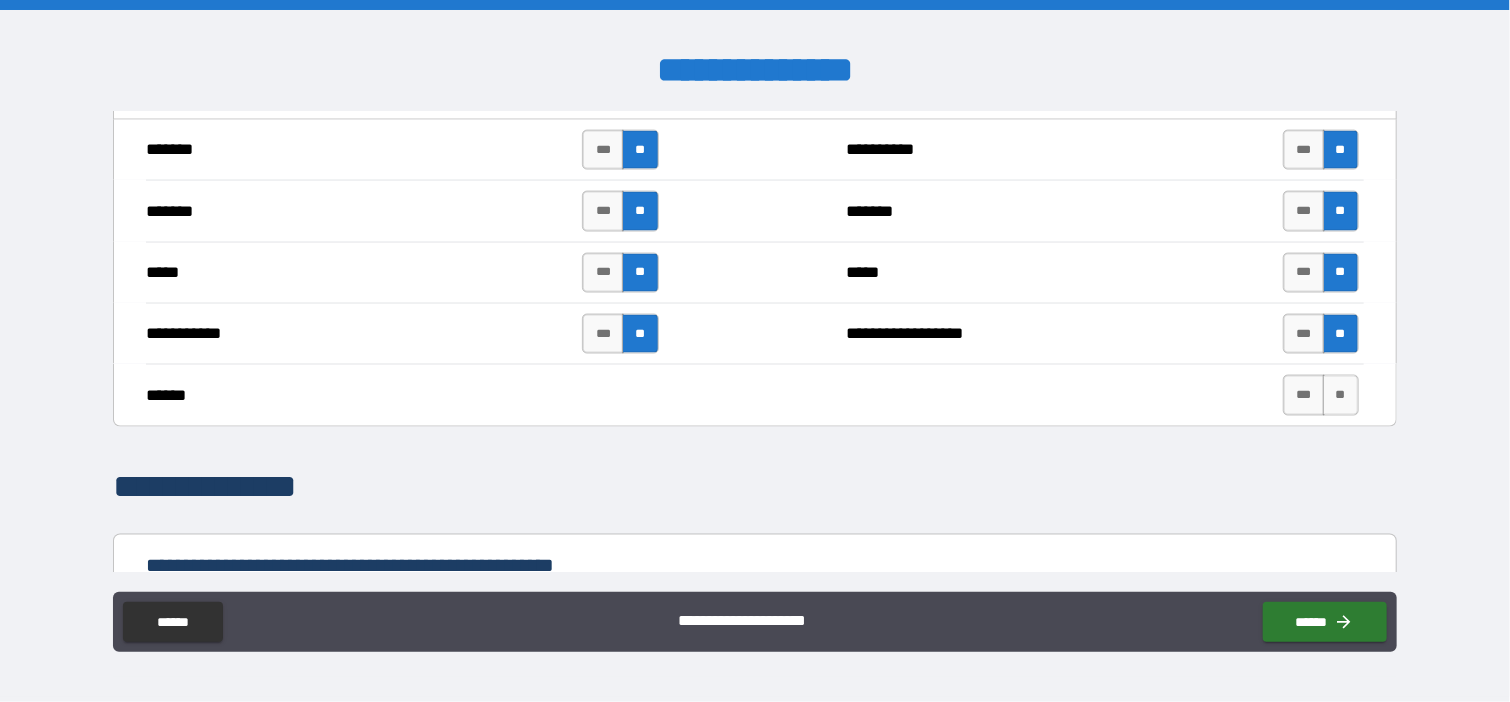 scroll, scrollTop: 1545, scrollLeft: 0, axis: vertical 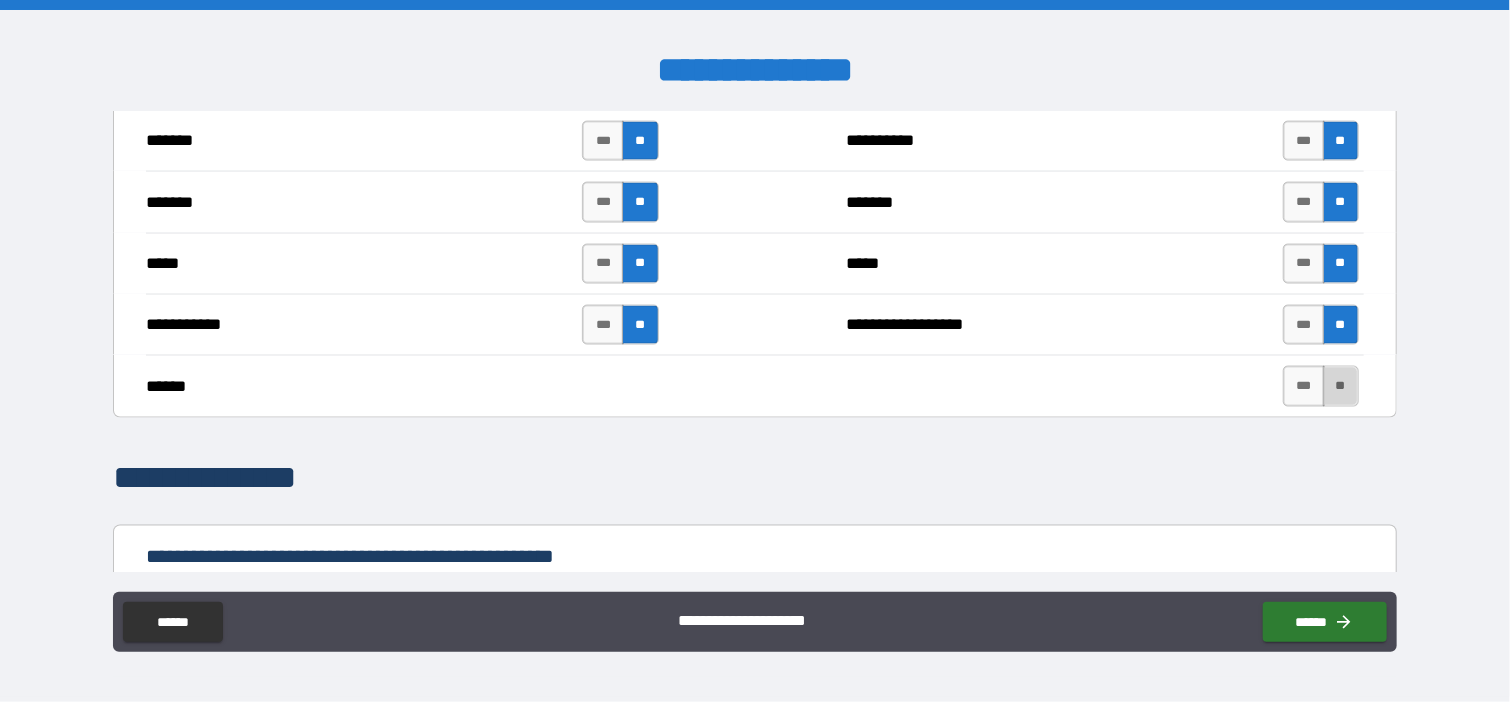 click on "**" at bounding box center (1341, 386) 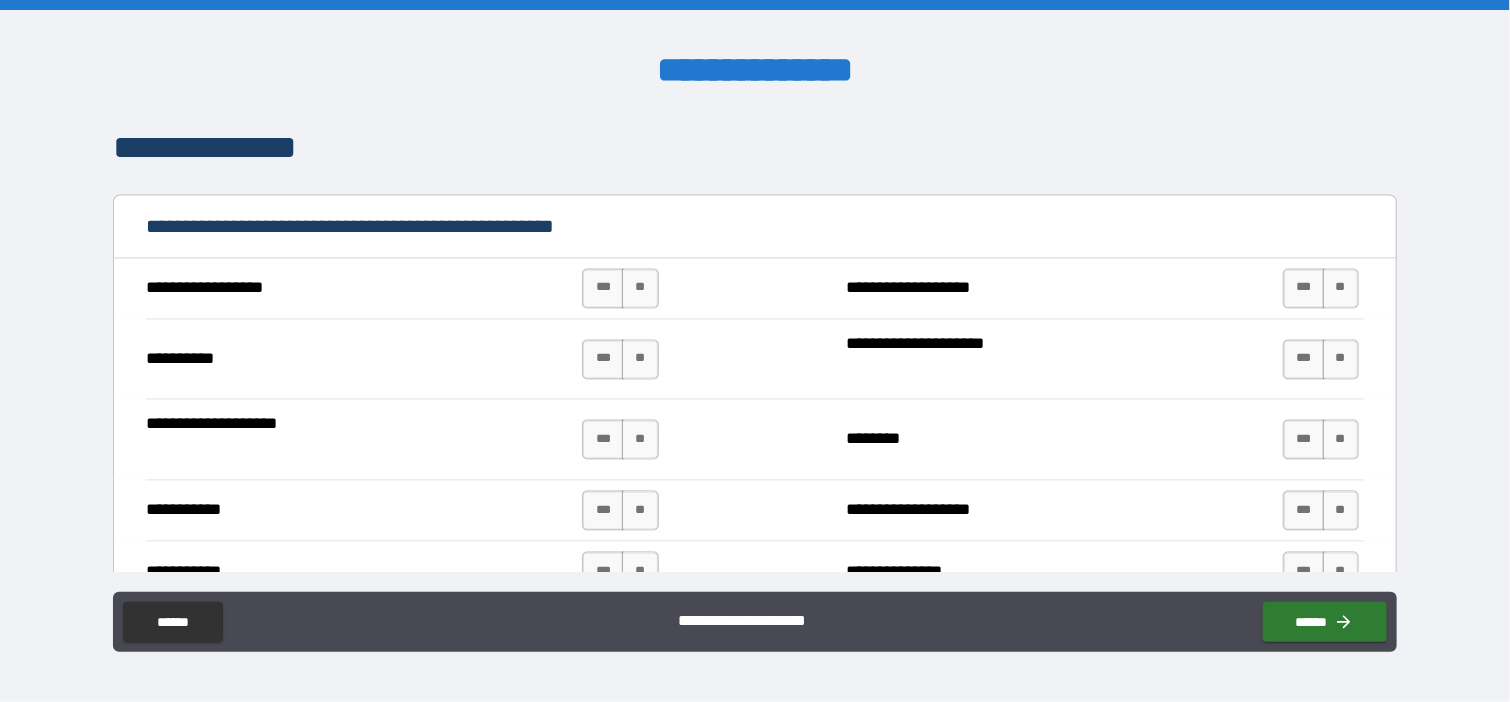 scroll, scrollTop: 1879, scrollLeft: 0, axis: vertical 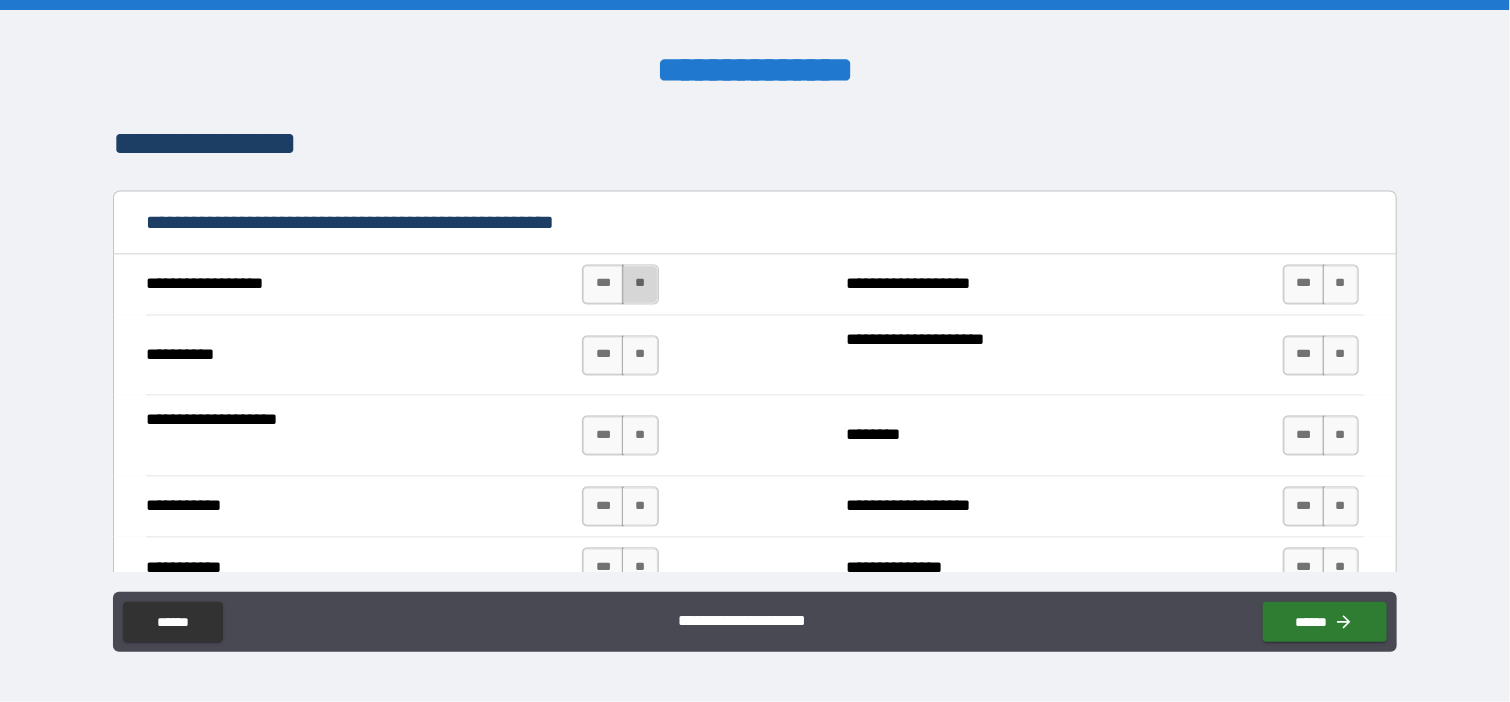 click on "**" at bounding box center (640, 285) 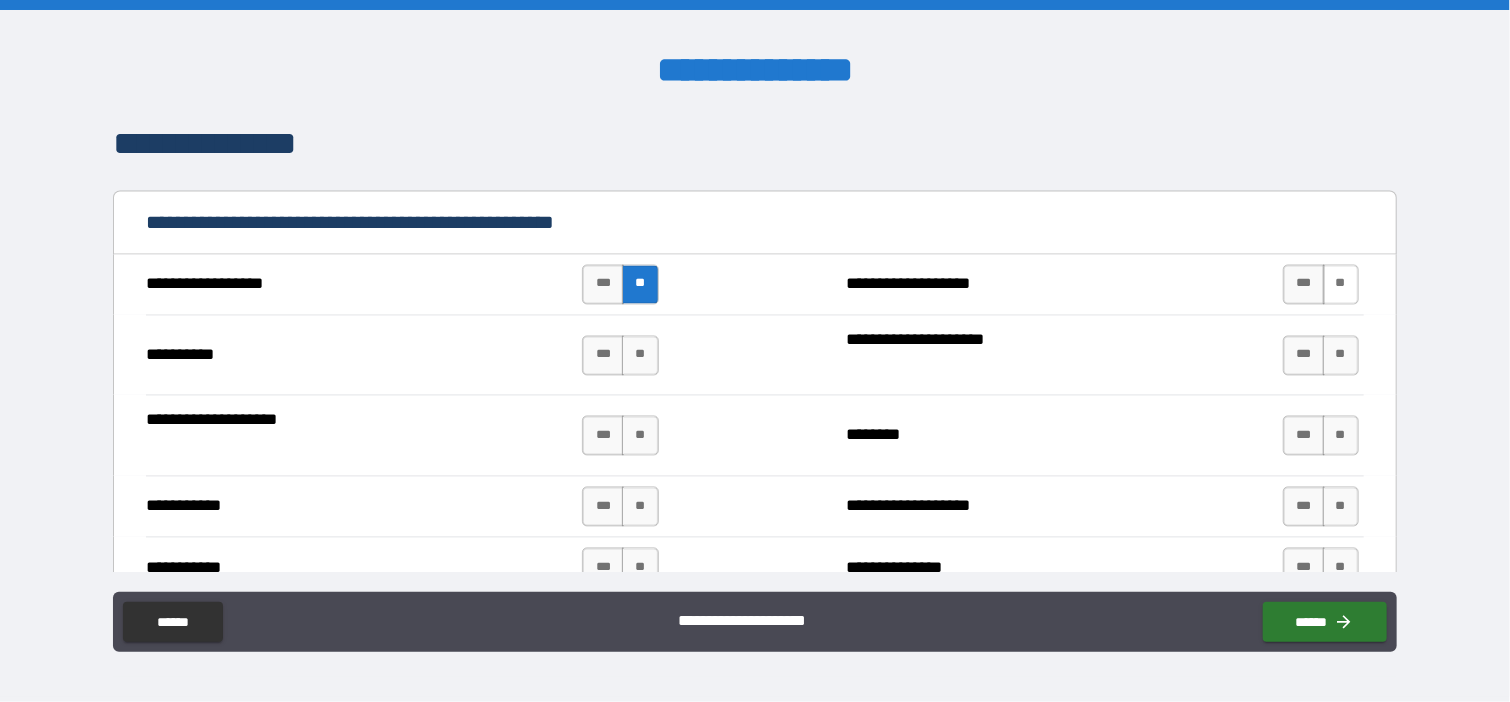 click on "**" at bounding box center [1341, 285] 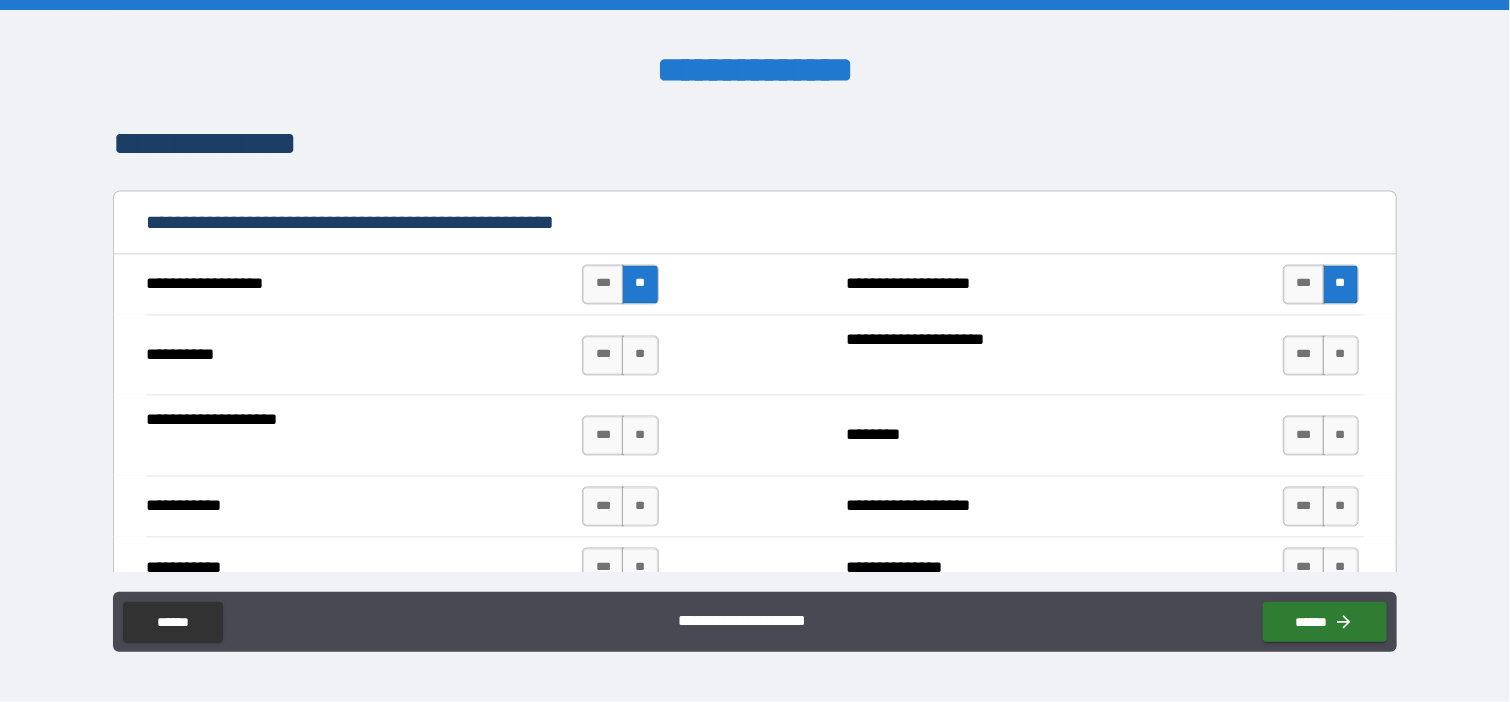 drag, startPoint x: 636, startPoint y: 344, endPoint x: 670, endPoint y: 342, distance: 34.058773 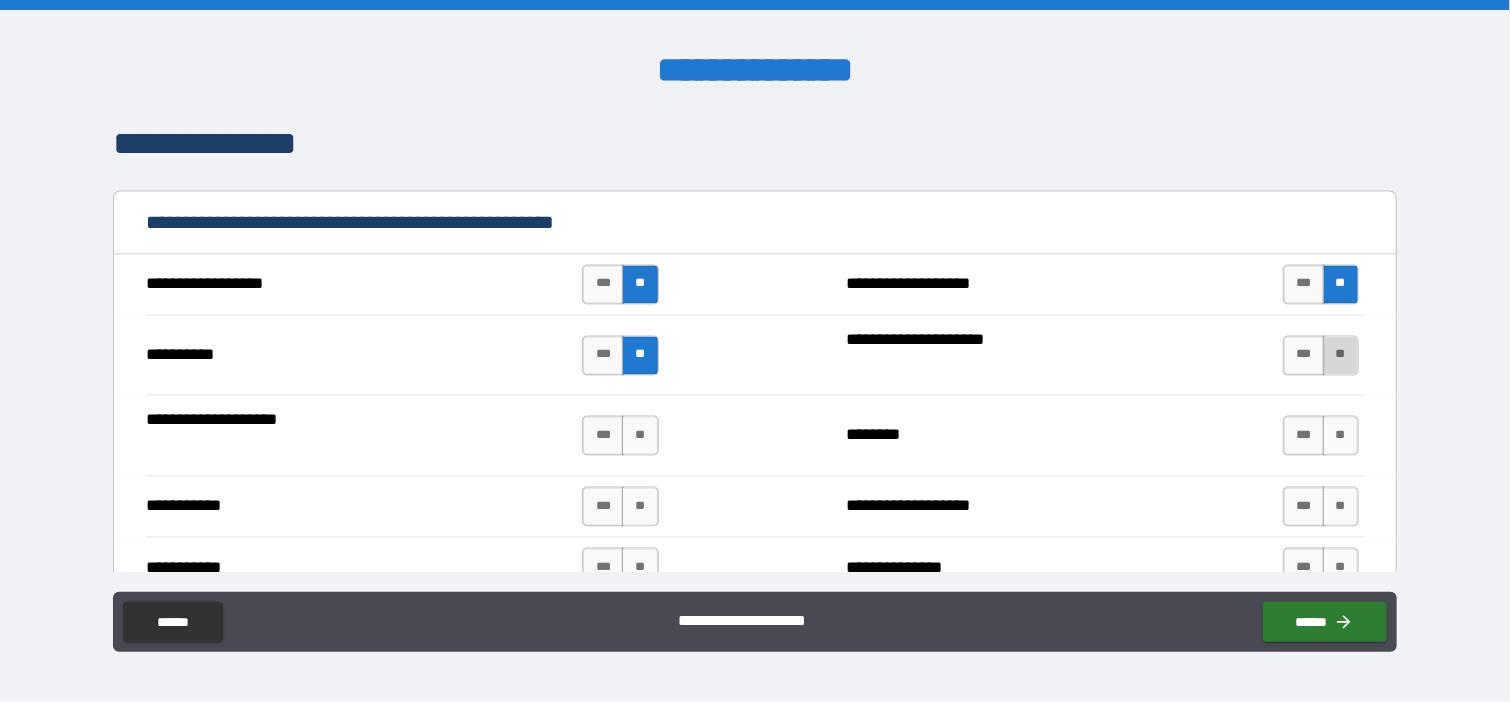 click on "**" at bounding box center [1341, 356] 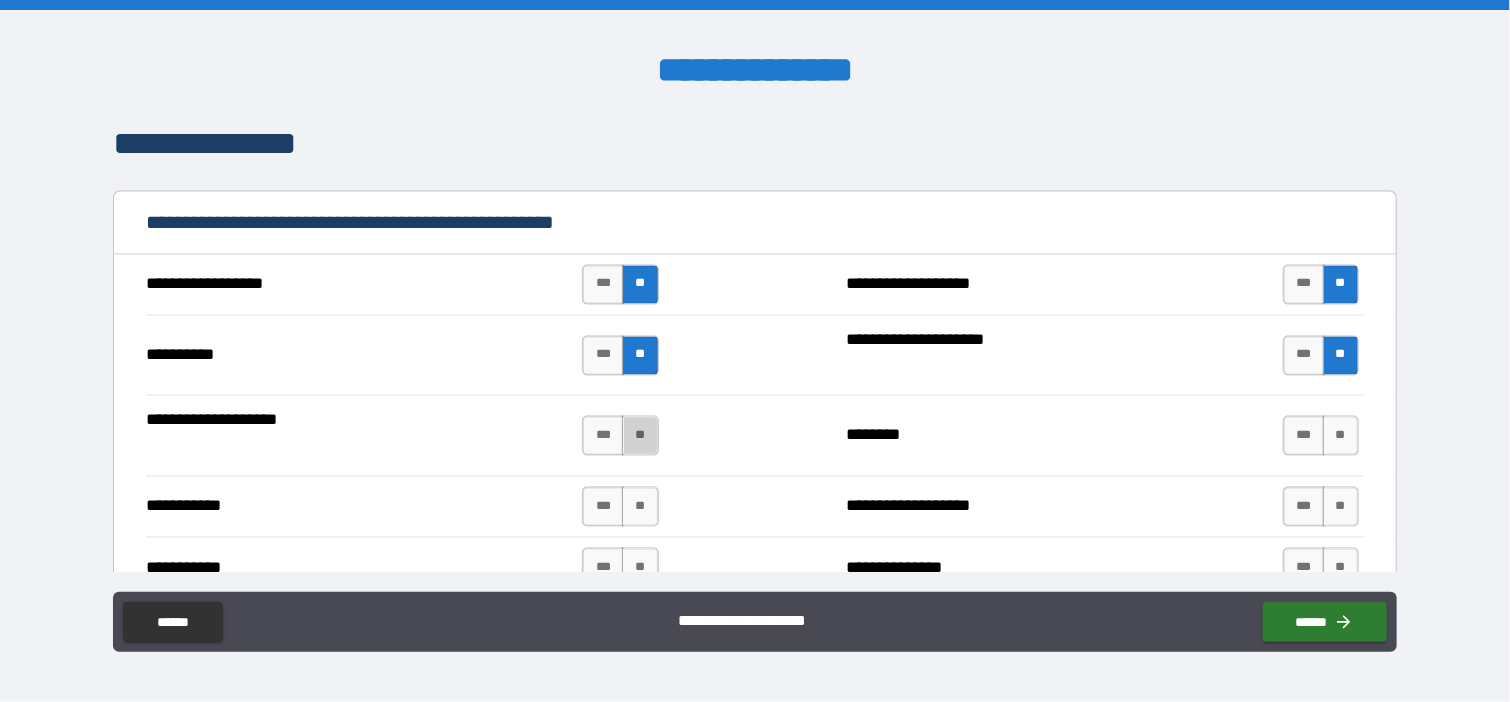 drag, startPoint x: 642, startPoint y: 428, endPoint x: 681, endPoint y: 426, distance: 39.051247 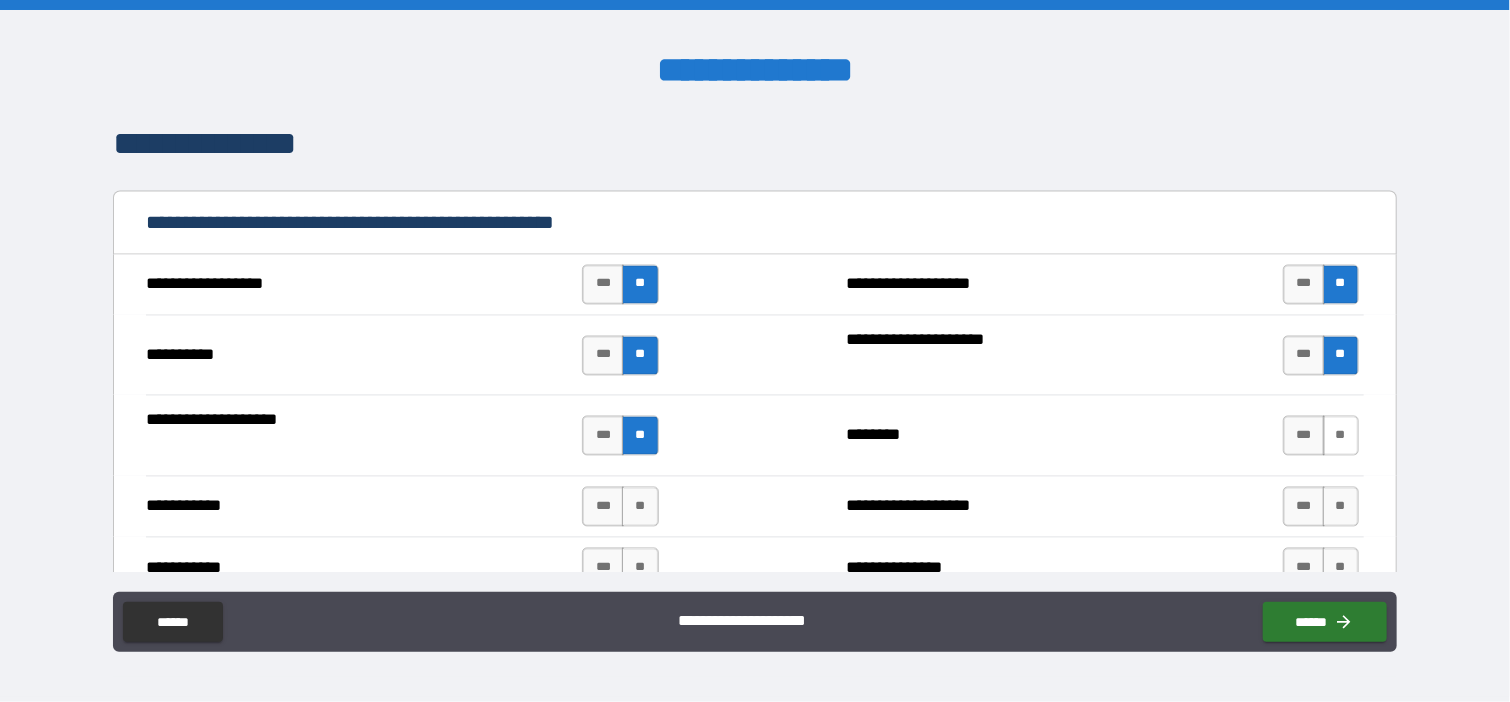 click on "**" at bounding box center (1341, 436) 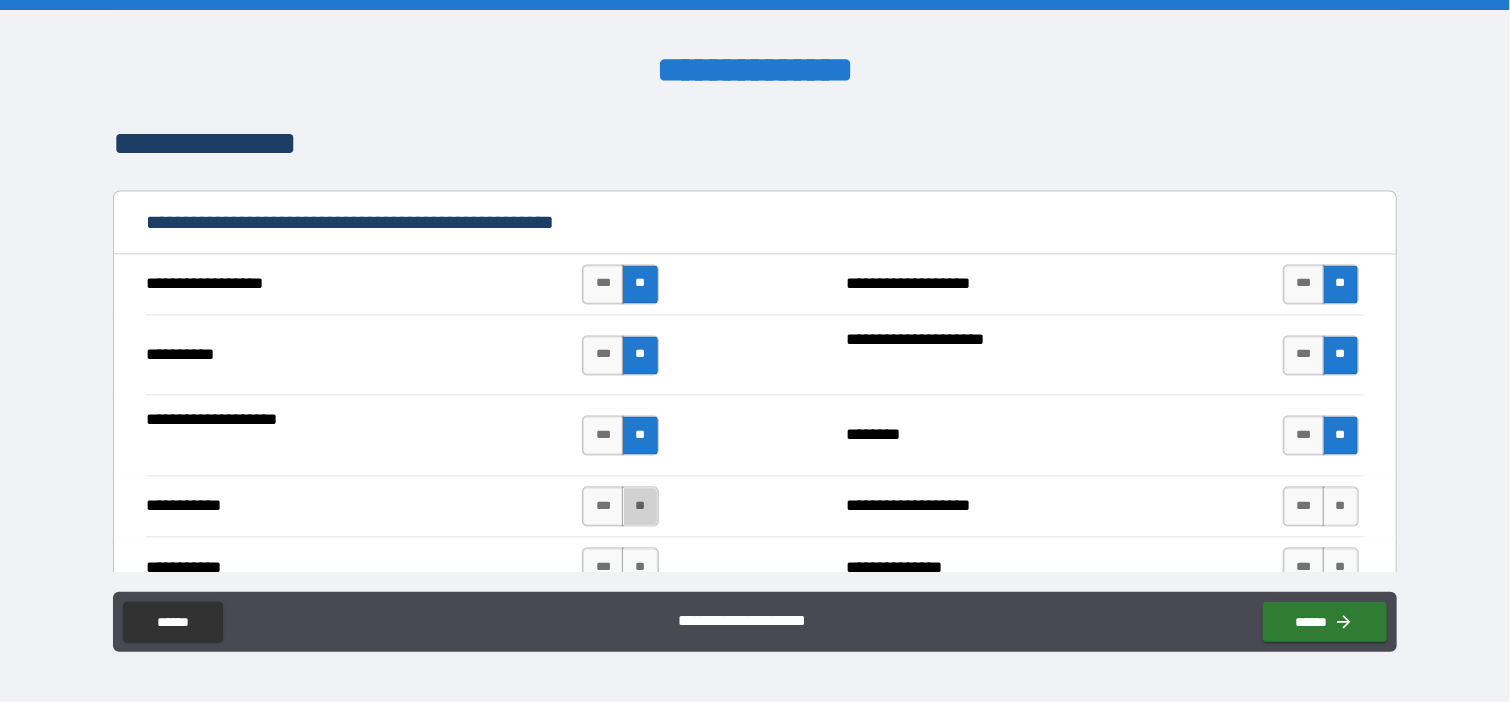 drag, startPoint x: 641, startPoint y: 500, endPoint x: 764, endPoint y: 499, distance: 123.00407 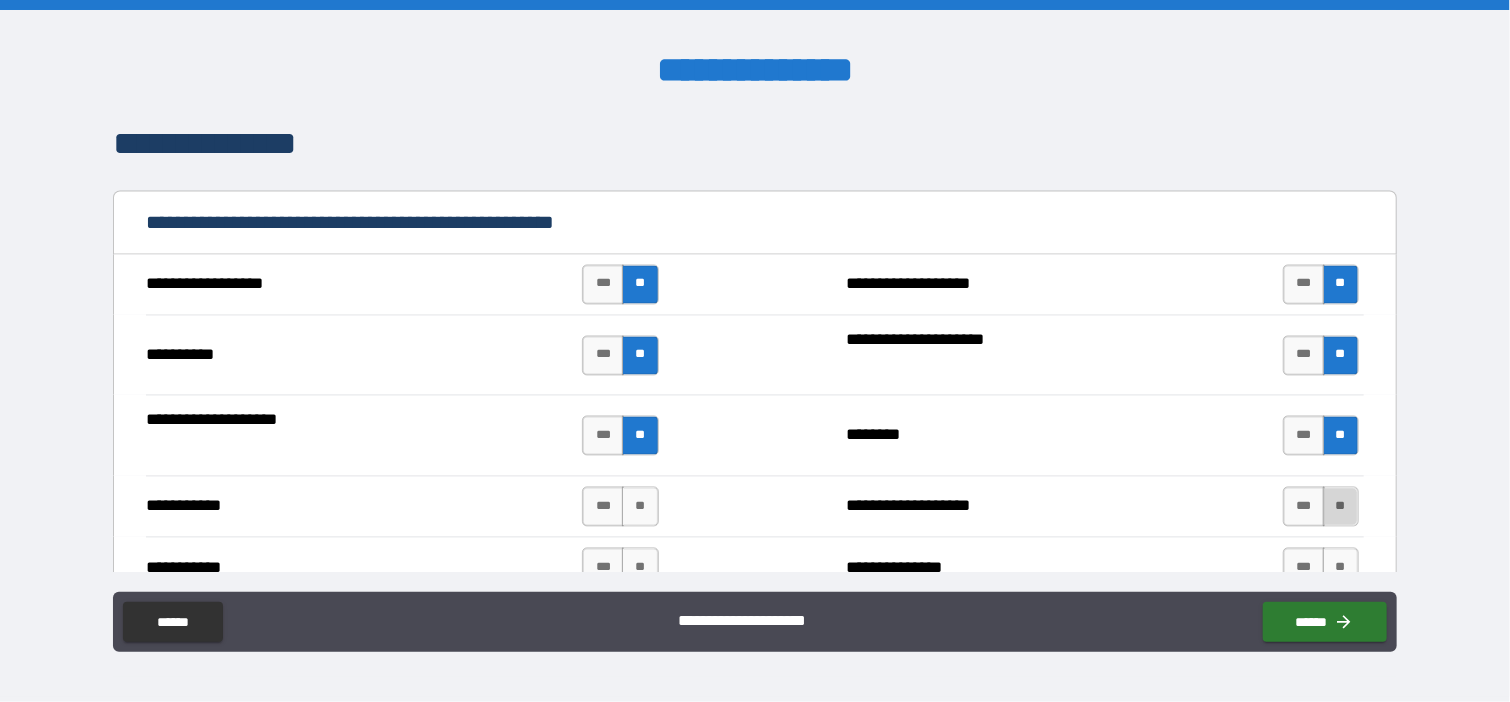 click on "**" at bounding box center [1341, 507] 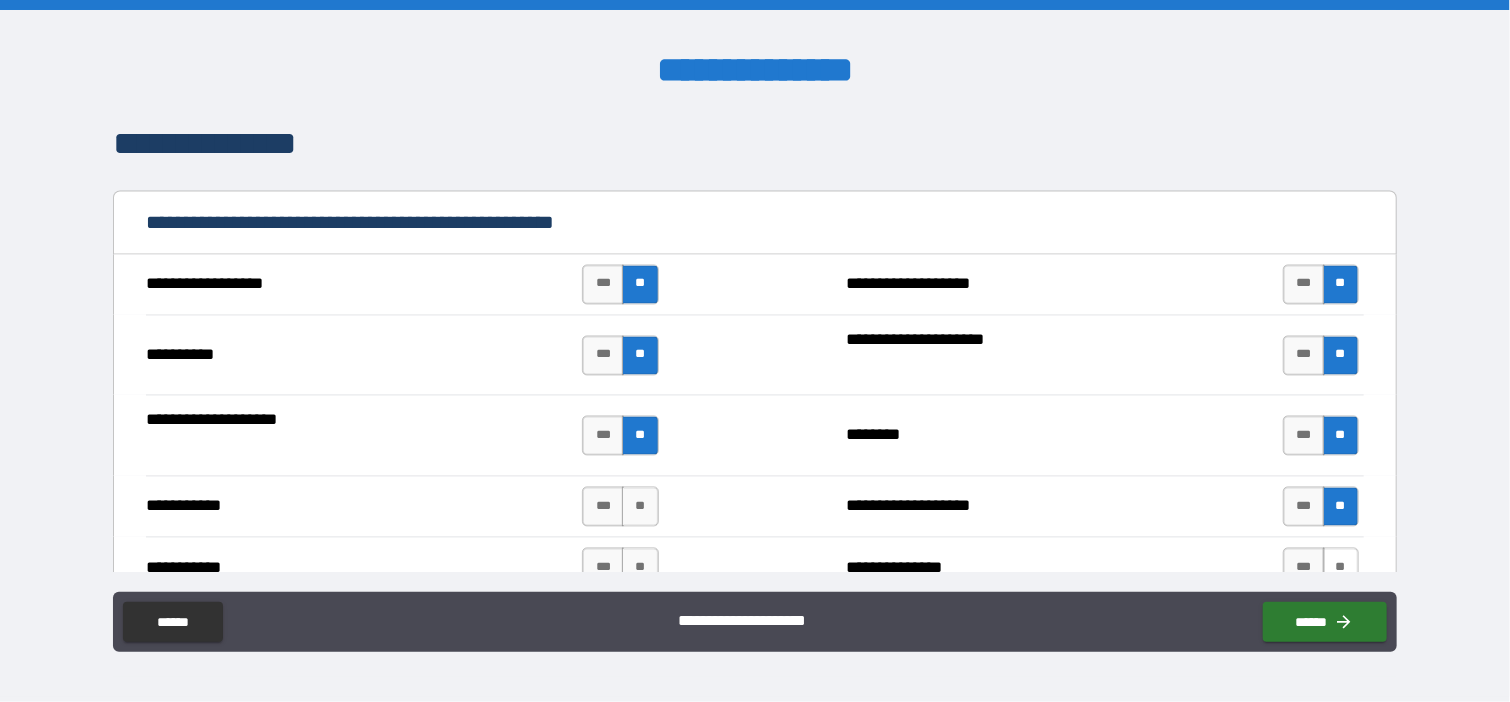 click on "**" at bounding box center [1341, 568] 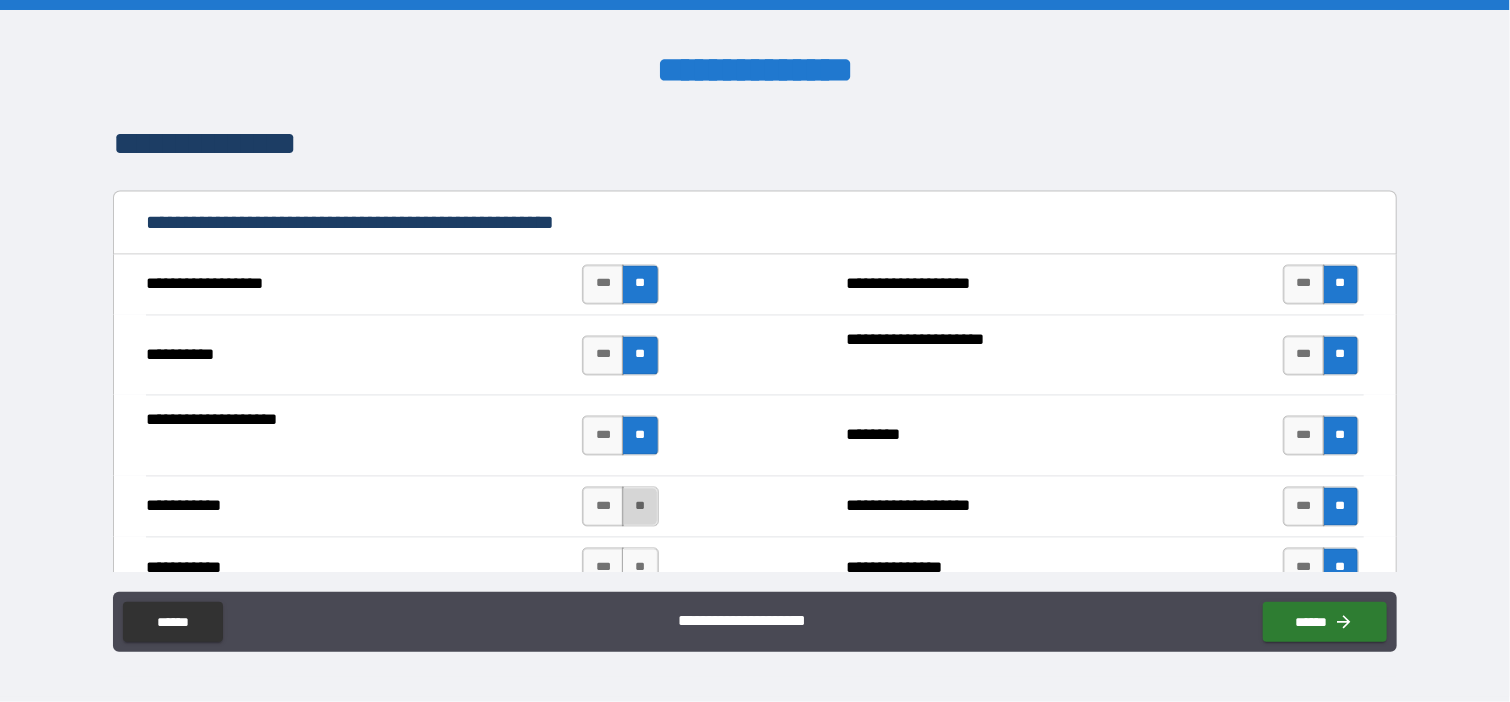 click on "**" at bounding box center [640, 507] 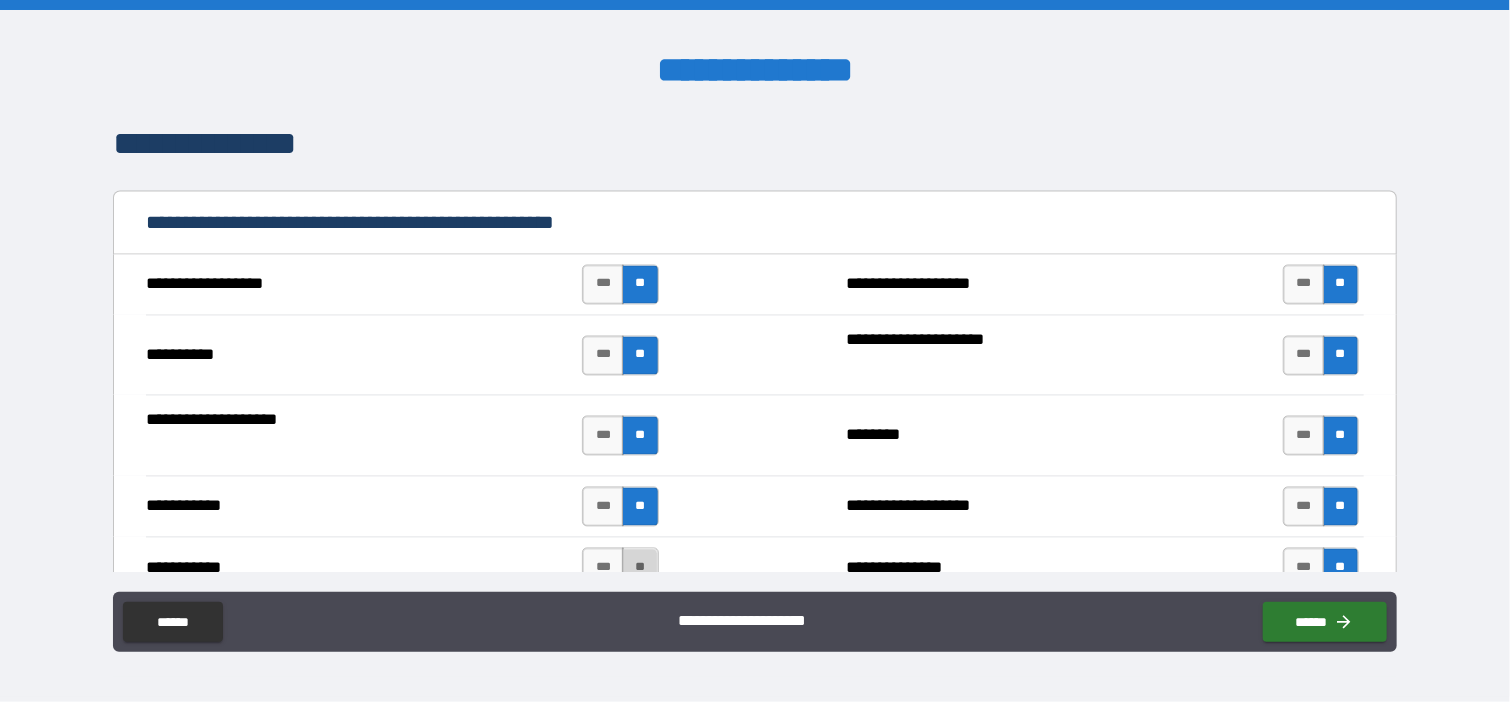 drag, startPoint x: 631, startPoint y: 549, endPoint x: 661, endPoint y: 539, distance: 31.622776 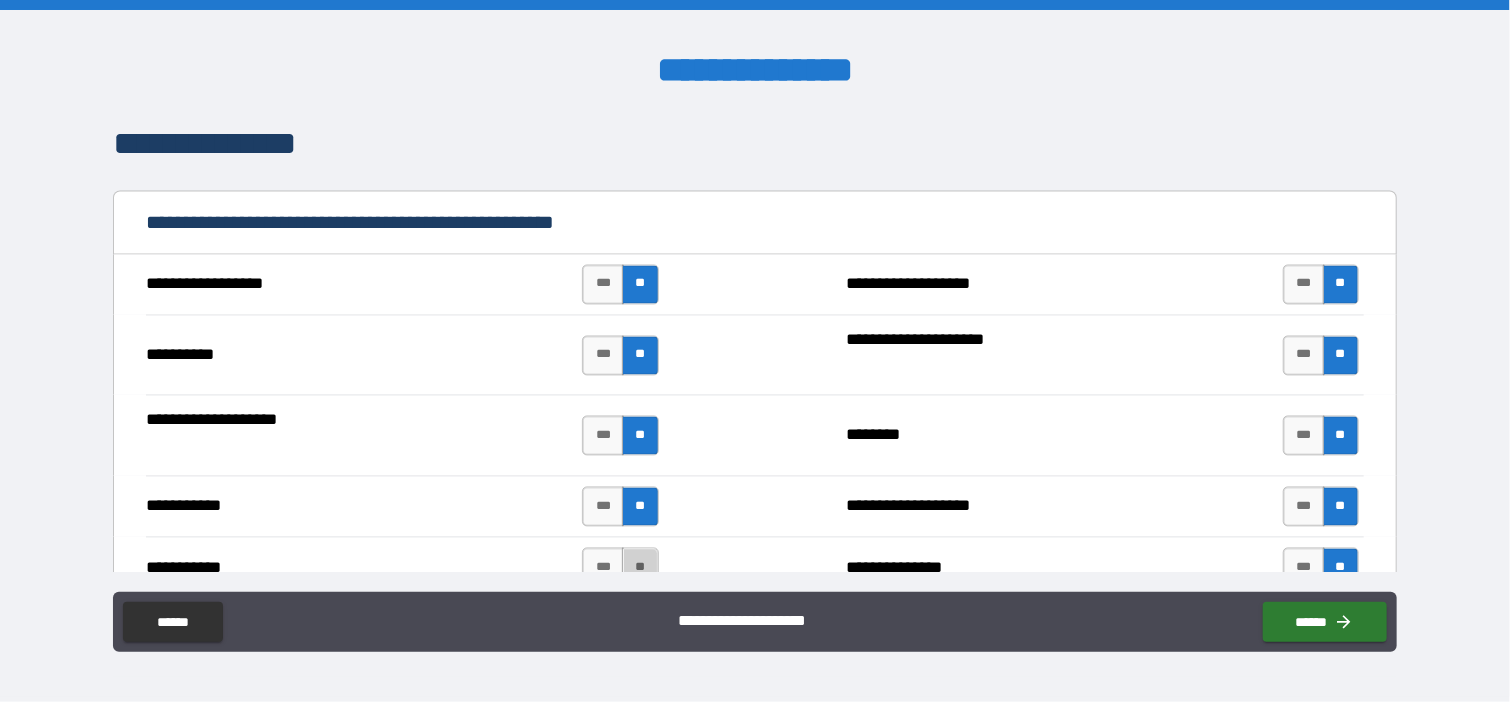 click on "**" at bounding box center (640, 568) 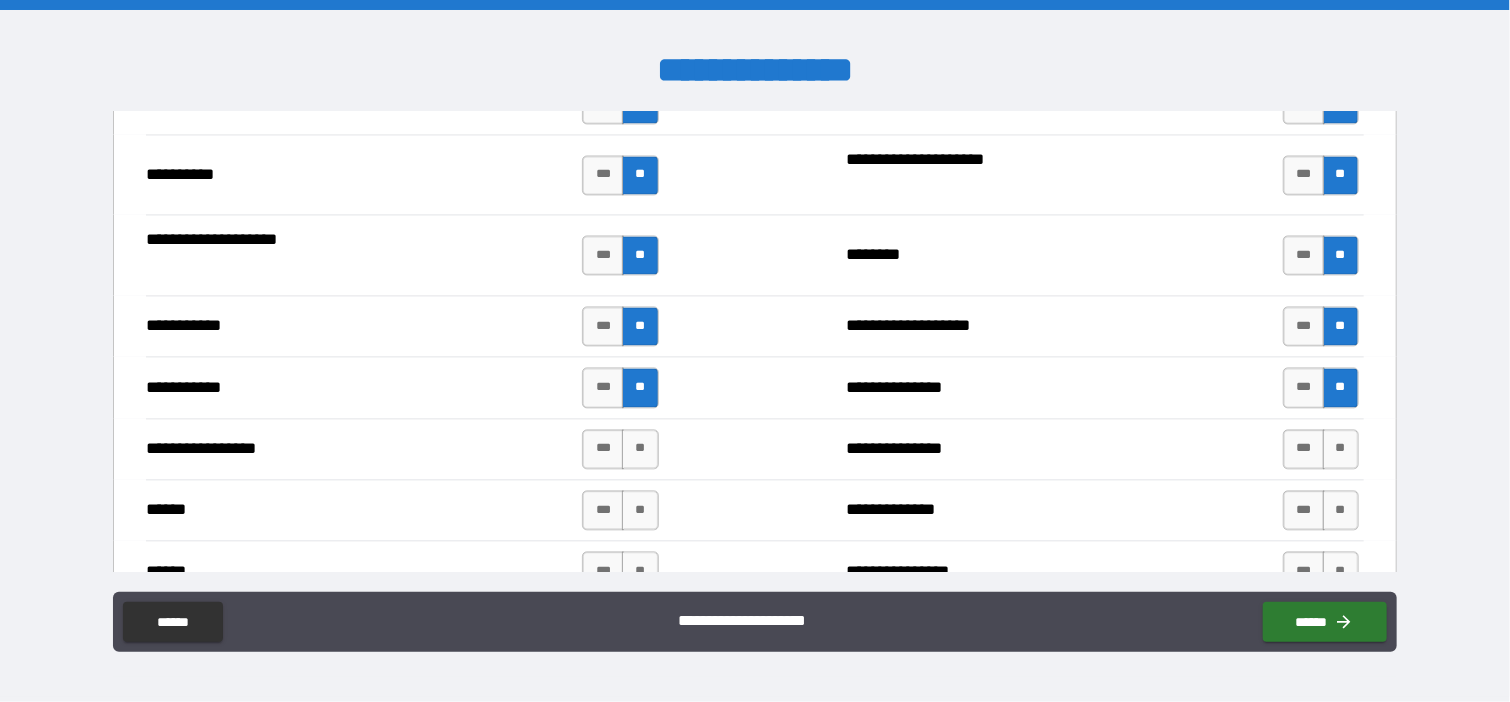 scroll, scrollTop: 2069, scrollLeft: 0, axis: vertical 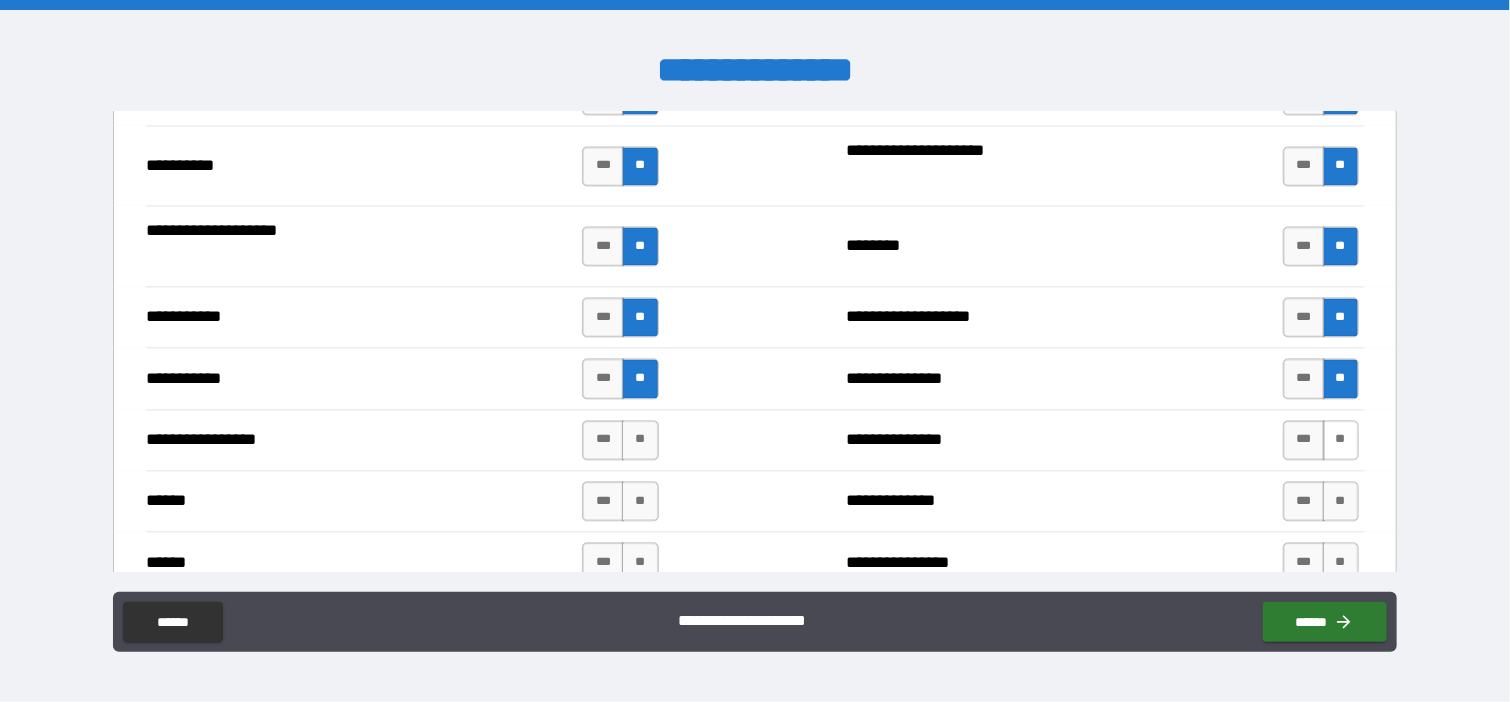click on "**" at bounding box center (1341, 440) 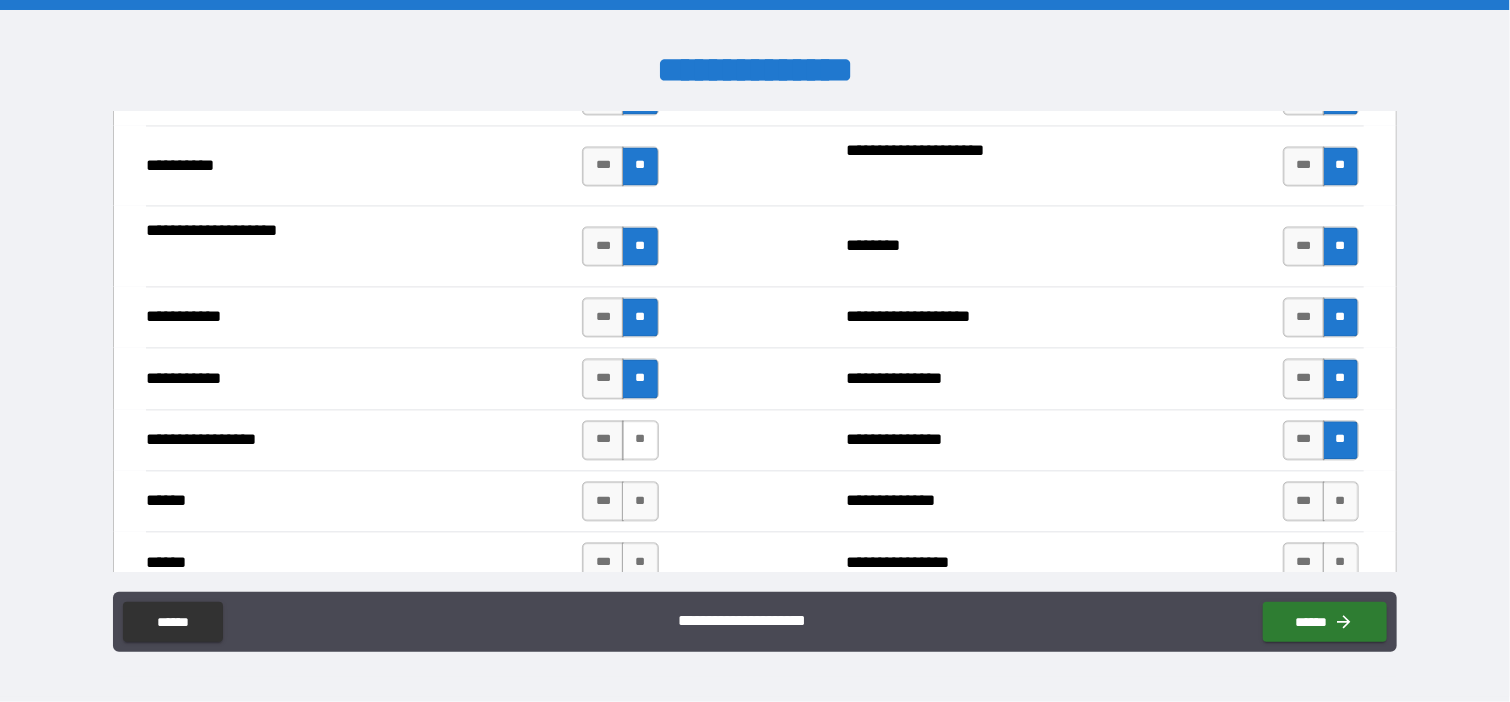 click on "**" at bounding box center (640, 440) 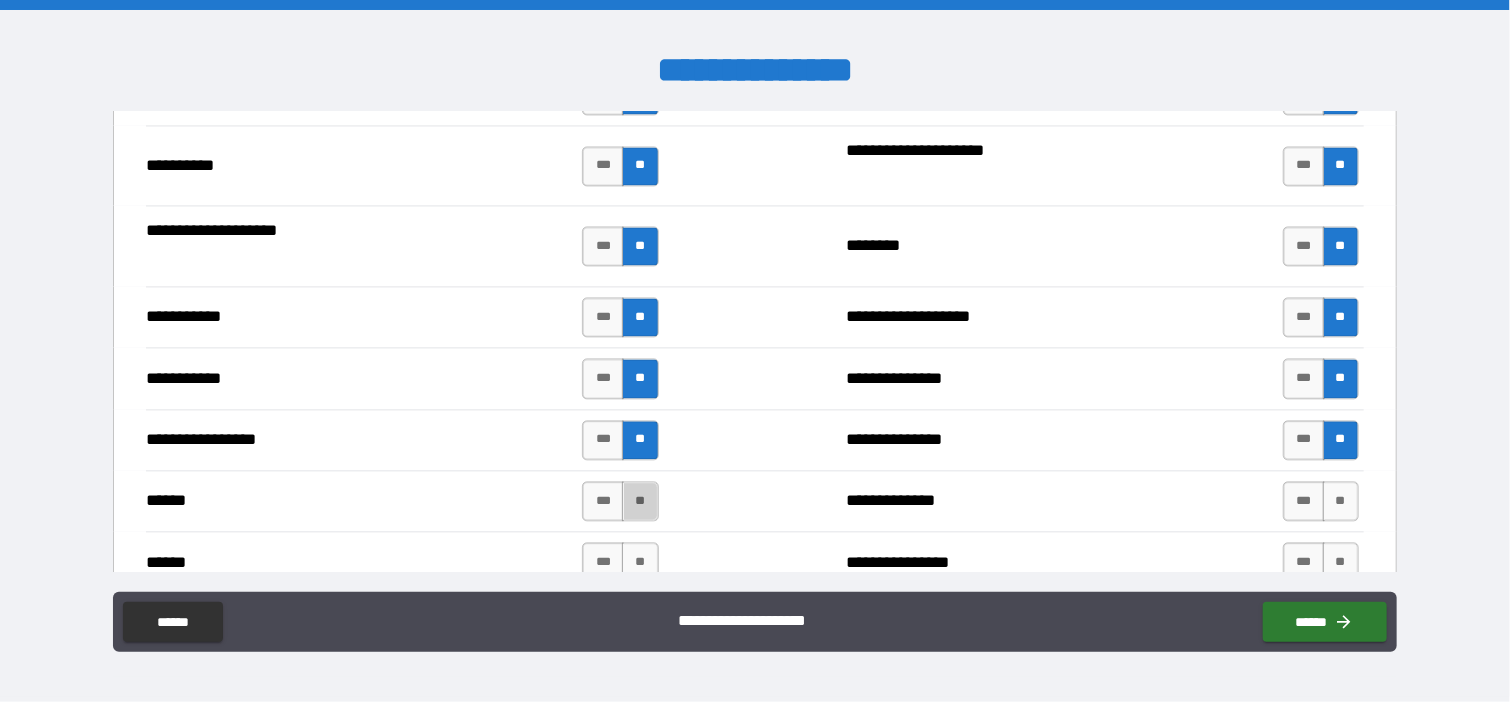 drag, startPoint x: 636, startPoint y: 492, endPoint x: 711, endPoint y: 489, distance: 75.059975 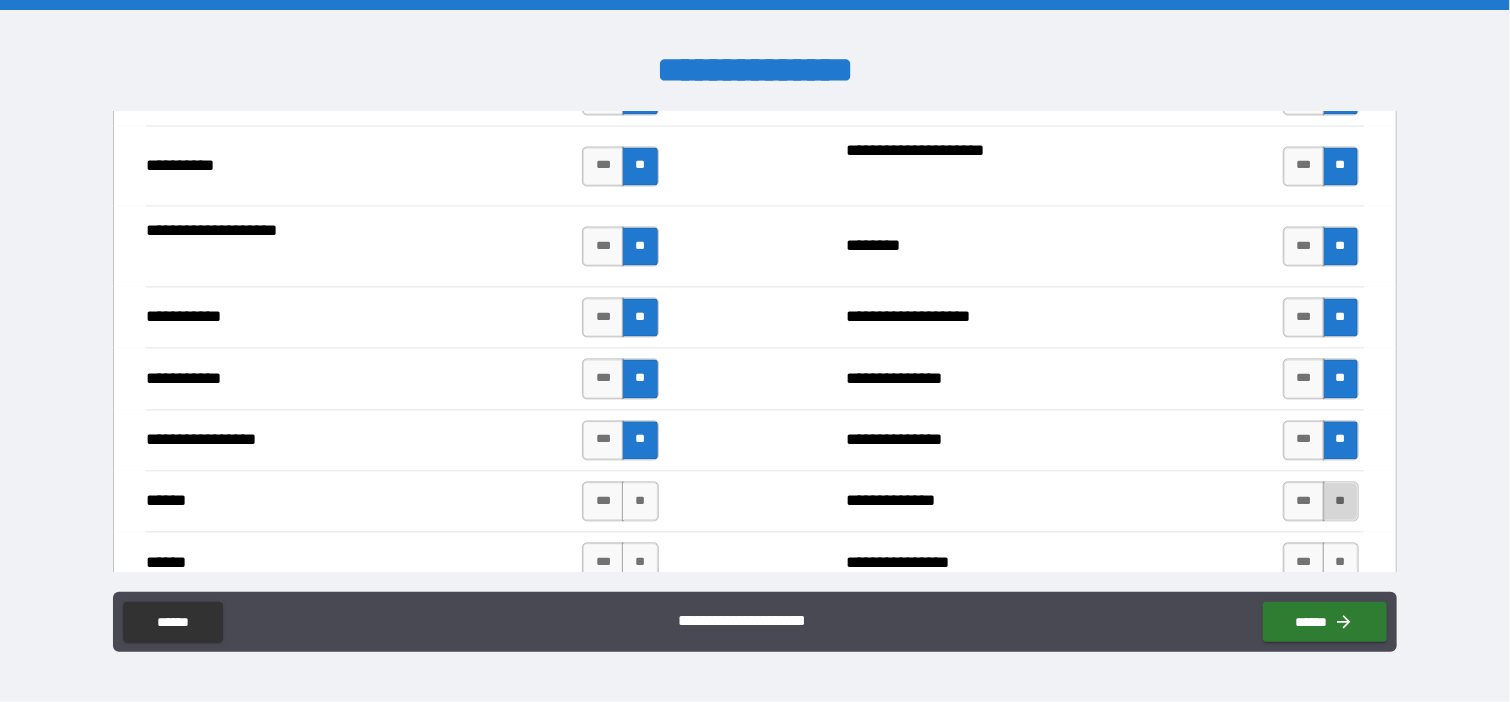 click on "**" at bounding box center (1341, 501) 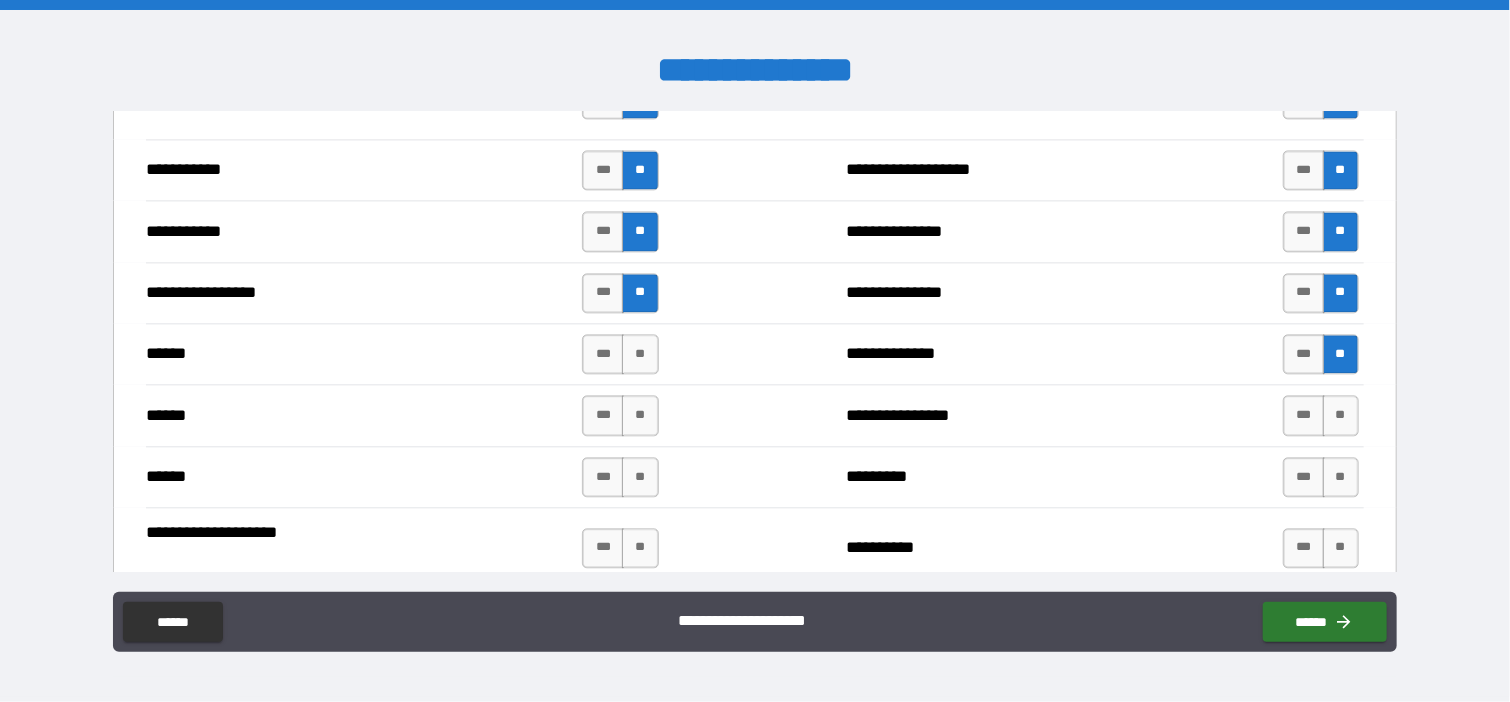 scroll, scrollTop: 2225, scrollLeft: 0, axis: vertical 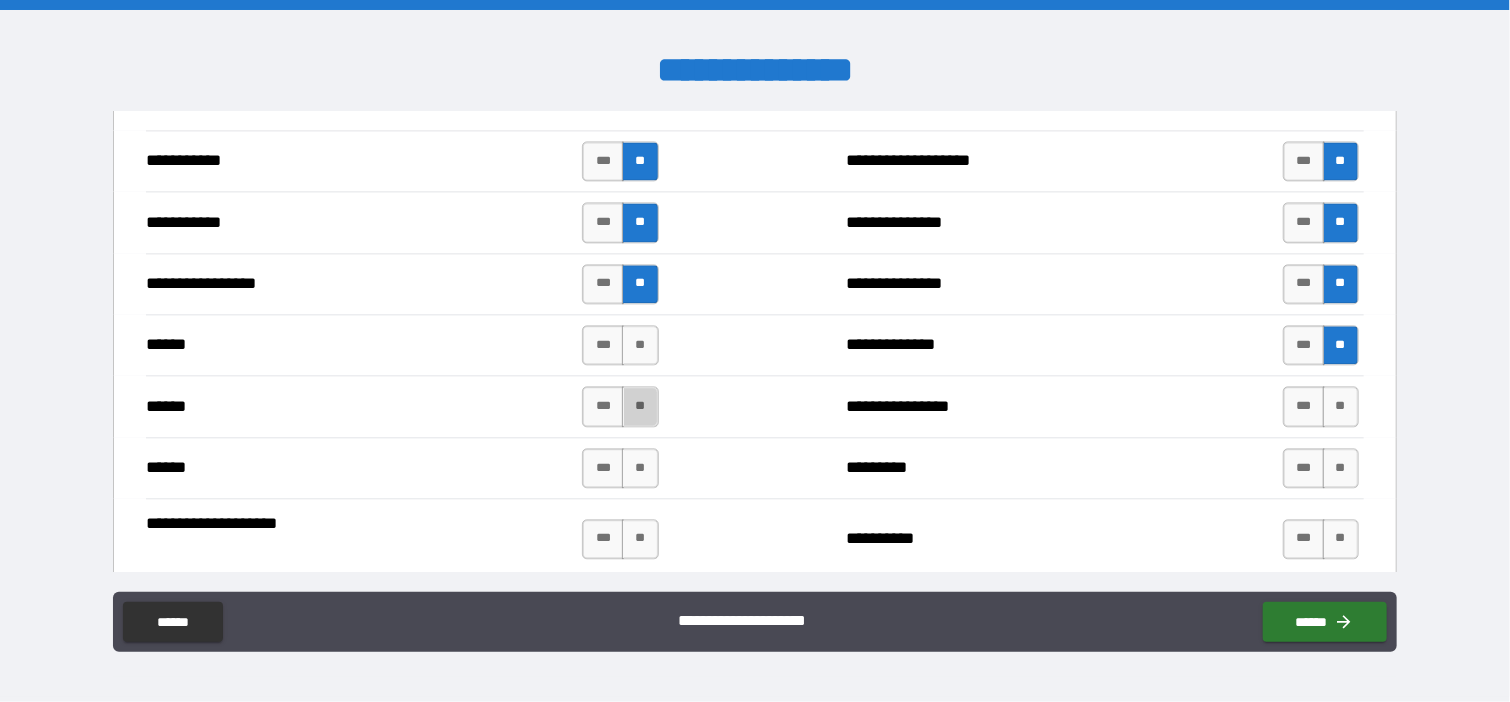 drag, startPoint x: 632, startPoint y: 405, endPoint x: 775, endPoint y: 417, distance: 143.50261 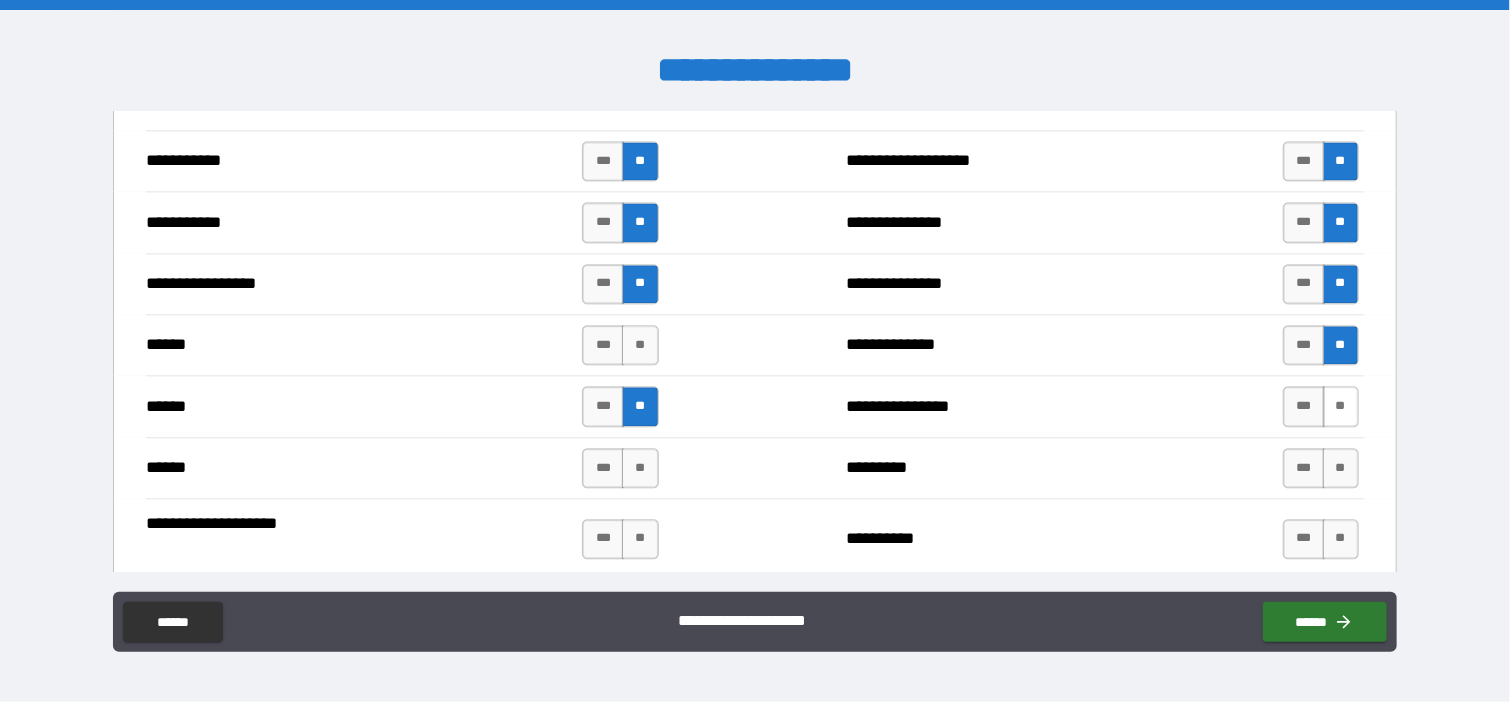 click on "**" at bounding box center [1341, 406] 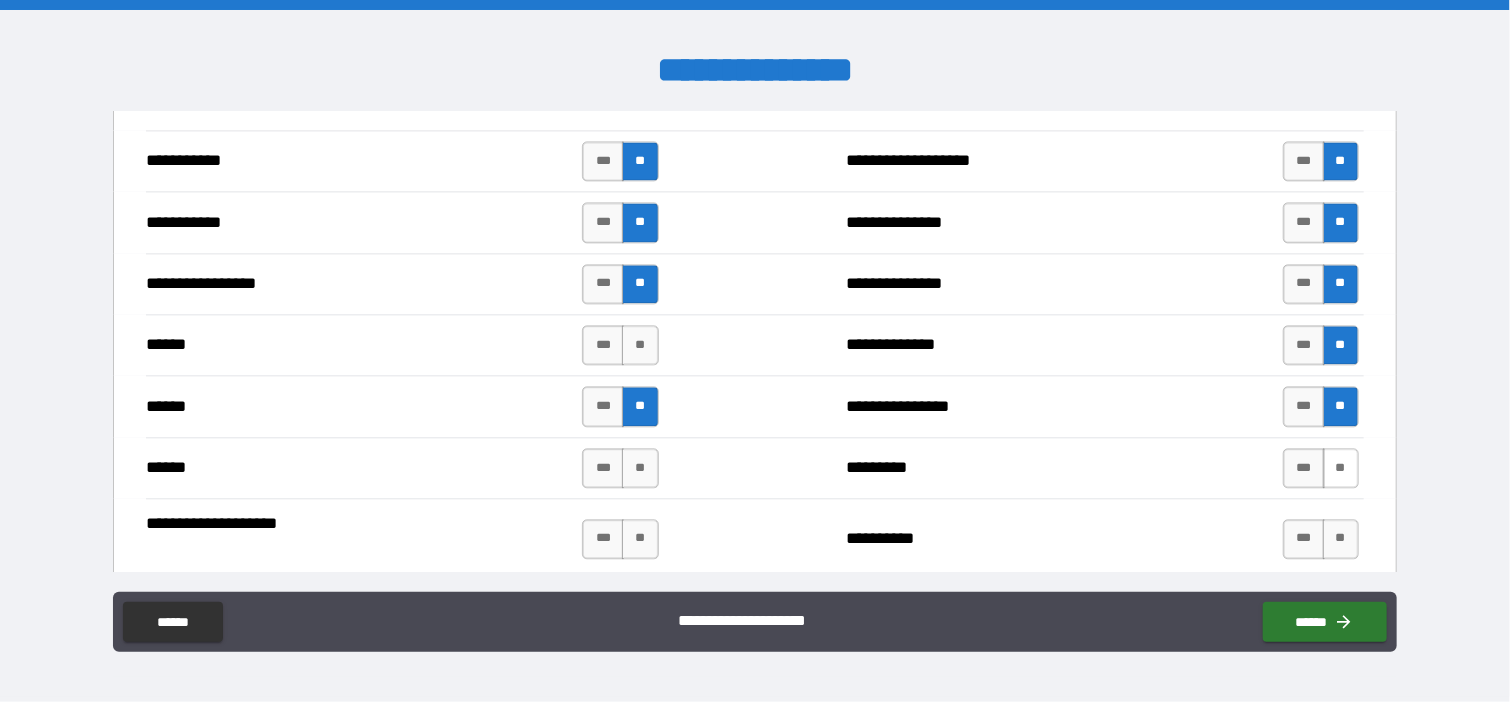click on "**" at bounding box center (1341, 468) 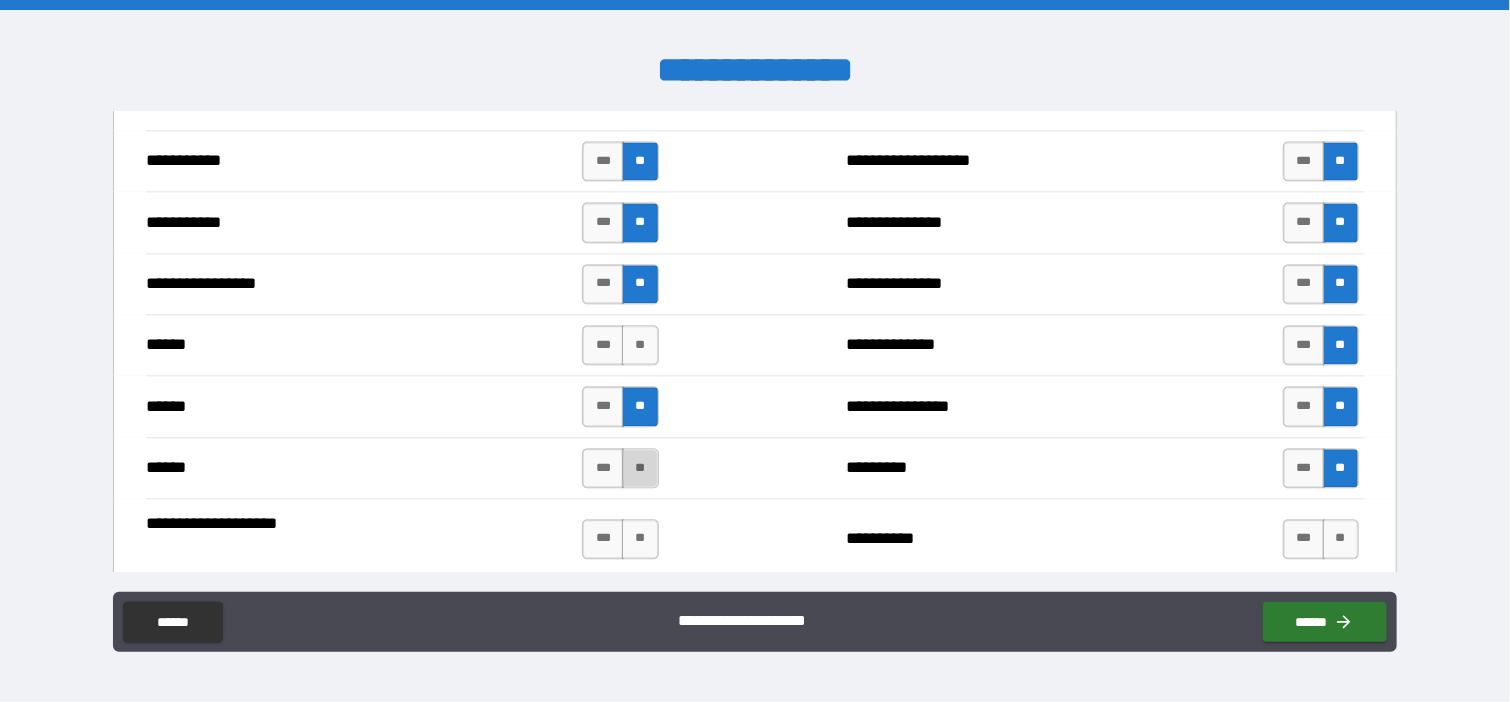 click on "**" at bounding box center (640, 468) 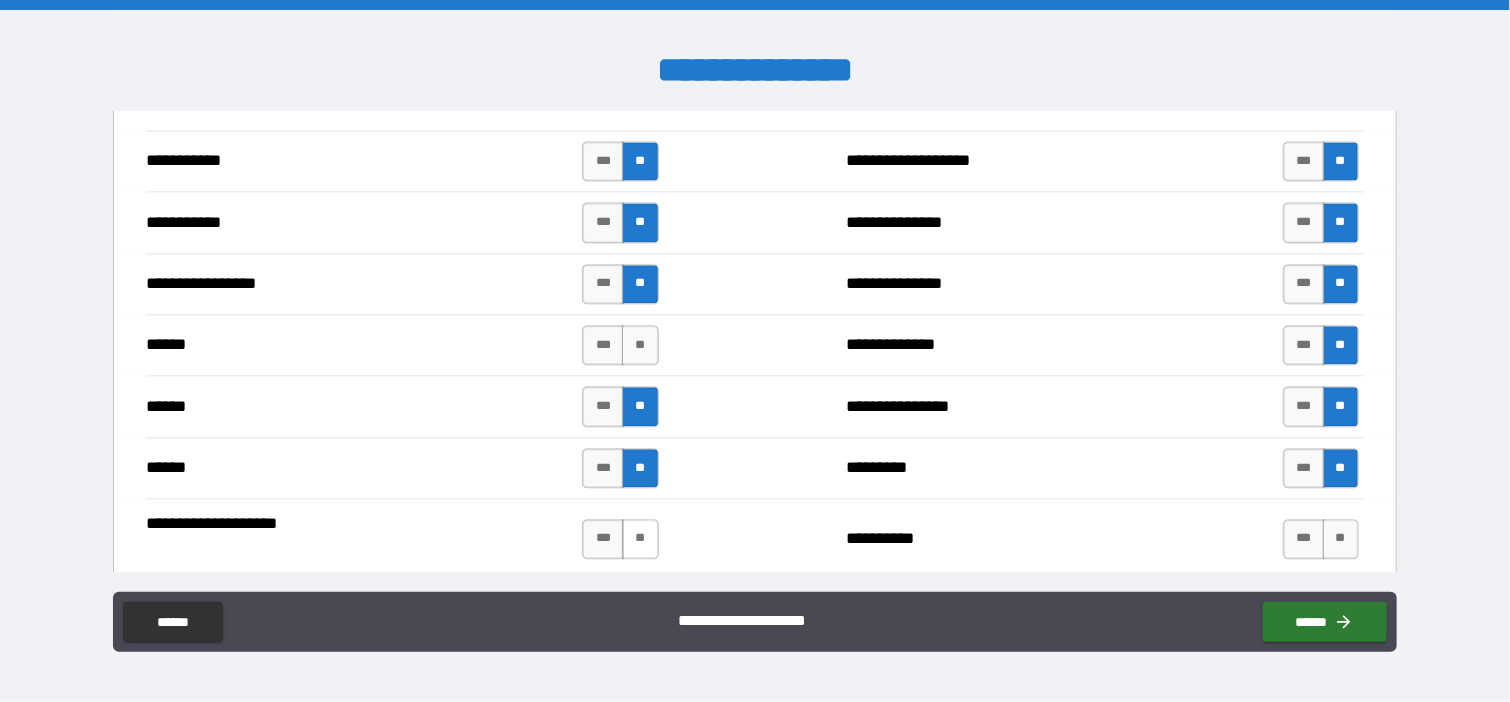 drag, startPoint x: 622, startPoint y: 517, endPoint x: 639, endPoint y: 514, distance: 17.262676 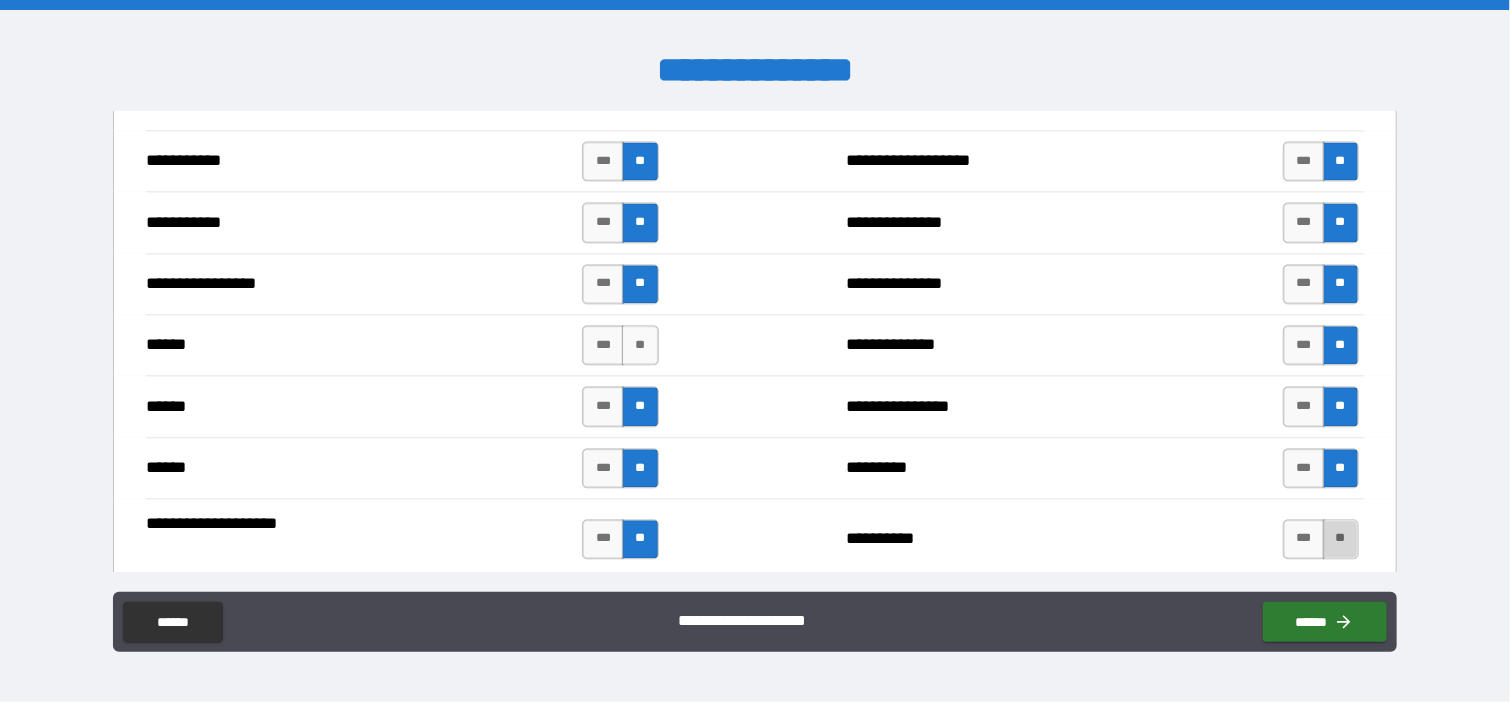 drag, startPoint x: 1327, startPoint y: 523, endPoint x: 1342, endPoint y: 517, distance: 16.155495 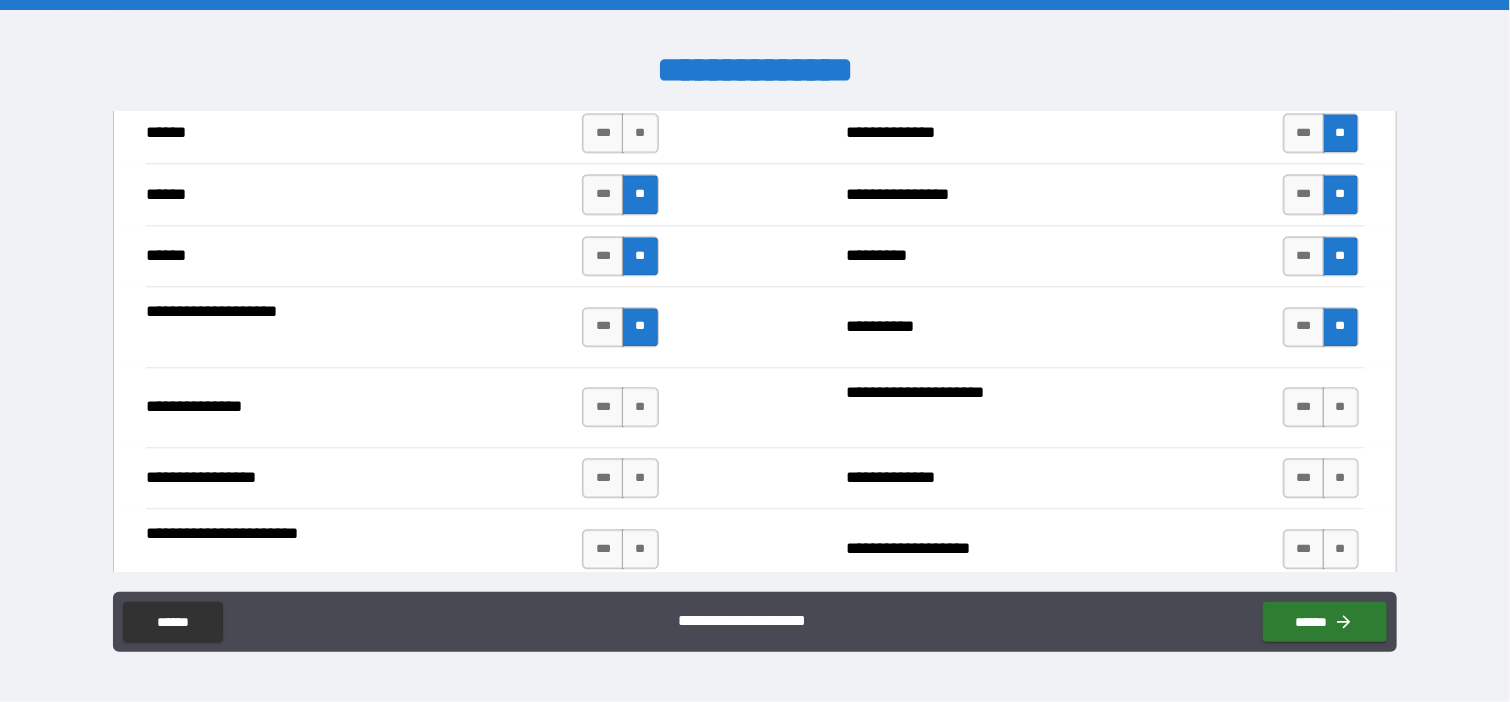 scroll, scrollTop: 2446, scrollLeft: 0, axis: vertical 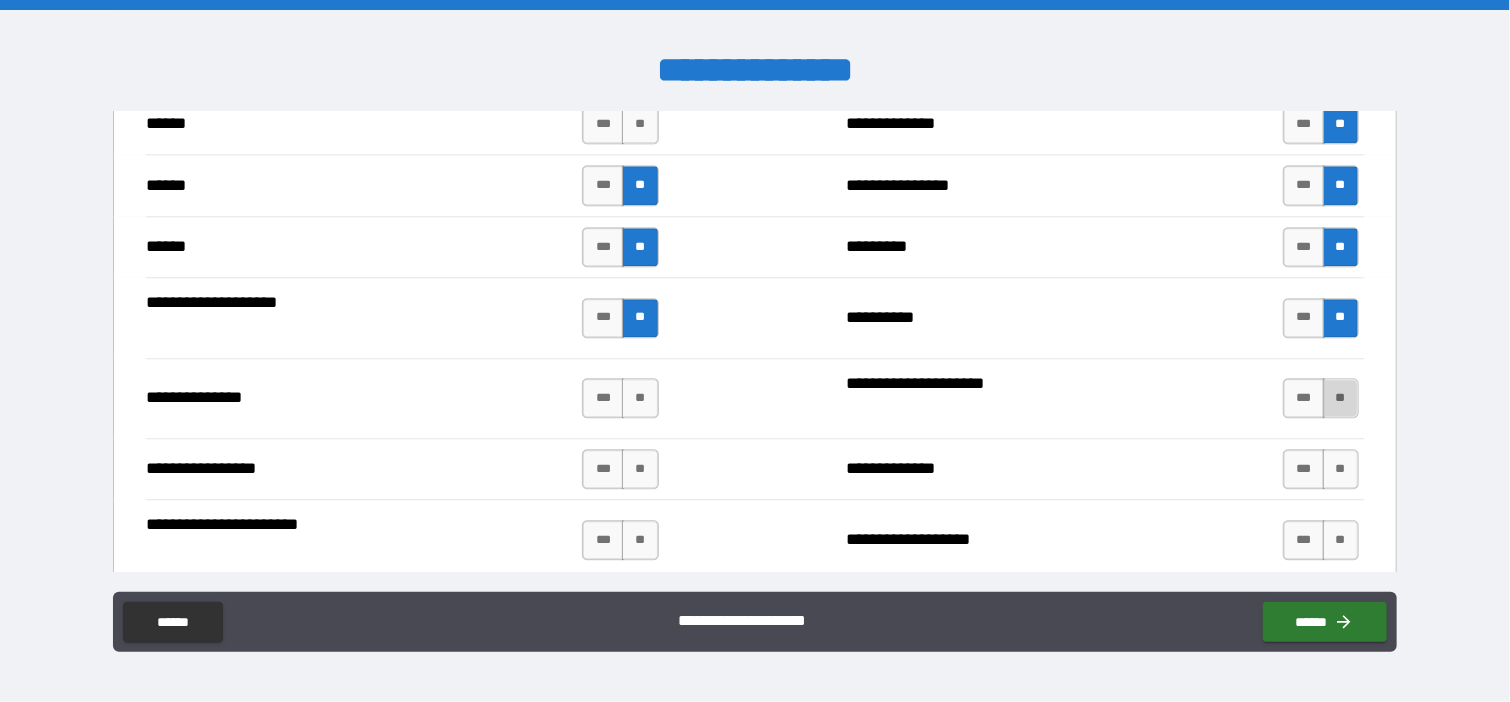 click on "**" at bounding box center [1341, 398] 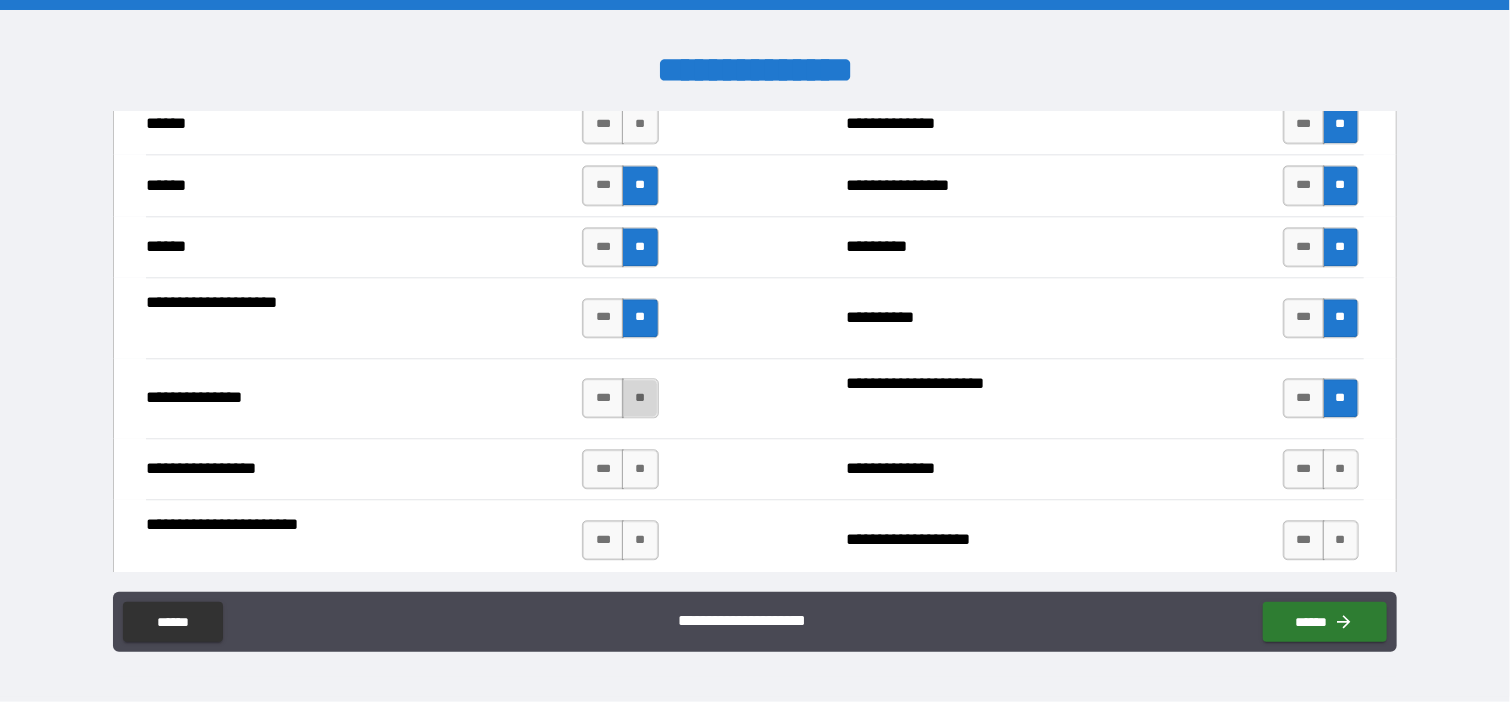 click on "**" at bounding box center (640, 398) 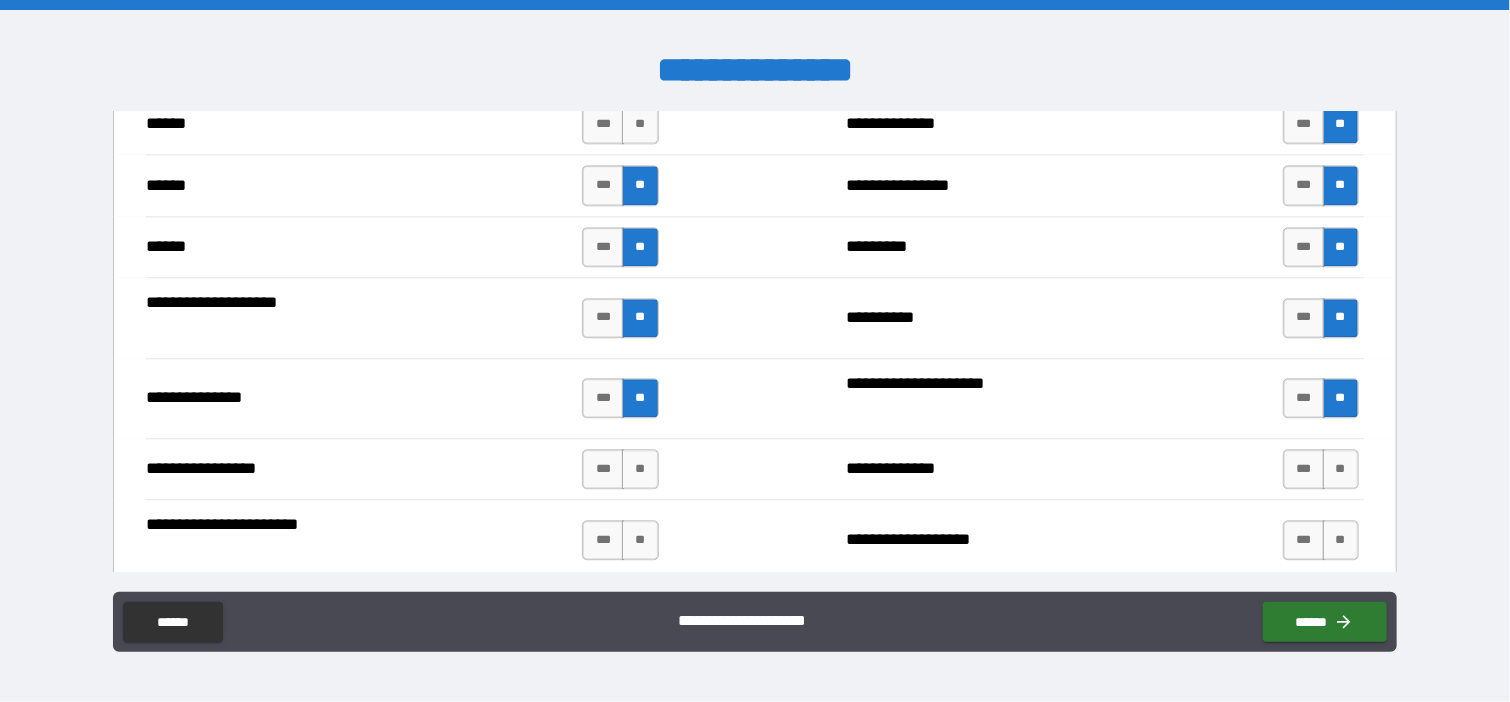 drag, startPoint x: 636, startPoint y: 457, endPoint x: 689, endPoint y: 457, distance: 53 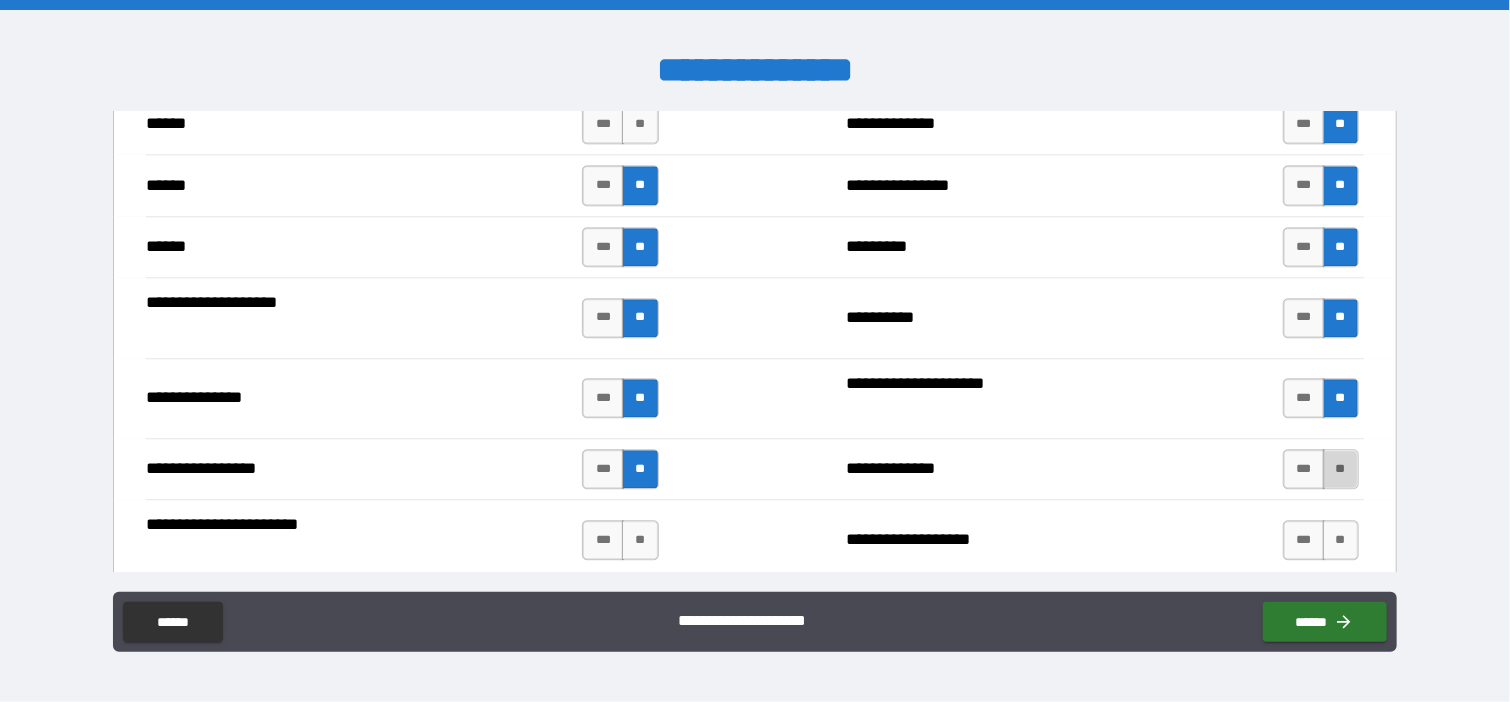 click on "**" at bounding box center [1341, 469] 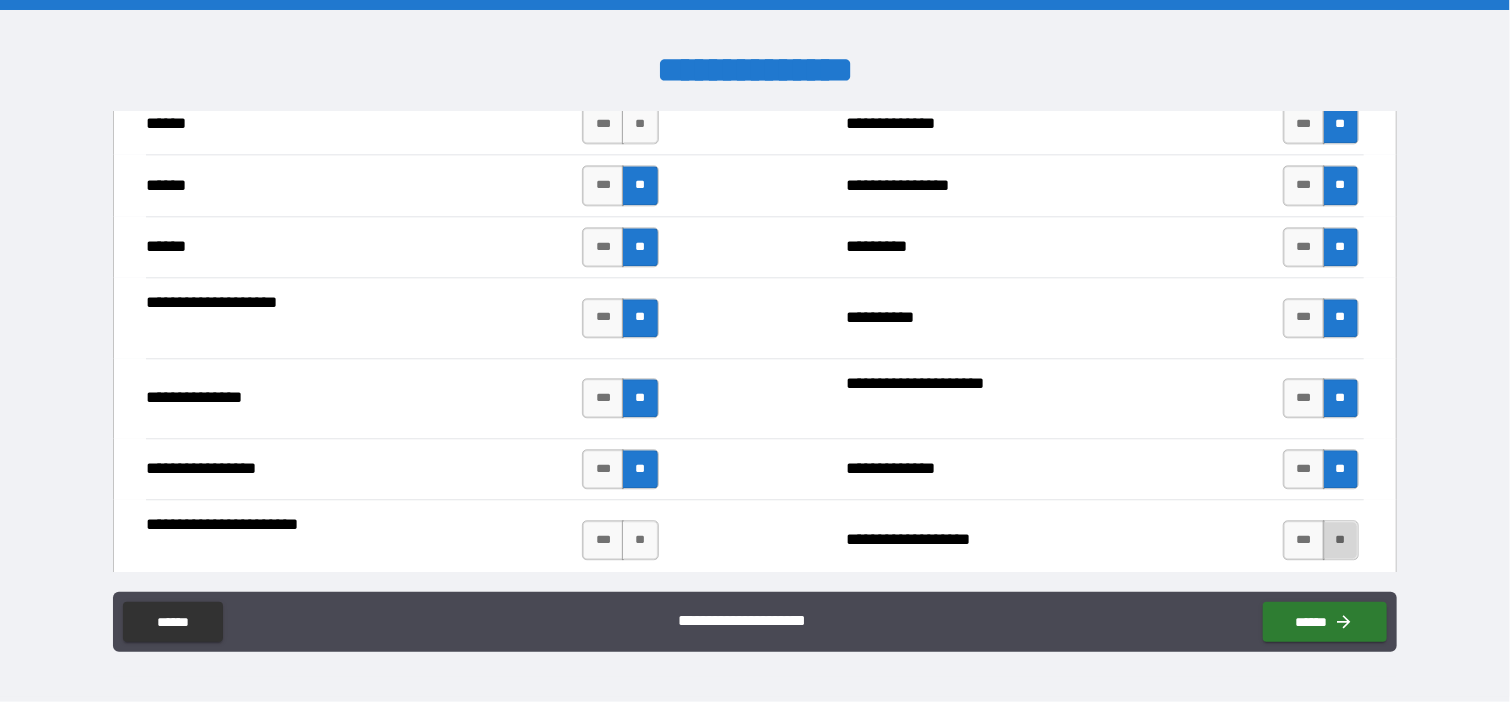 drag, startPoint x: 1332, startPoint y: 532, endPoint x: 1106, endPoint y: 504, distance: 227.7279 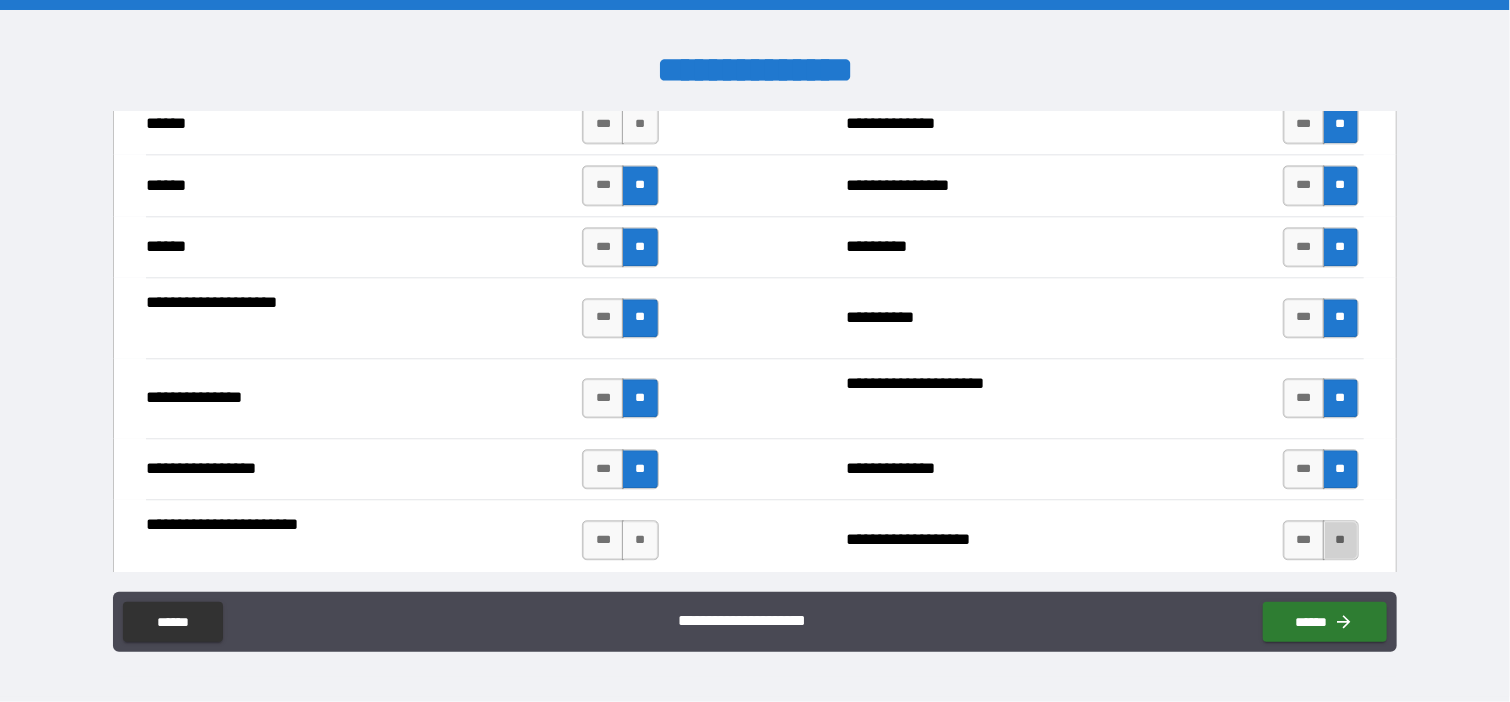 click on "**" at bounding box center [1341, 540] 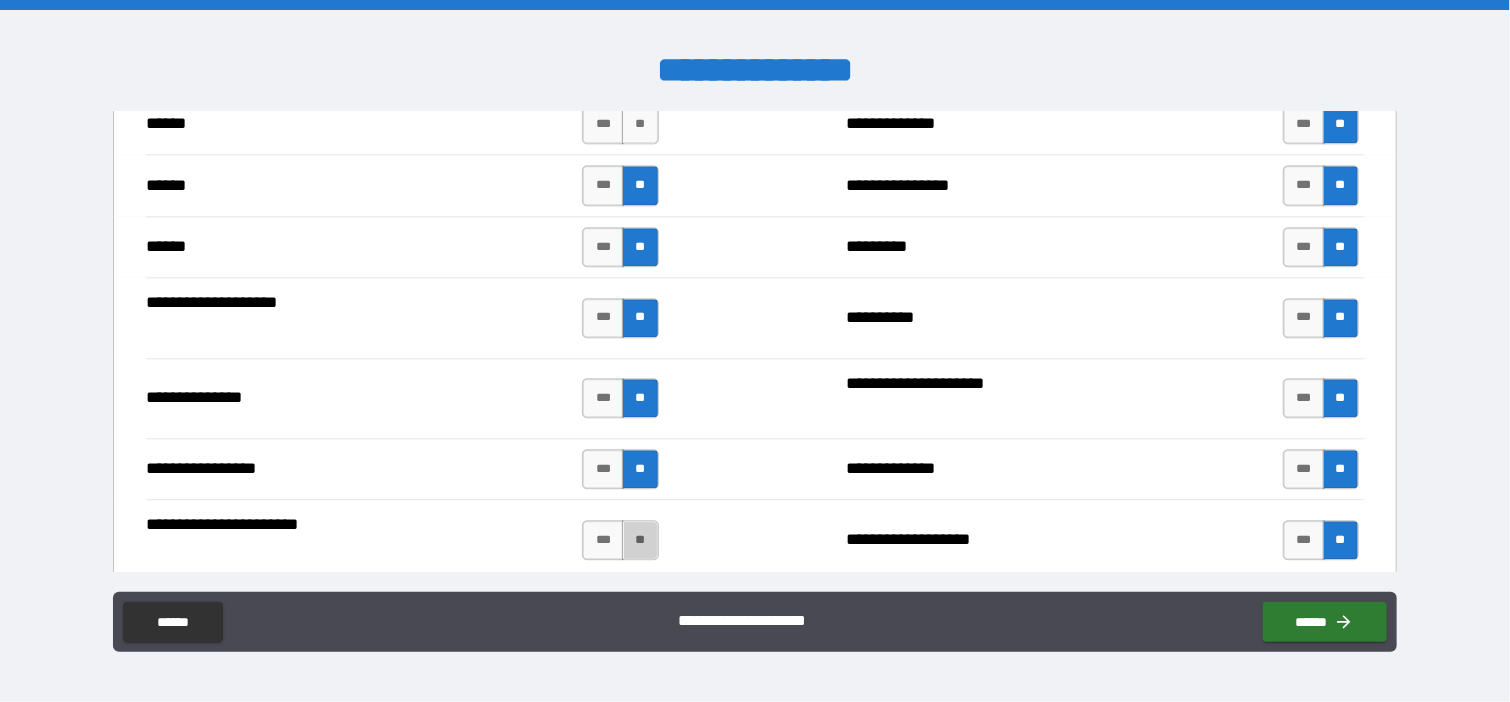 drag, startPoint x: 633, startPoint y: 521, endPoint x: 673, endPoint y: 508, distance: 42.059483 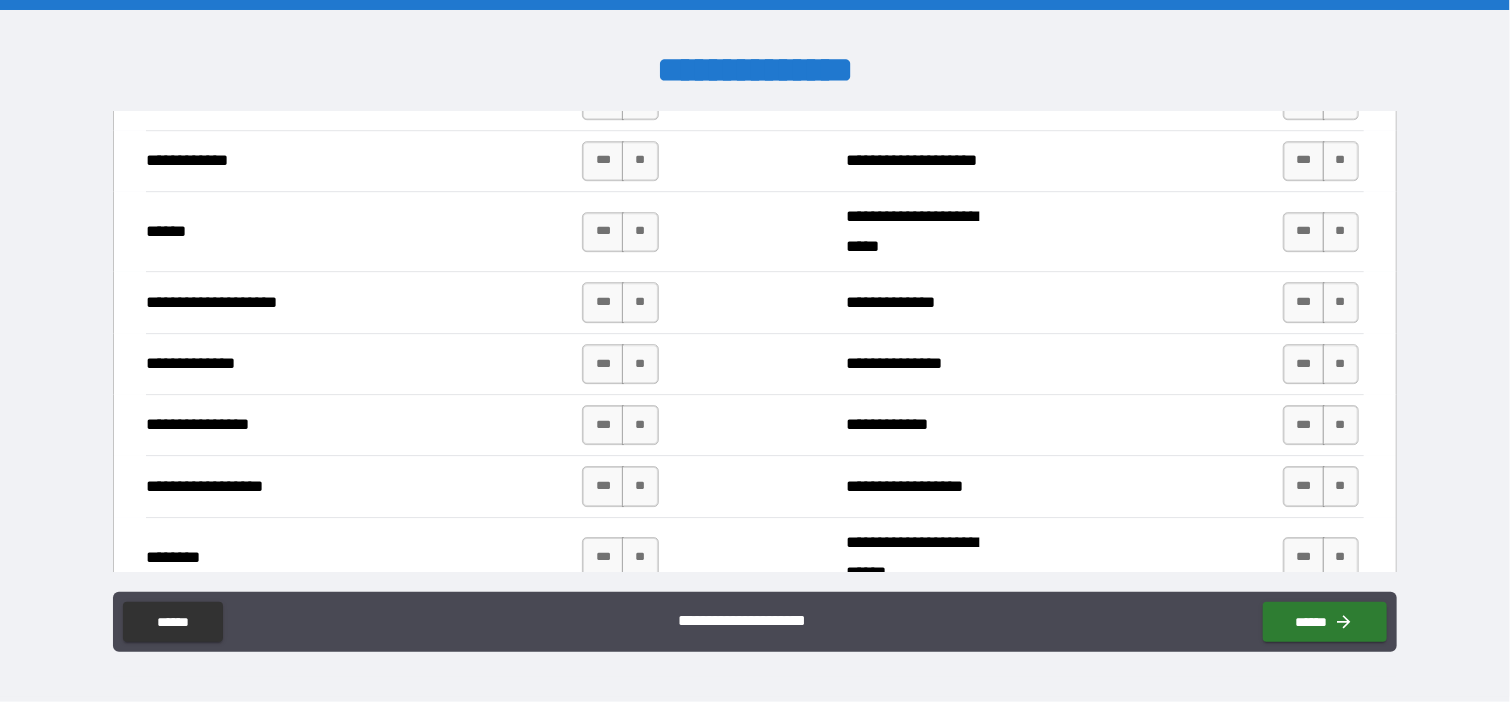 scroll, scrollTop: 2685, scrollLeft: 0, axis: vertical 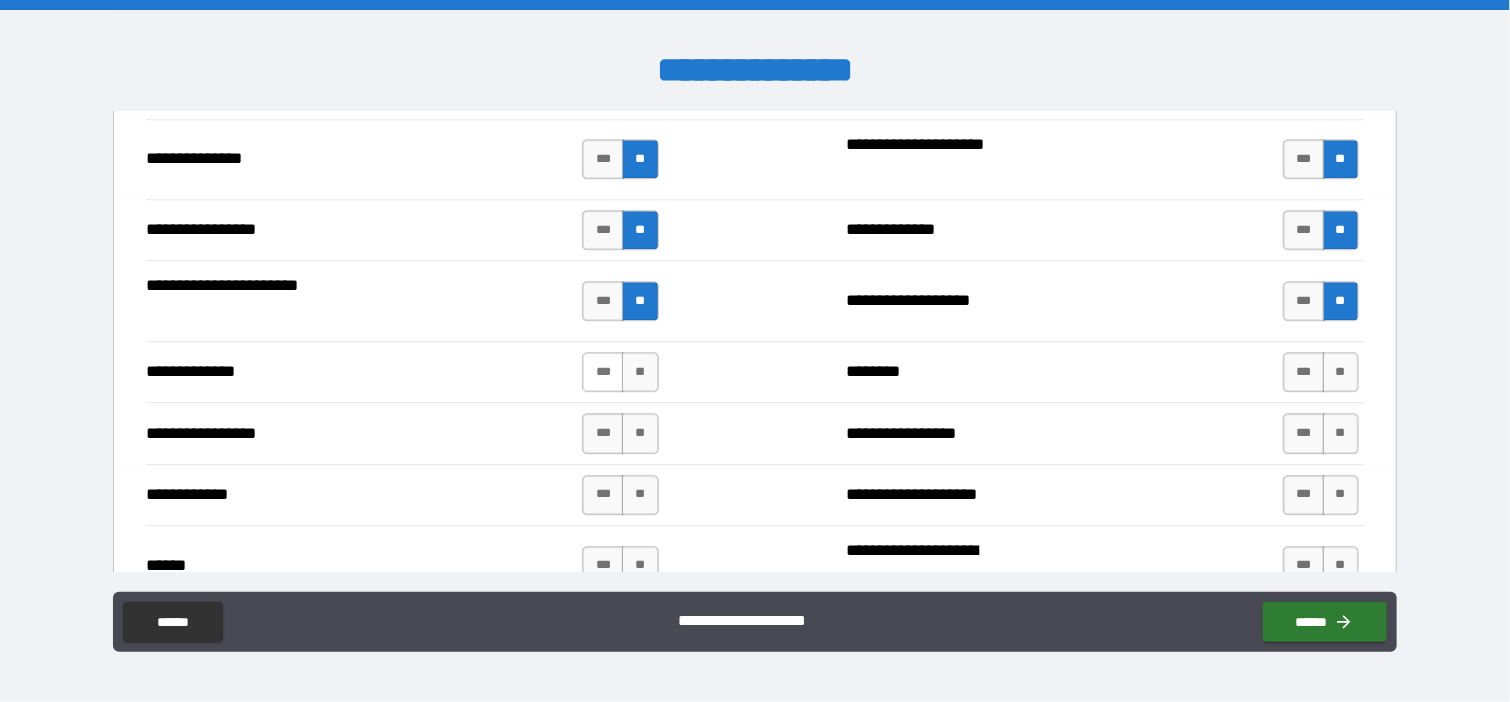 click on "***" at bounding box center [603, 372] 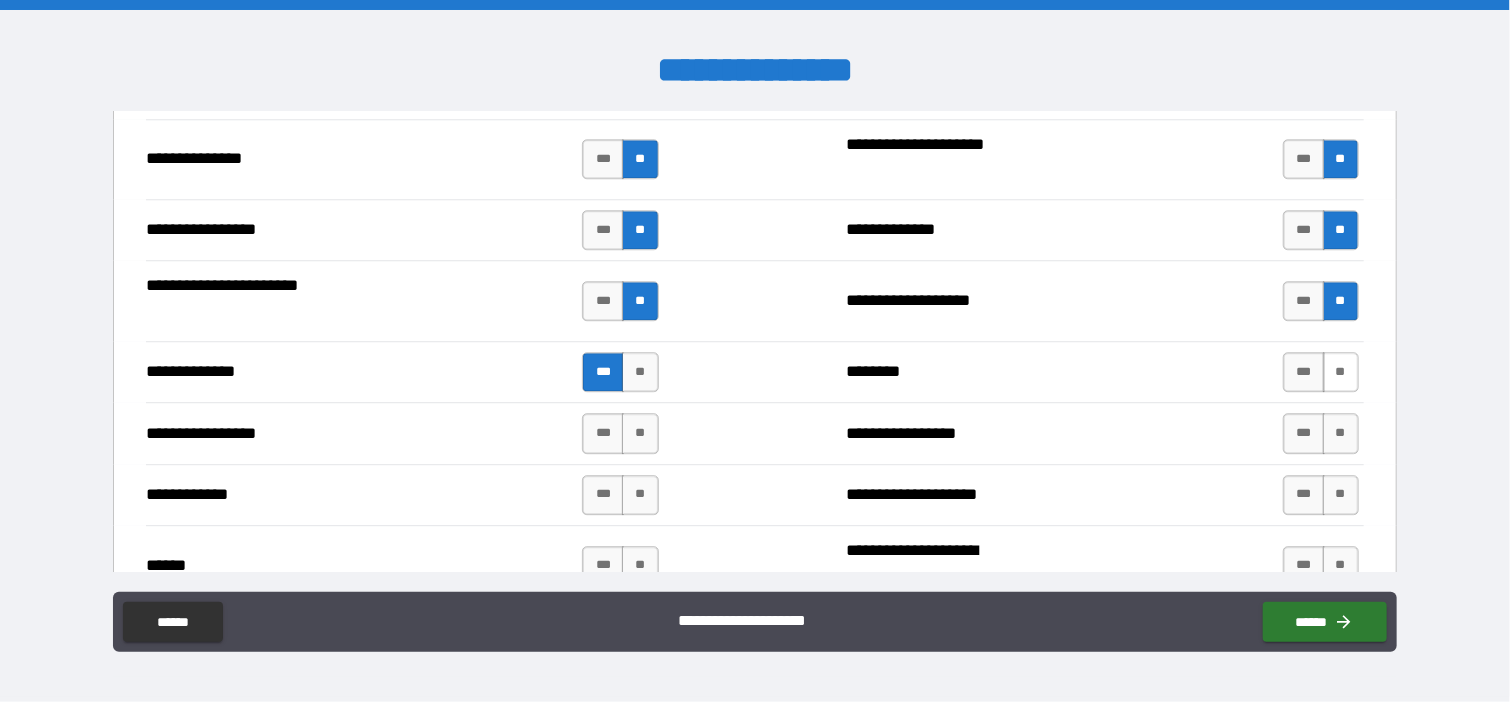 click on "**" at bounding box center [1341, 372] 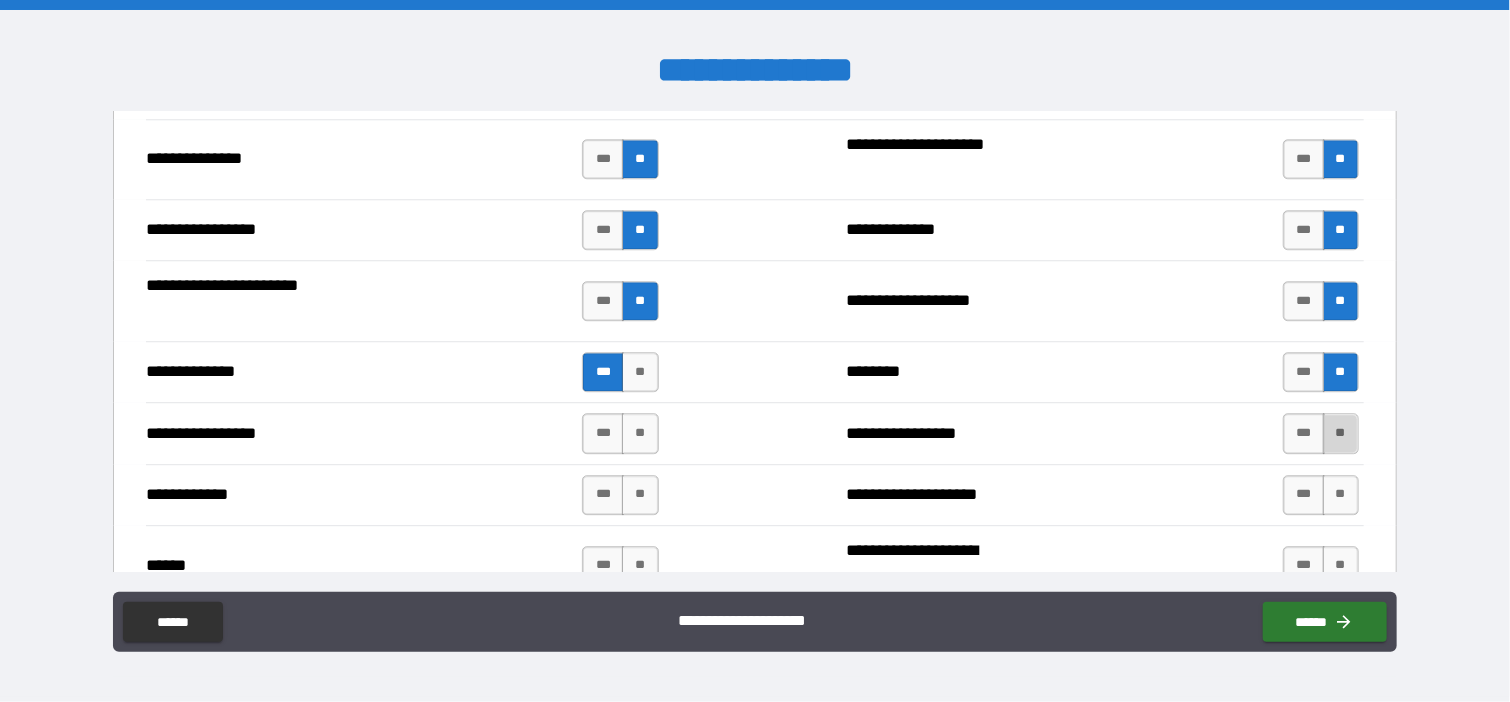 click on "**" at bounding box center [1341, 433] 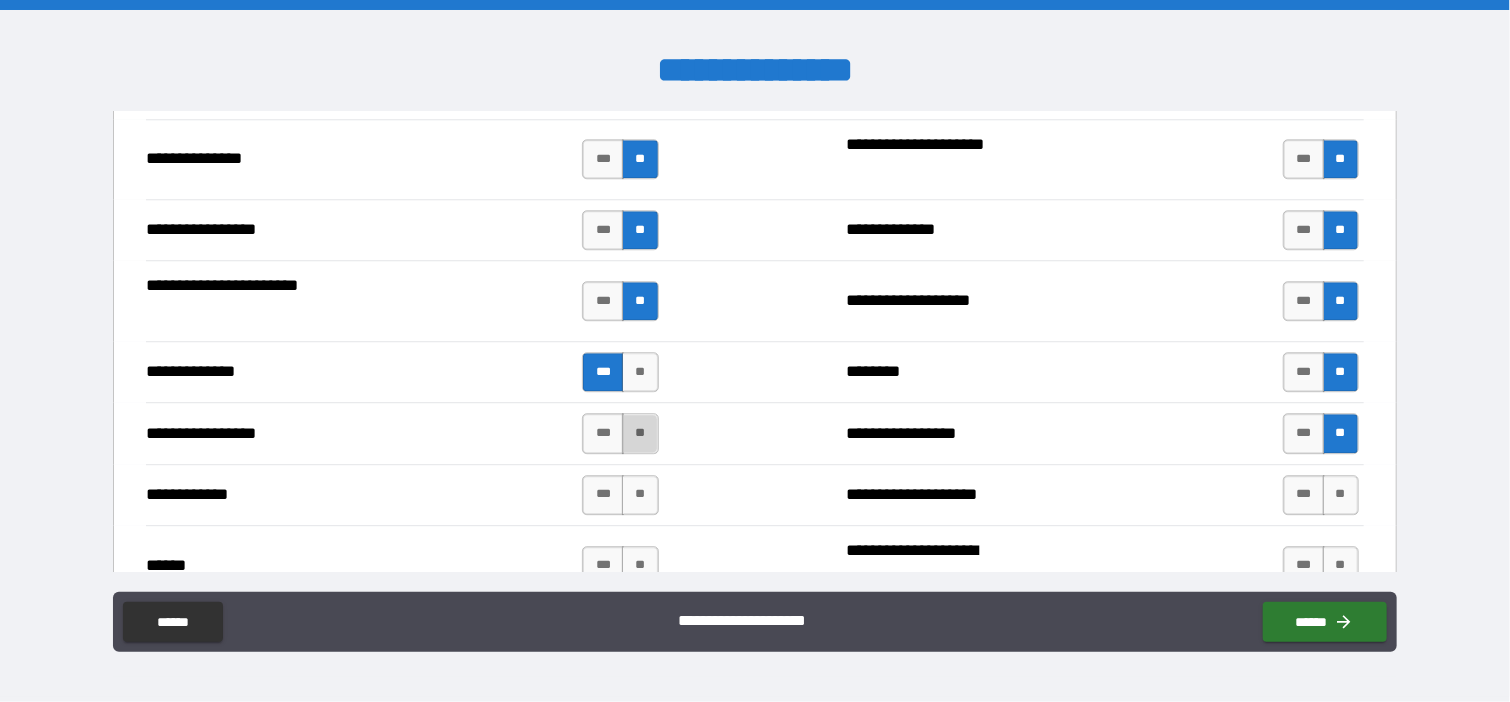 click on "**" at bounding box center (640, 433) 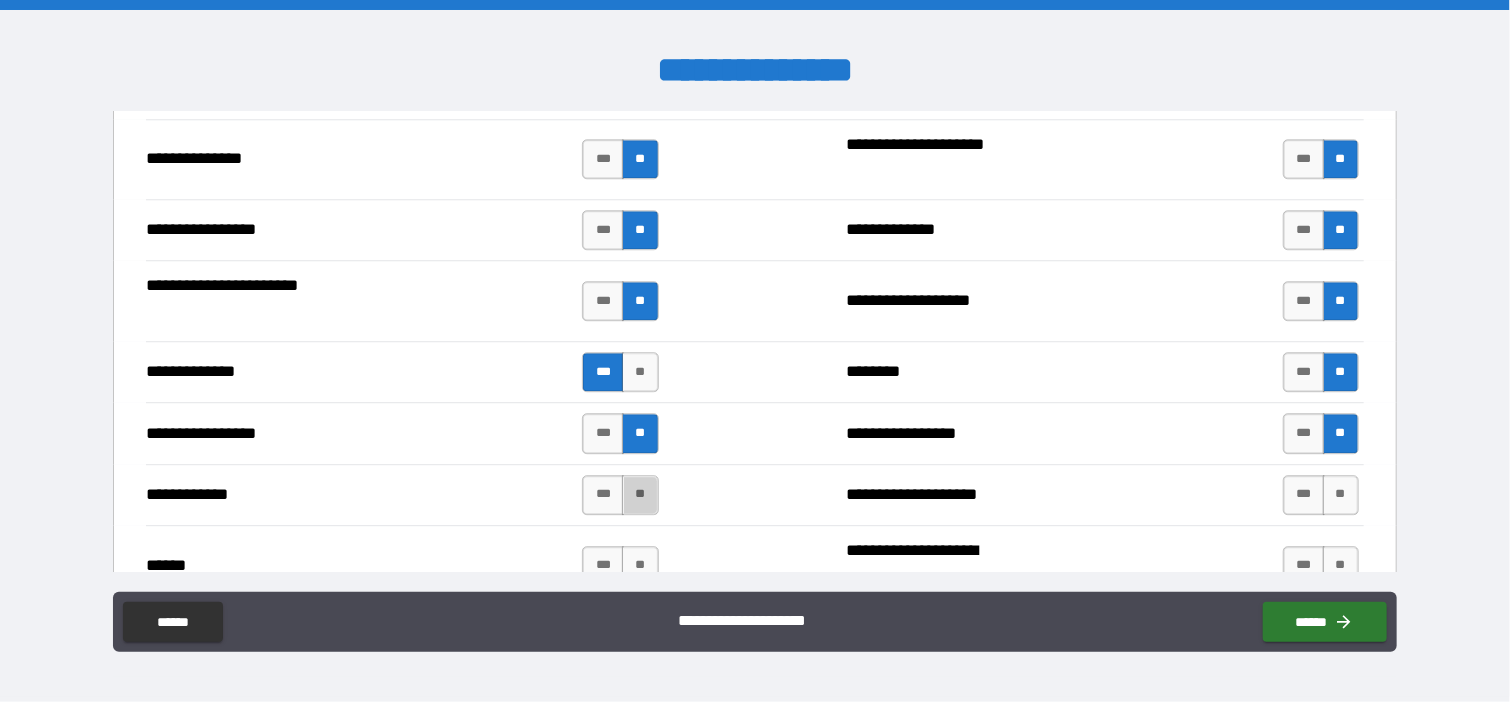 drag, startPoint x: 643, startPoint y: 473, endPoint x: 688, endPoint y: 473, distance: 45 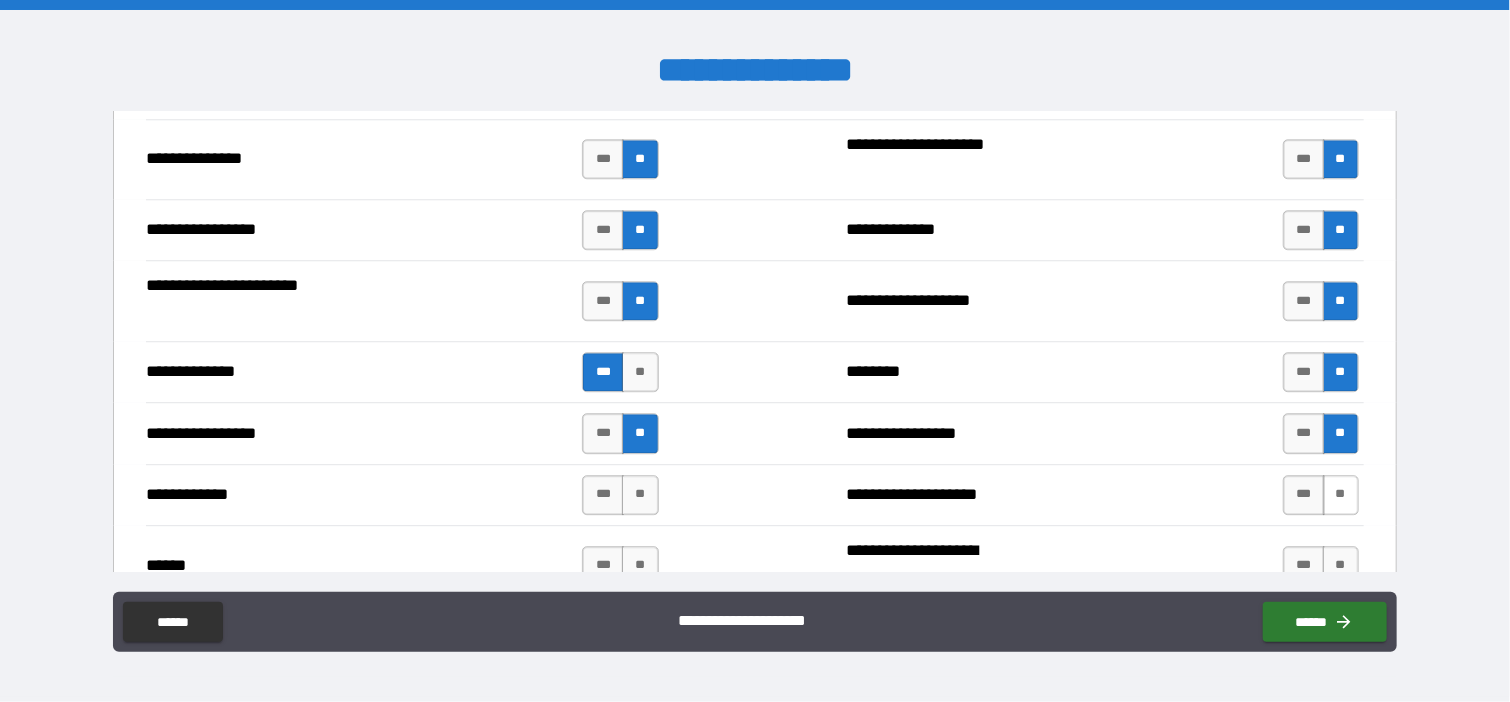 click on "**" at bounding box center [1341, 495] 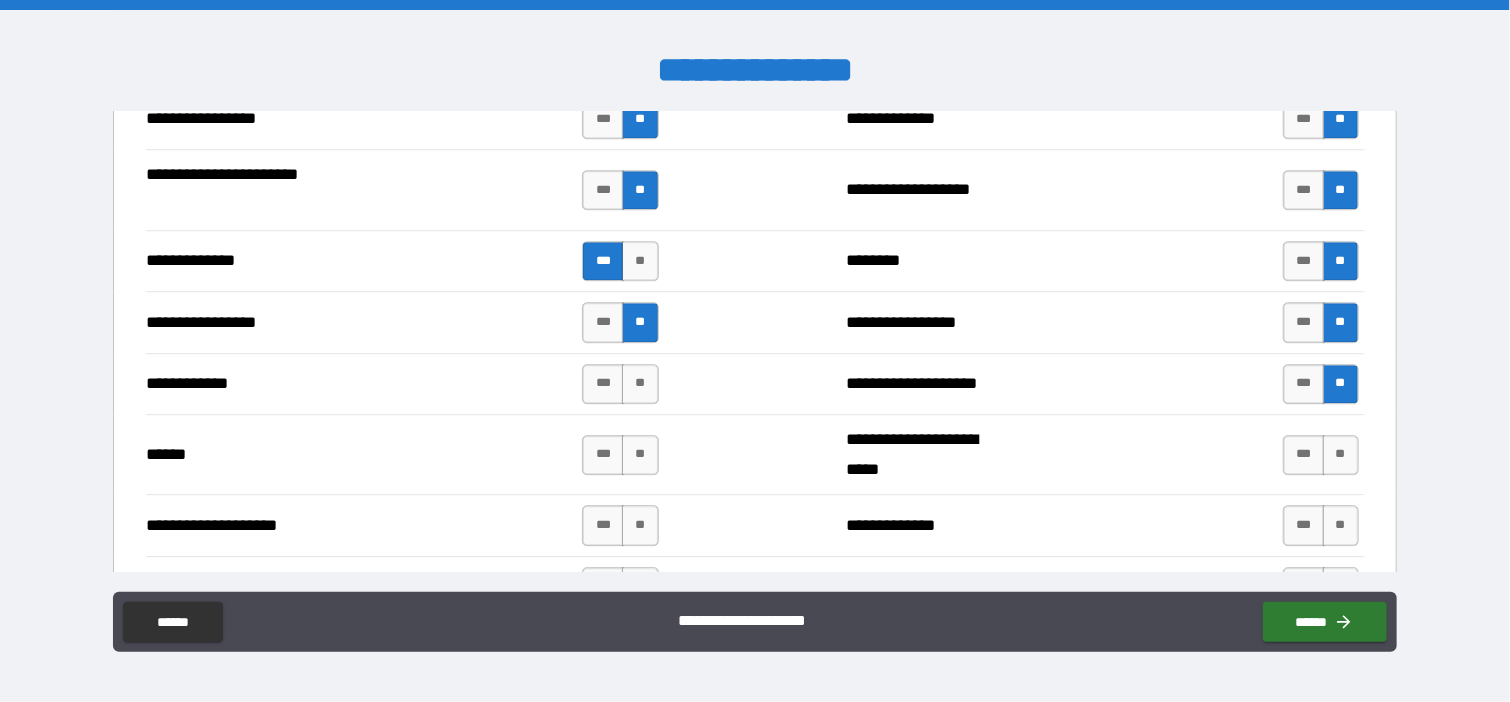 scroll, scrollTop: 2805, scrollLeft: 0, axis: vertical 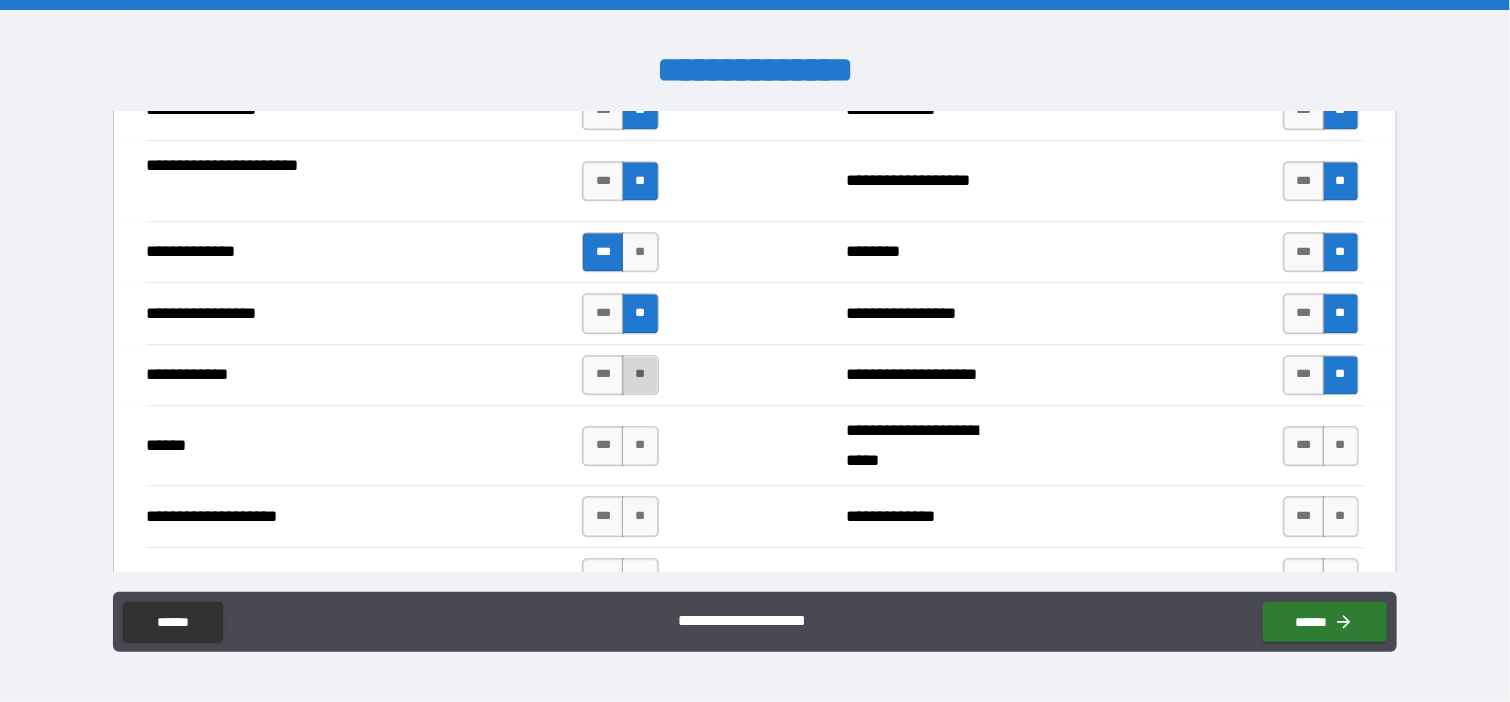 click on "**" at bounding box center (640, 375) 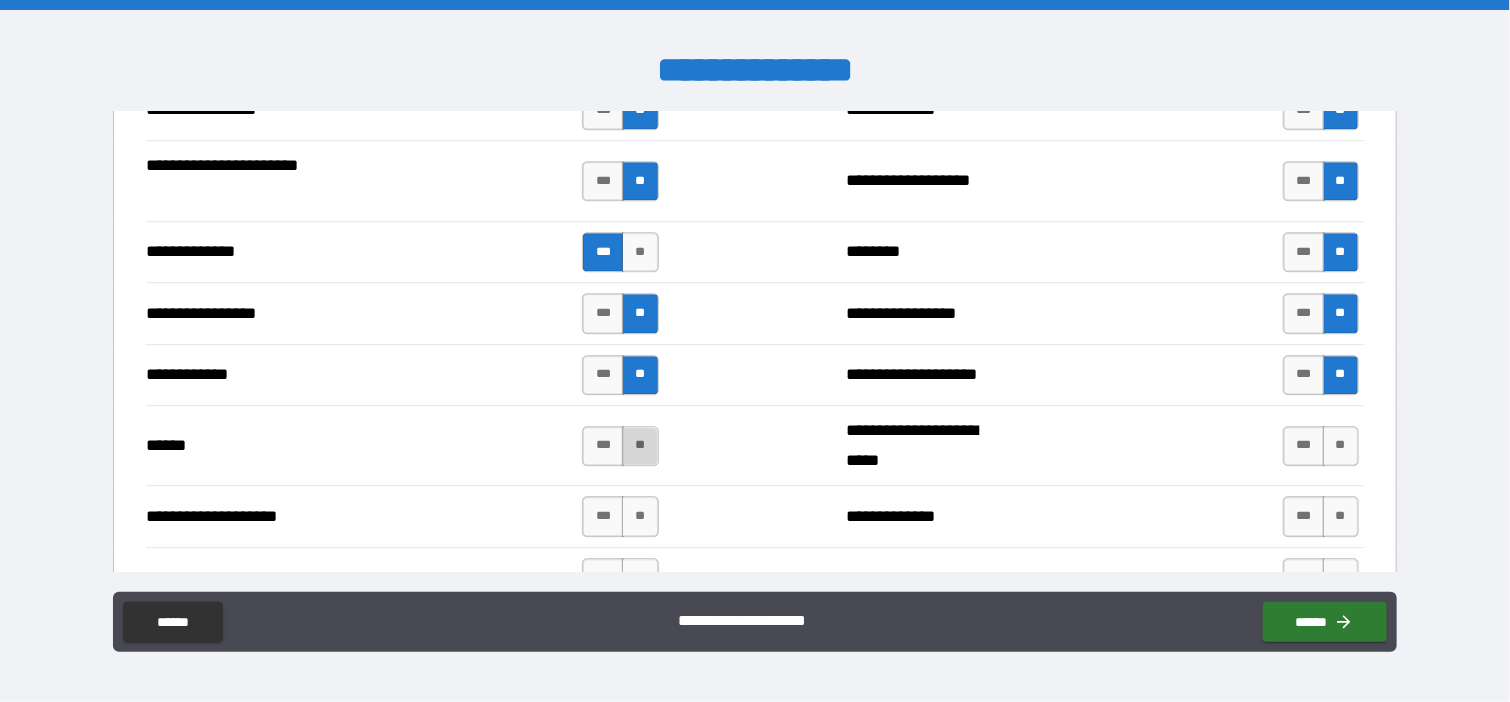 click on "**" at bounding box center (640, 446) 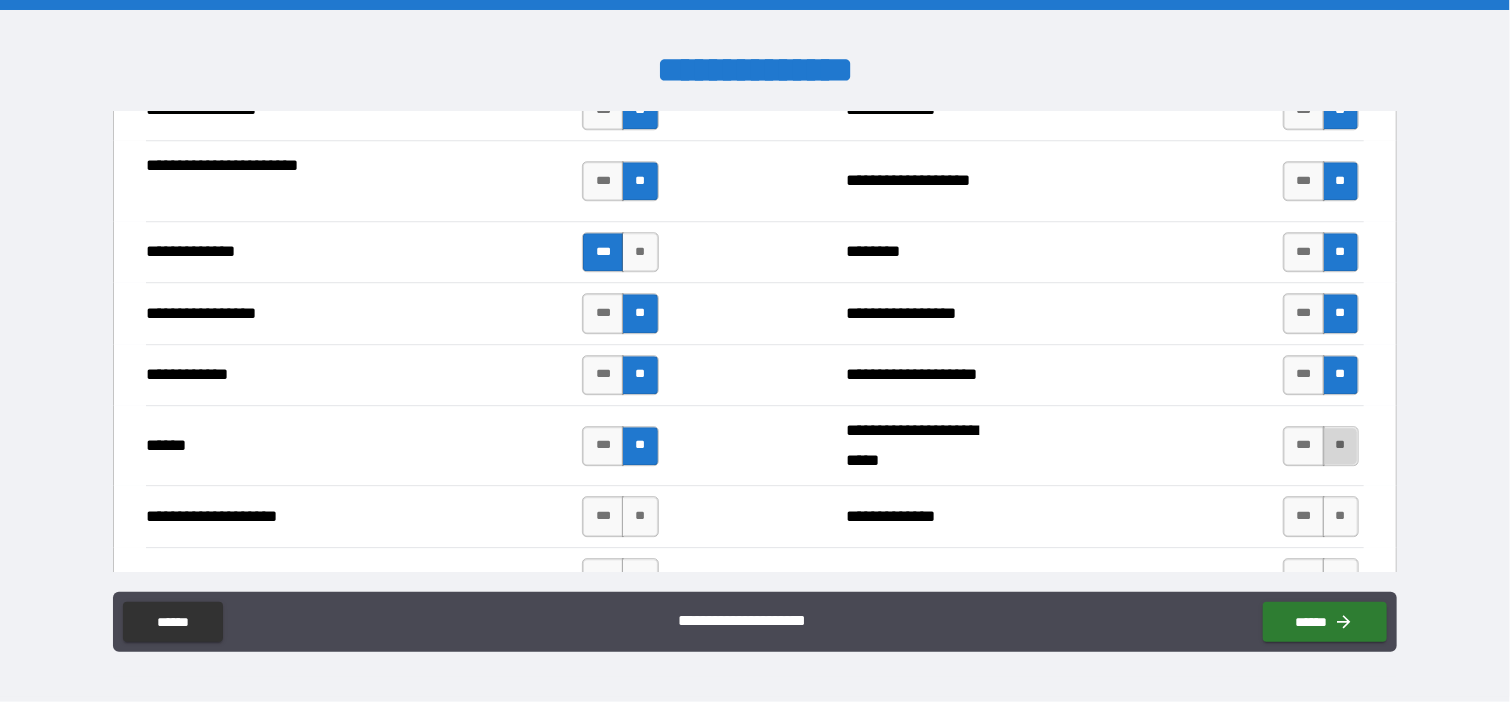 click on "**" at bounding box center [1341, 446] 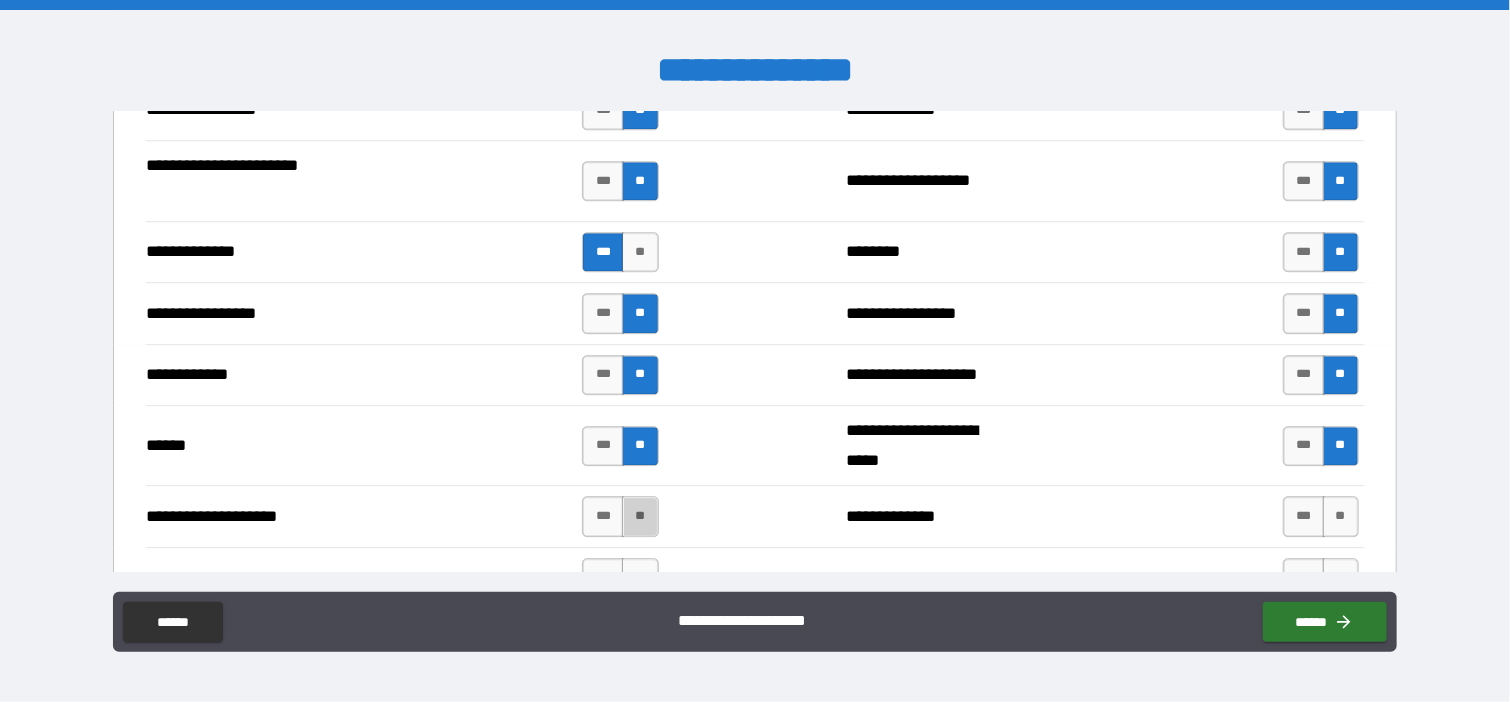 drag, startPoint x: 636, startPoint y: 498, endPoint x: 696, endPoint y: 498, distance: 60 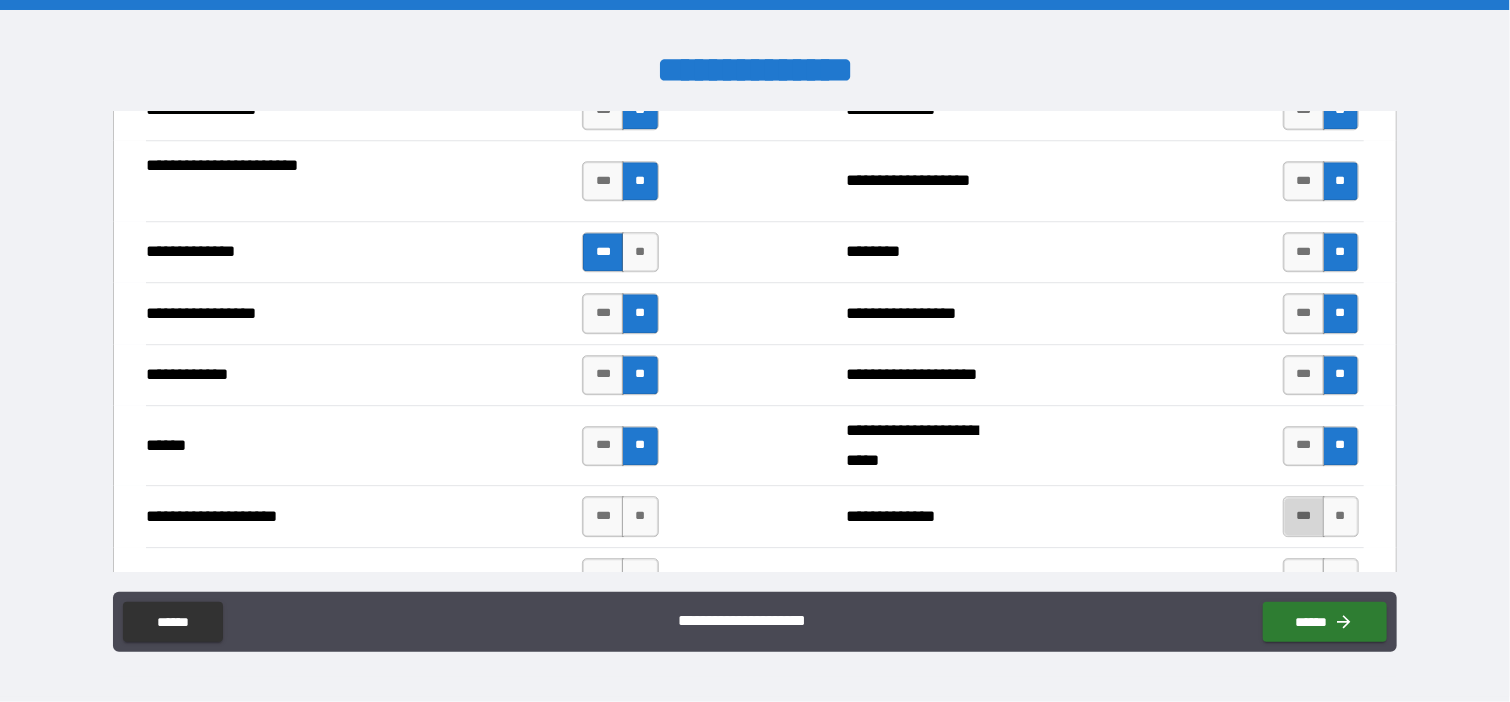 click on "***" at bounding box center (1304, 516) 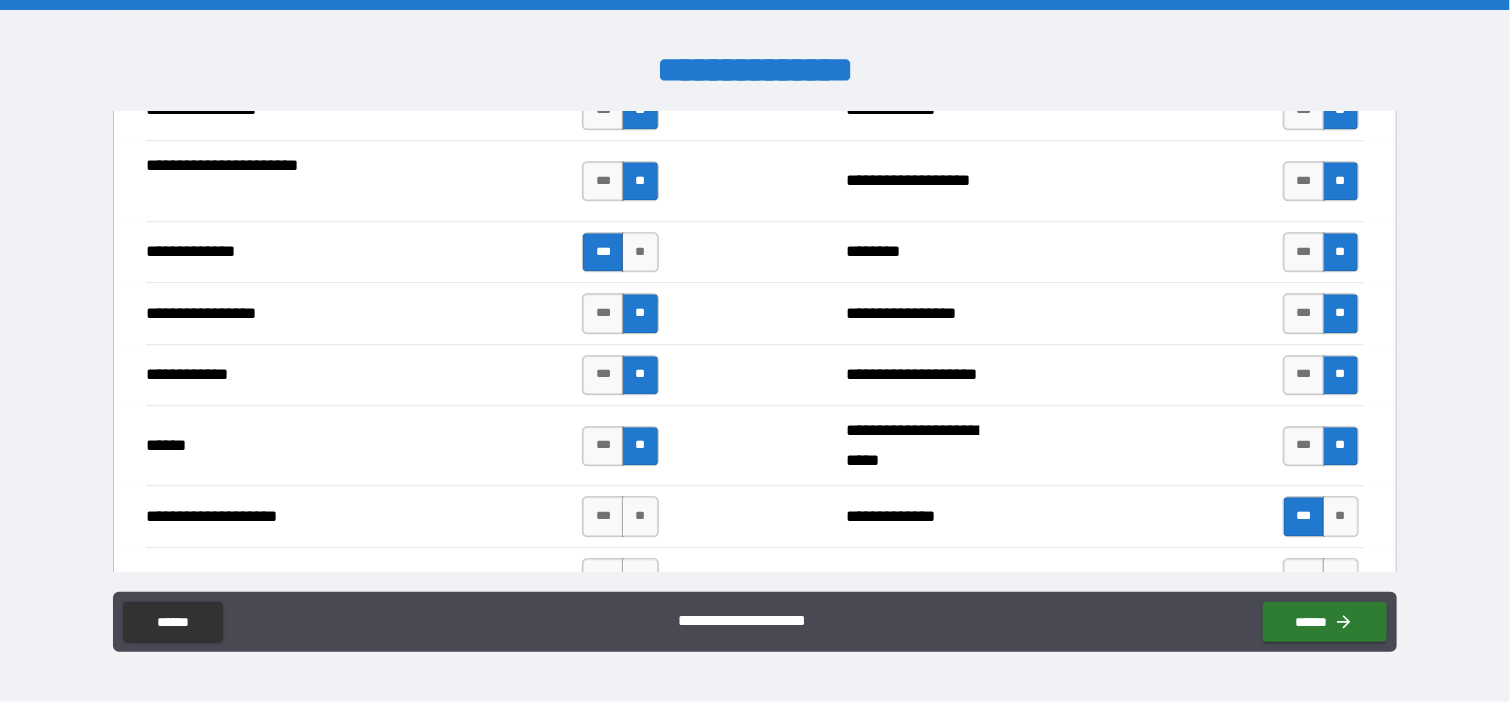 scroll, scrollTop: 3139, scrollLeft: 0, axis: vertical 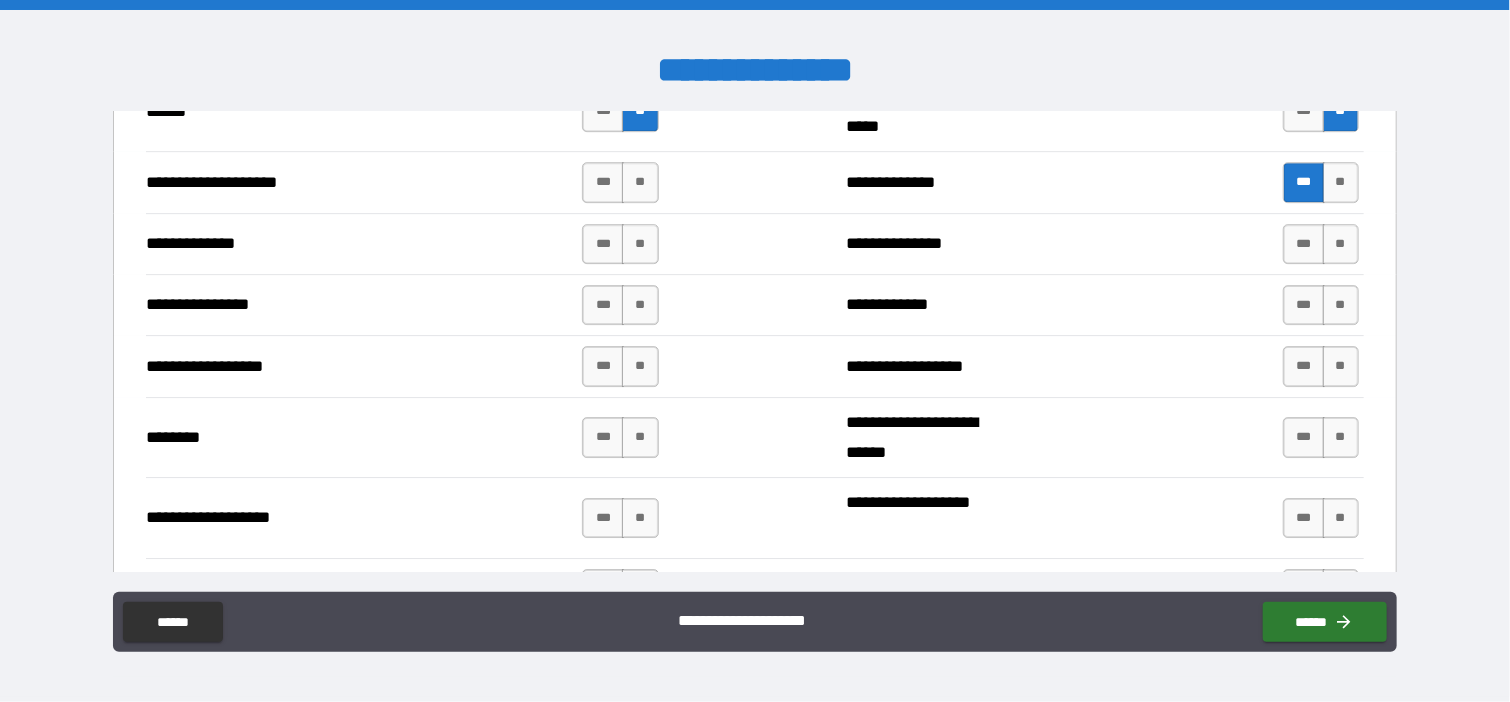 drag, startPoint x: 600, startPoint y: 229, endPoint x: 607, endPoint y: 206, distance: 24.04163 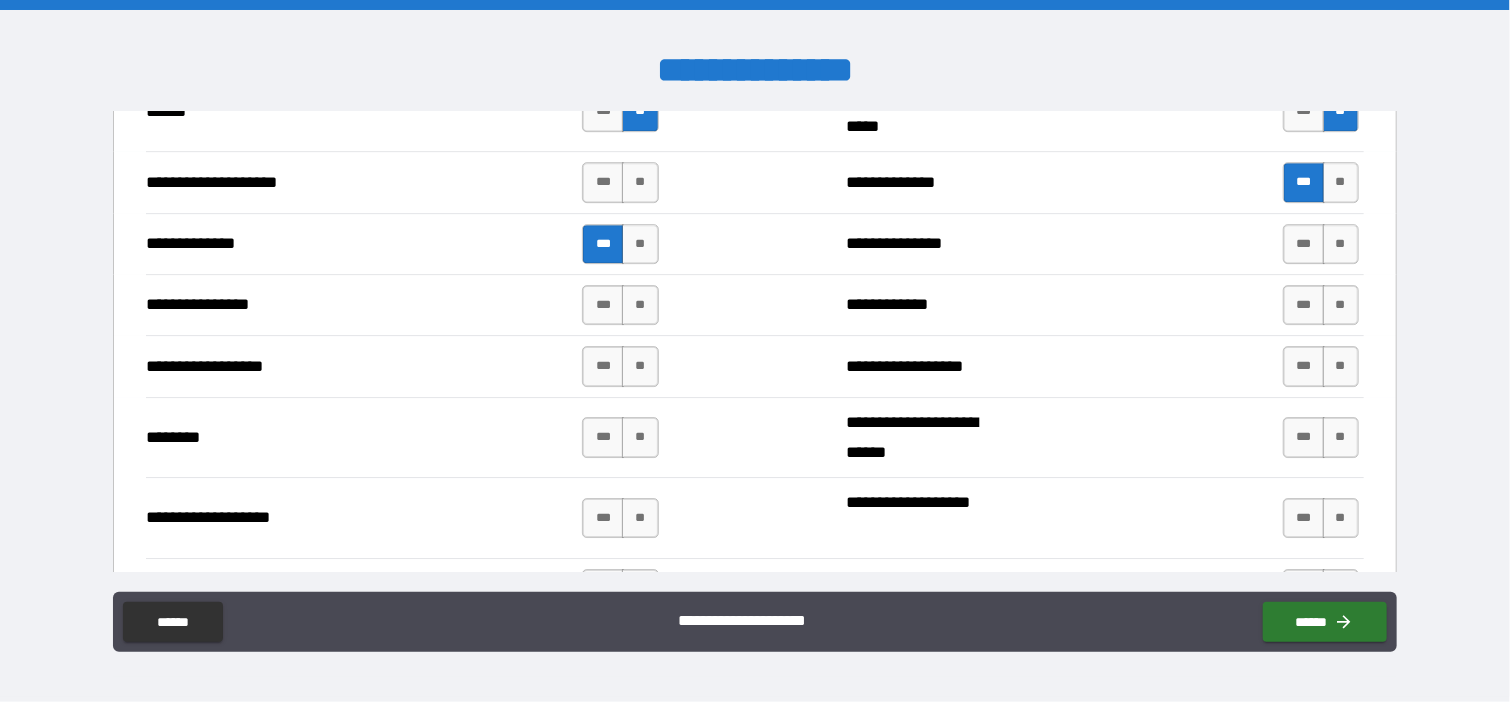 click on "**********" at bounding box center (405, 244) 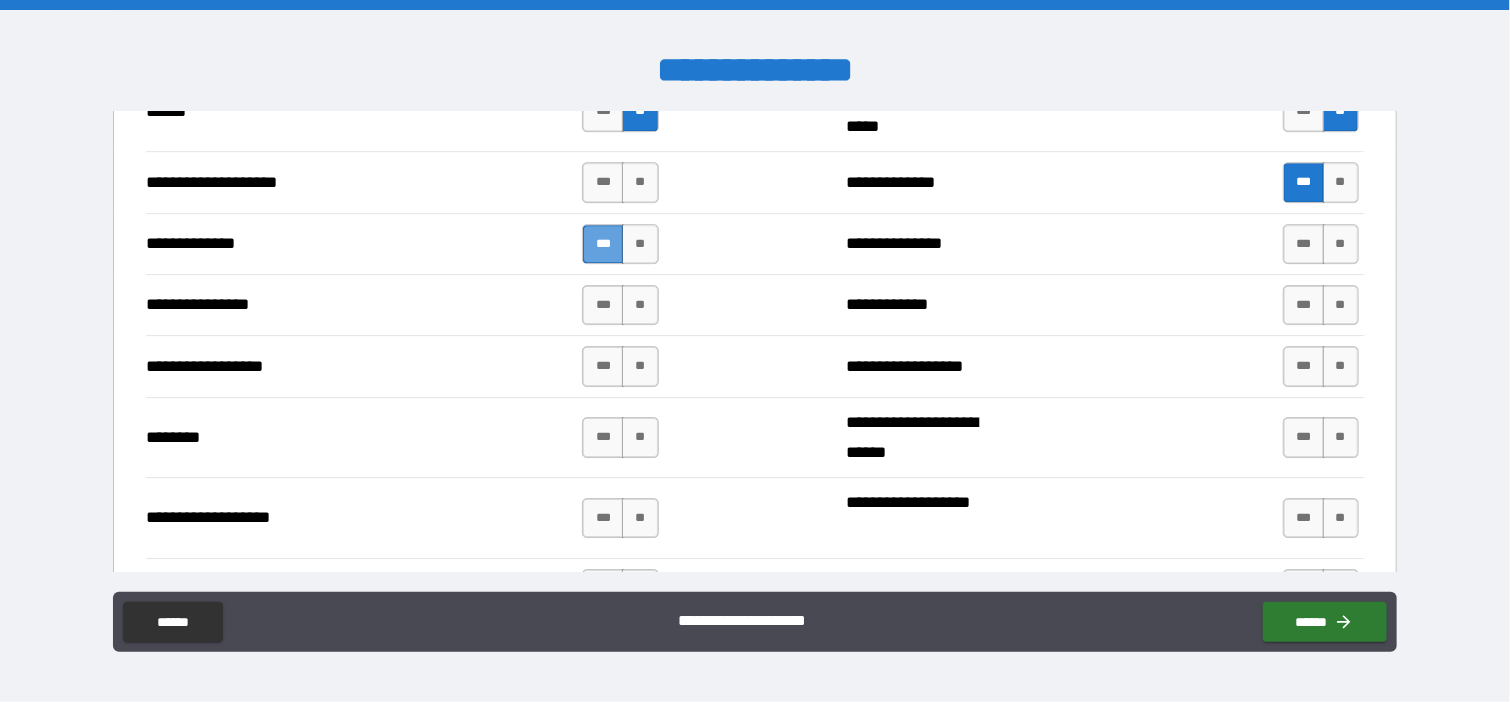 click on "***" at bounding box center [603, 244] 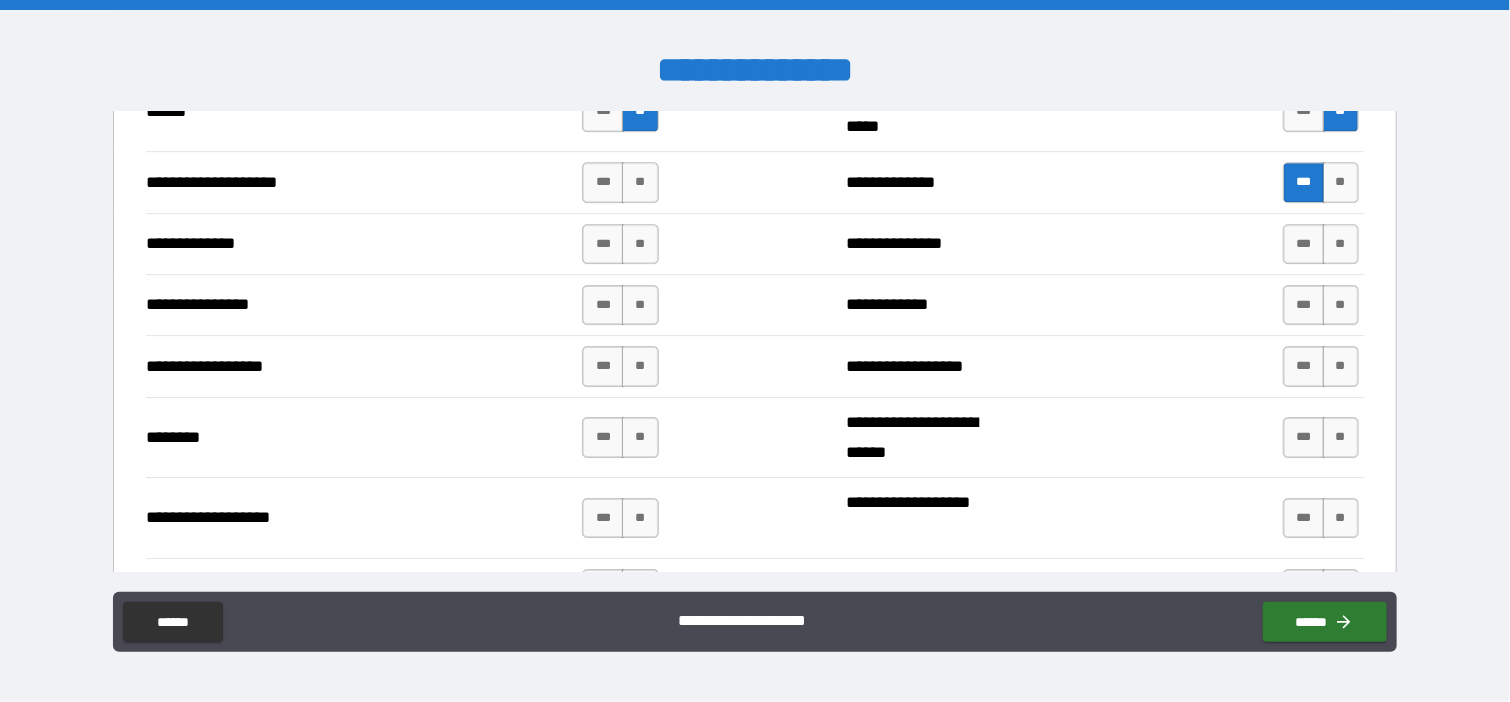 drag, startPoint x: 638, startPoint y: 232, endPoint x: 644, endPoint y: 209, distance: 23.769728 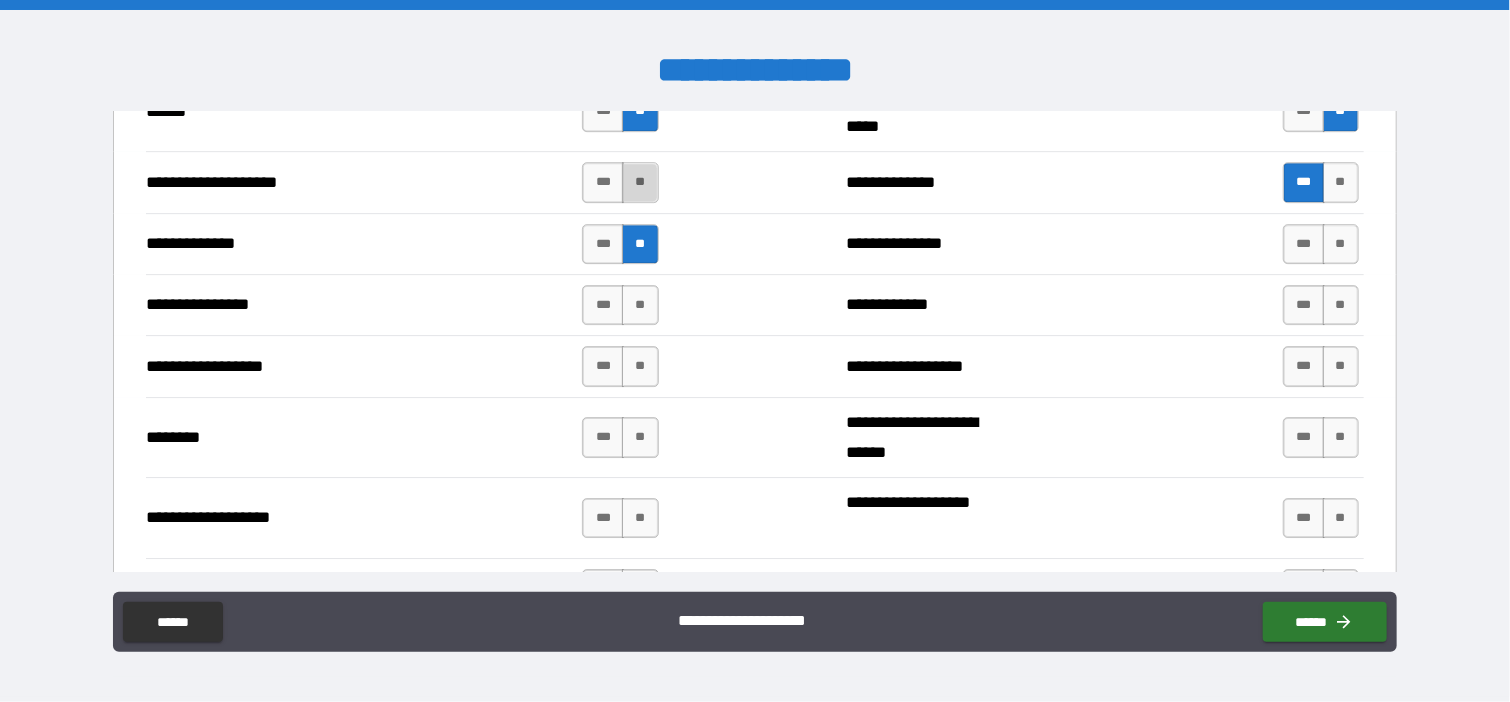 click on "**" at bounding box center (640, 182) 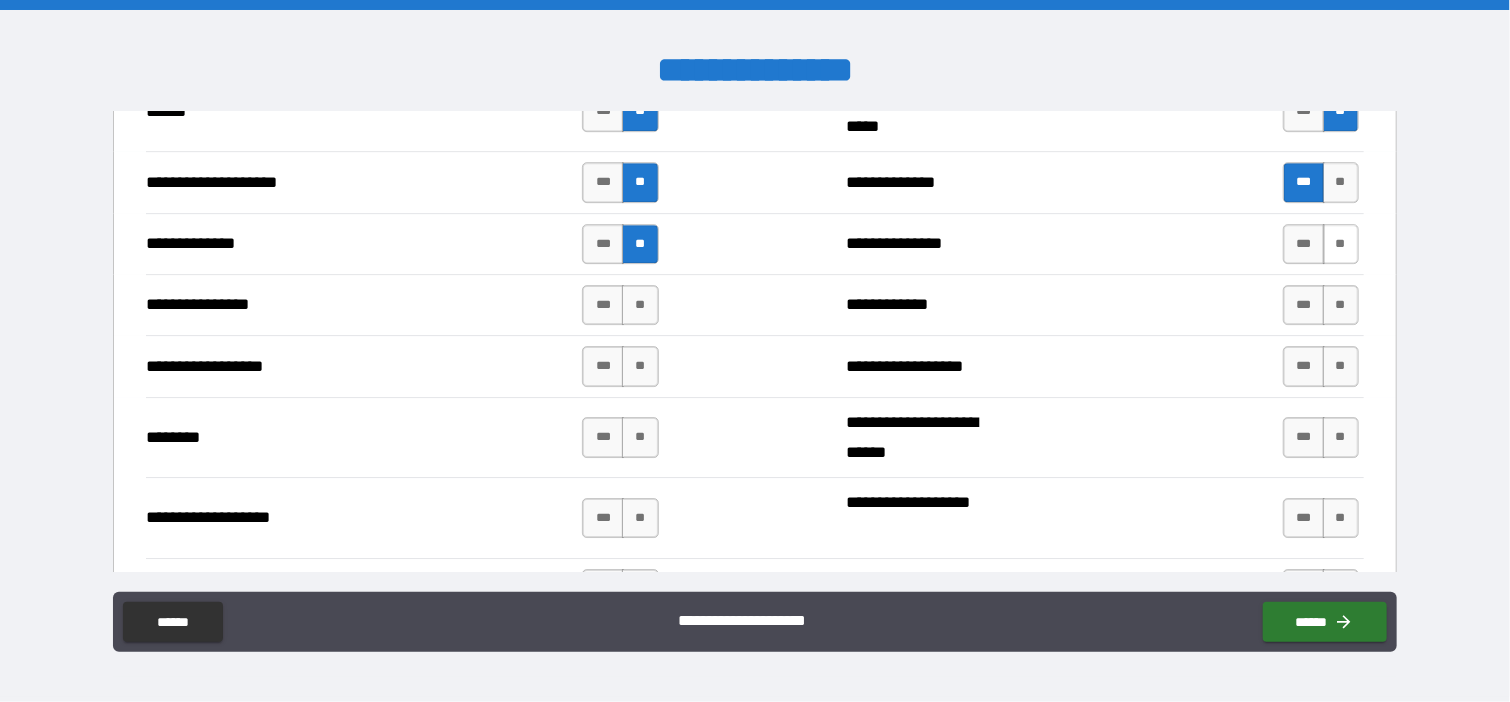 click on "**" at bounding box center [1341, 244] 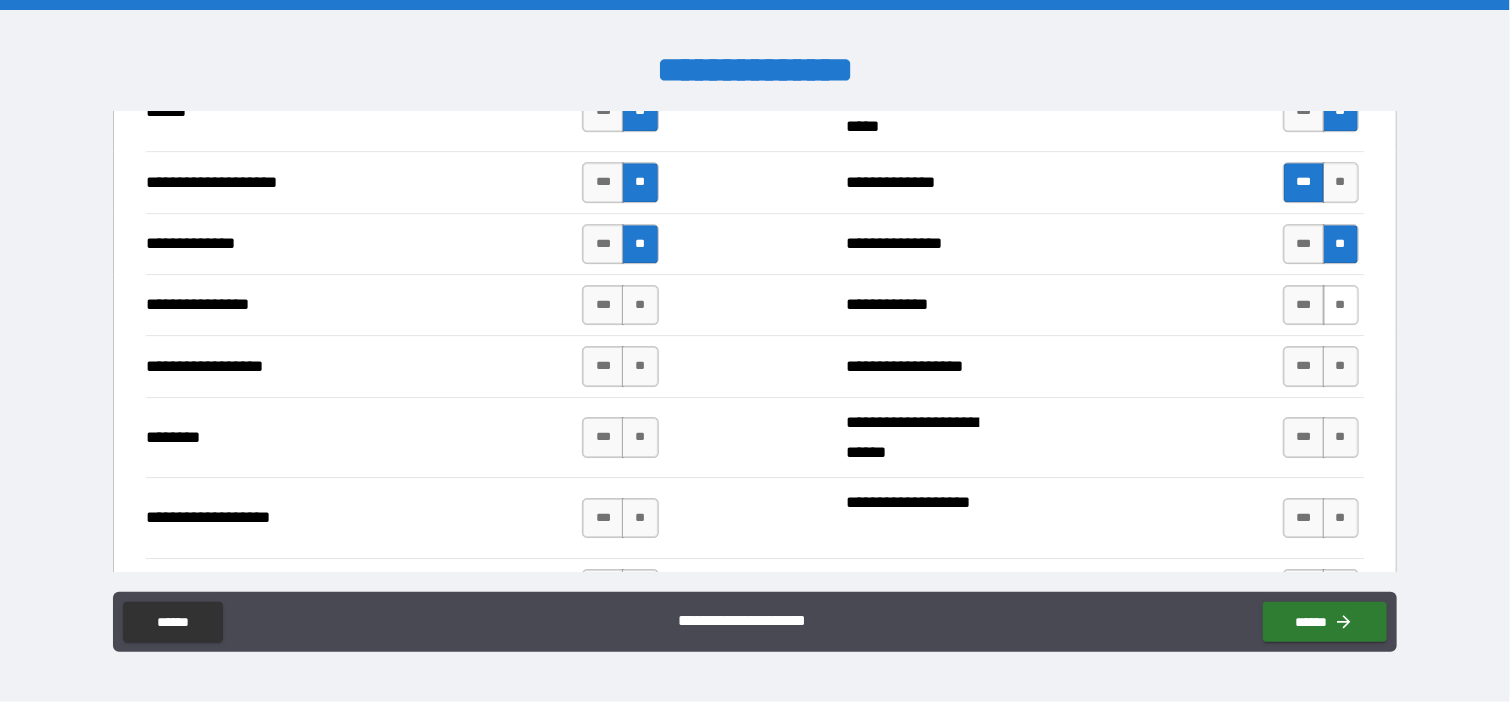 click on "**" at bounding box center (1341, 305) 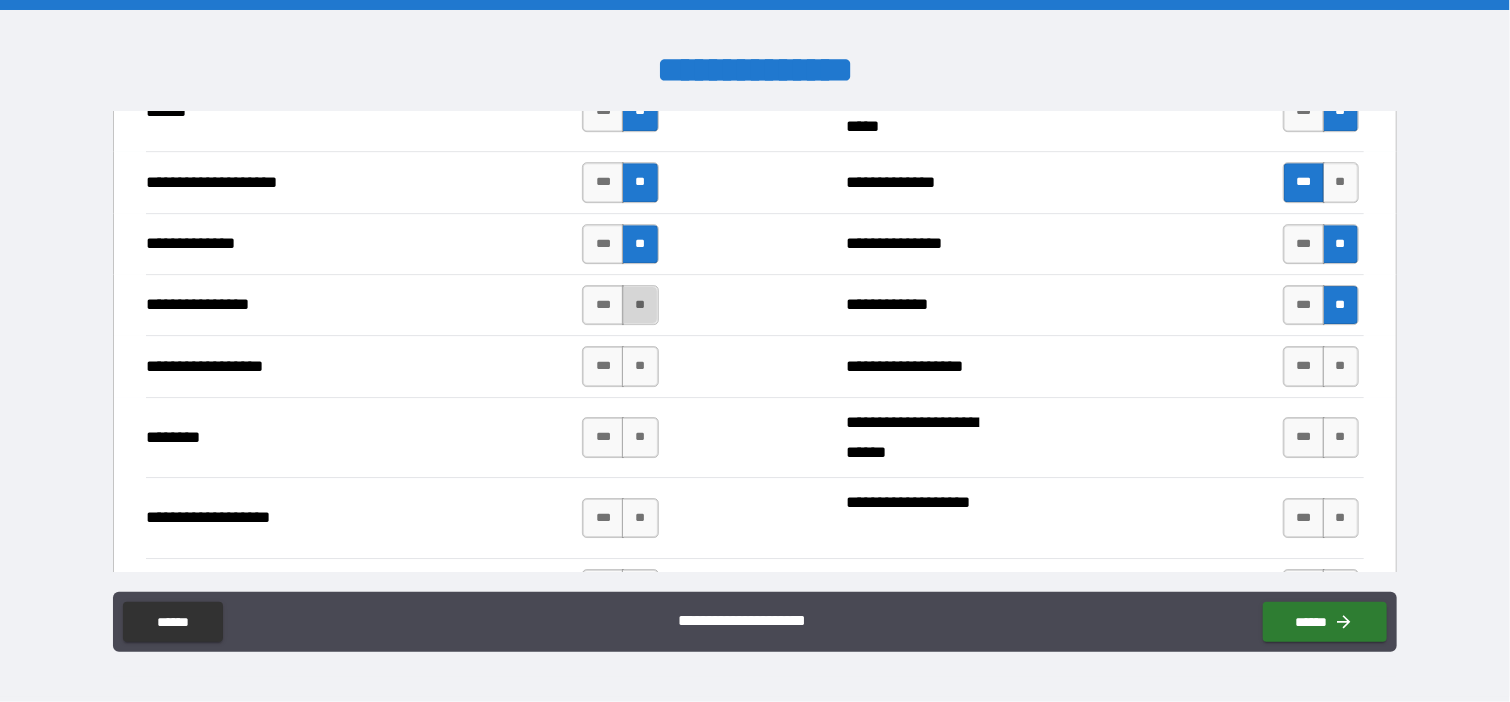 click on "**" at bounding box center [640, 305] 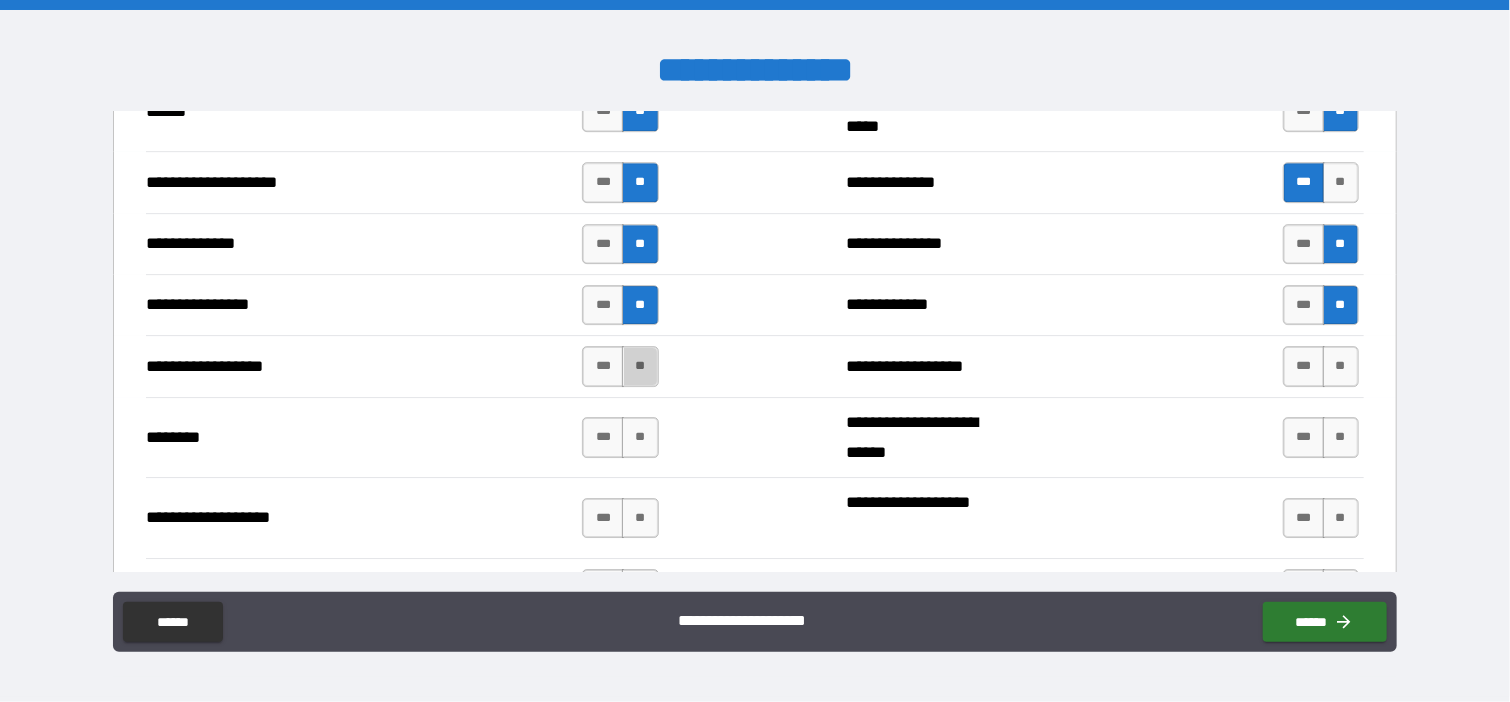 drag, startPoint x: 640, startPoint y: 353, endPoint x: 784, endPoint y: 369, distance: 144.88617 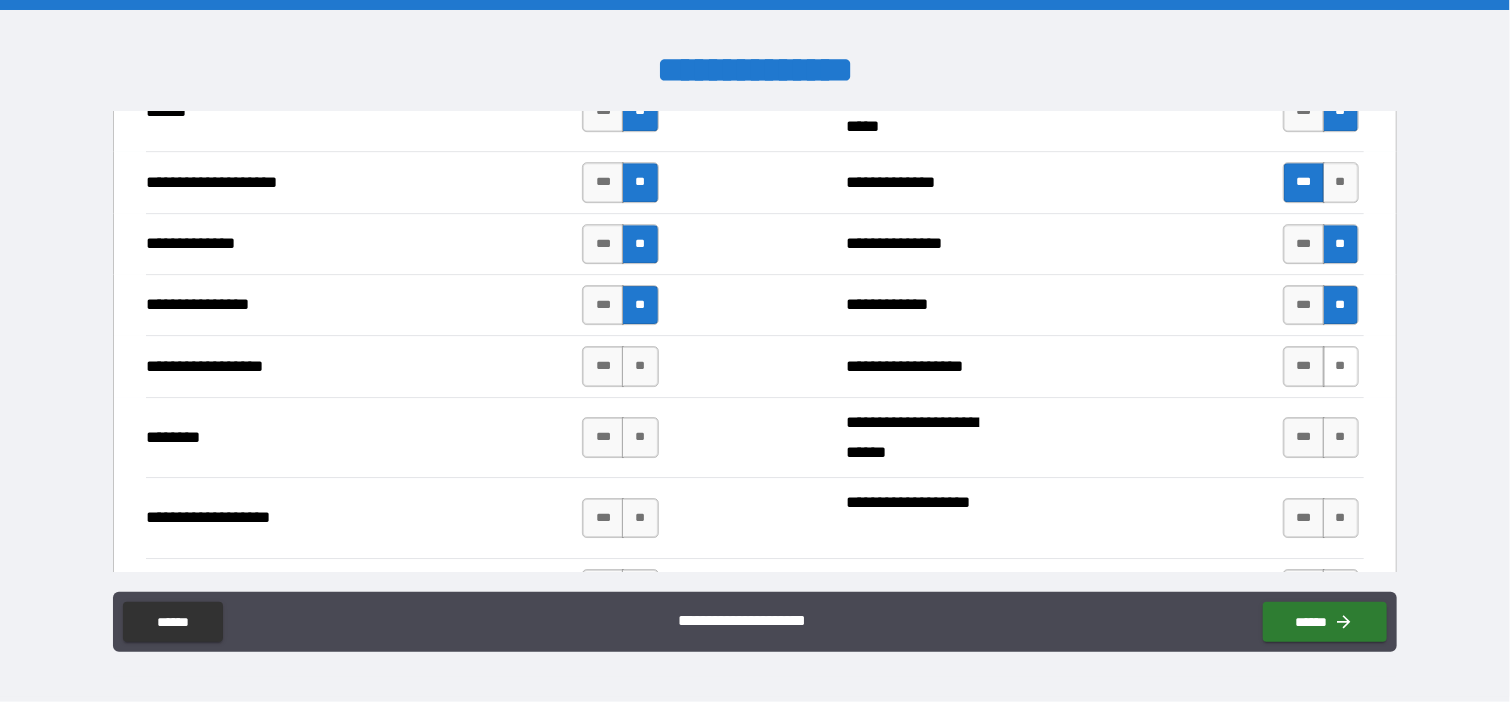 click on "**" at bounding box center [1341, 366] 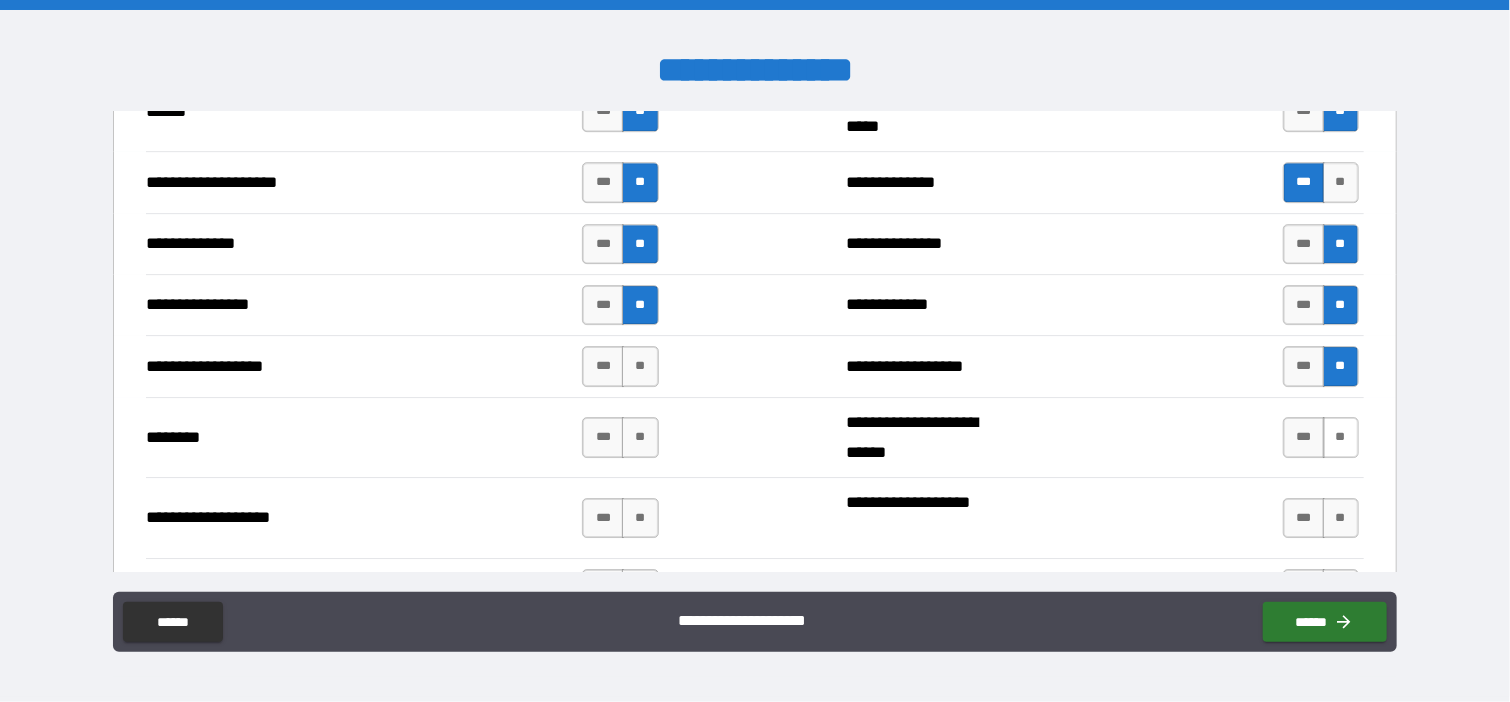 click on "**" at bounding box center (1341, 437) 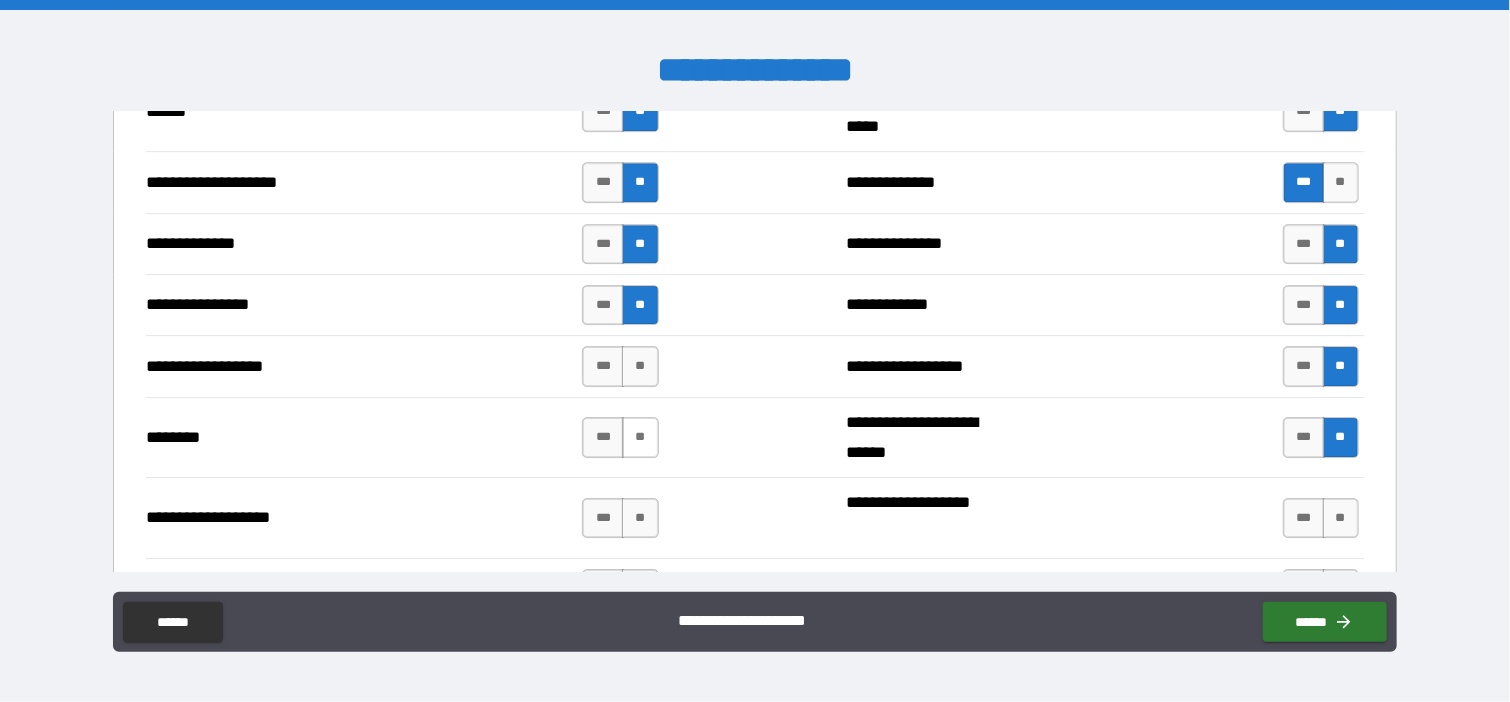 click on "**" at bounding box center [640, 437] 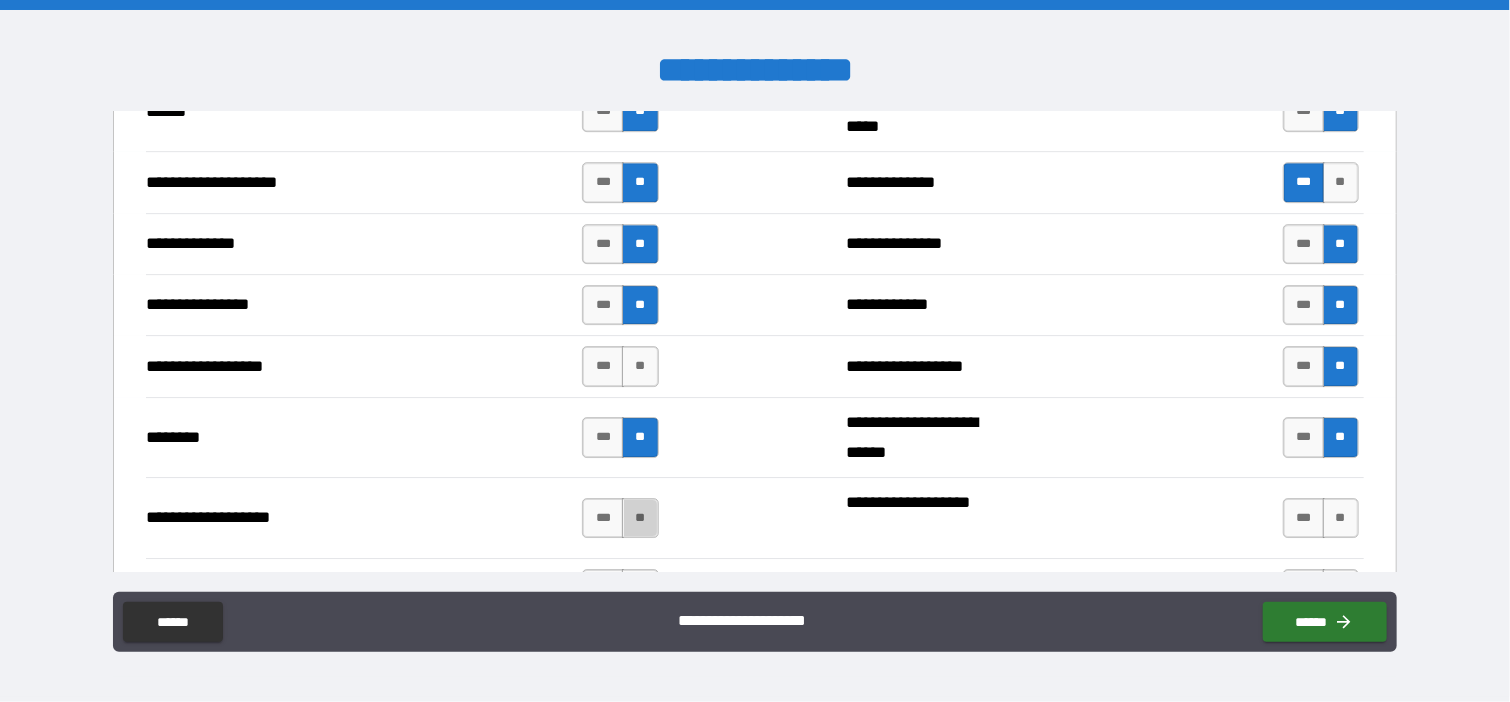 drag, startPoint x: 639, startPoint y: 501, endPoint x: 717, endPoint y: 495, distance: 78.23043 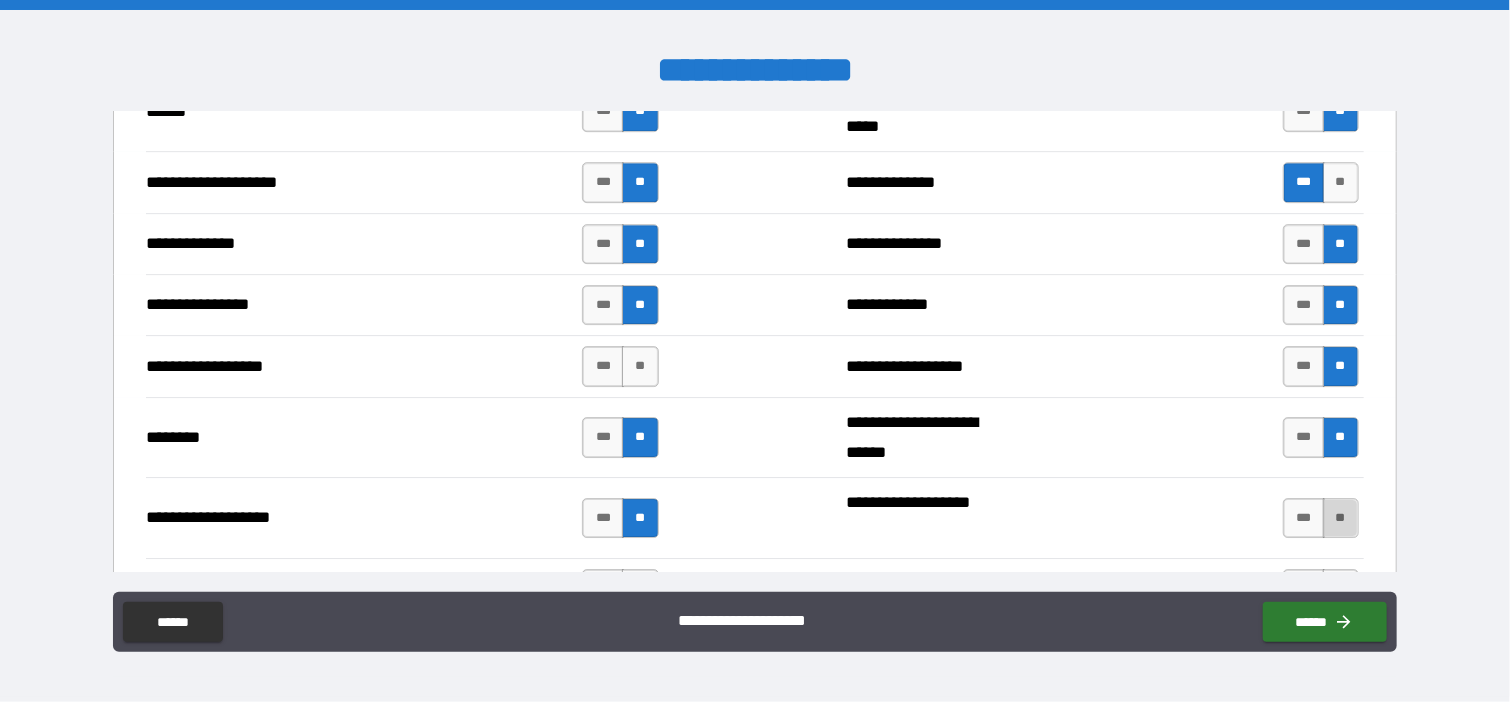 click on "**" at bounding box center [1341, 518] 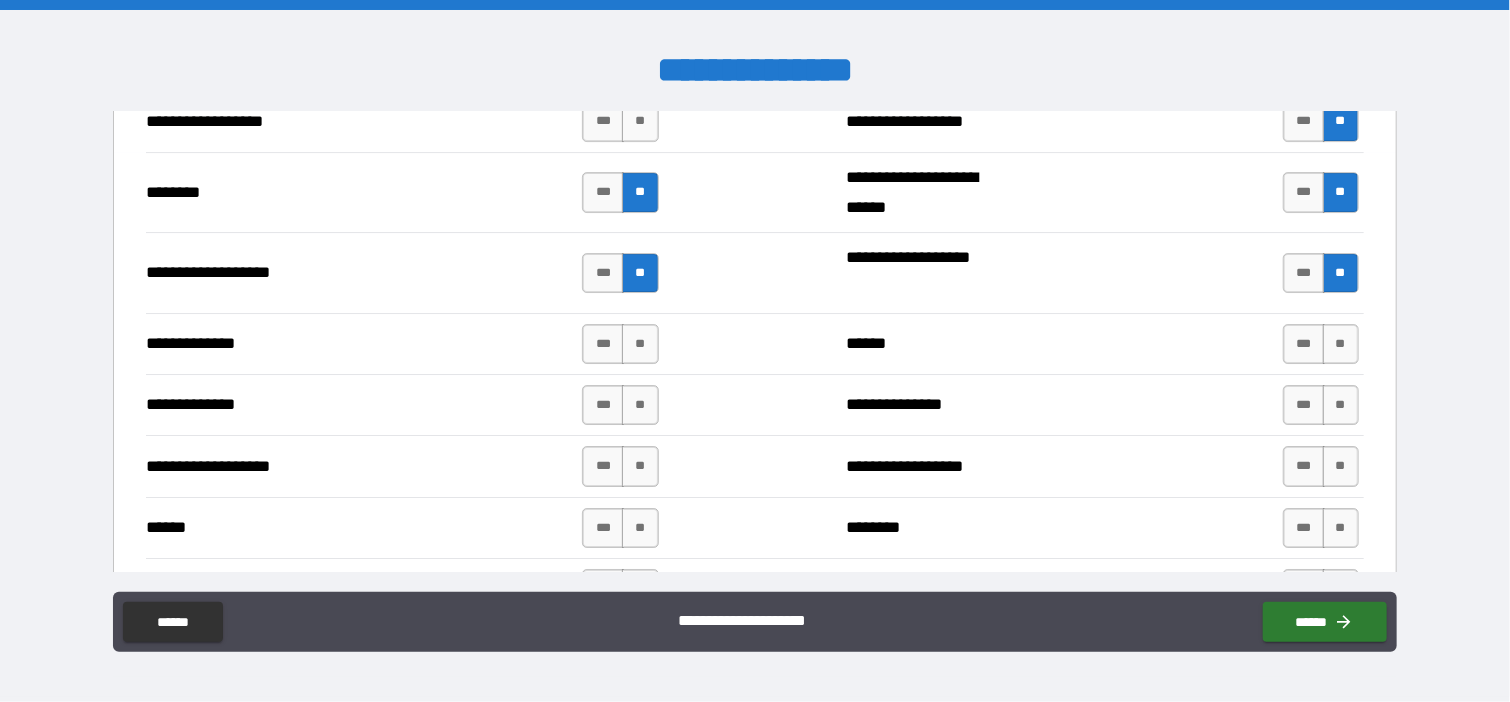 scroll, scrollTop: 3394, scrollLeft: 0, axis: vertical 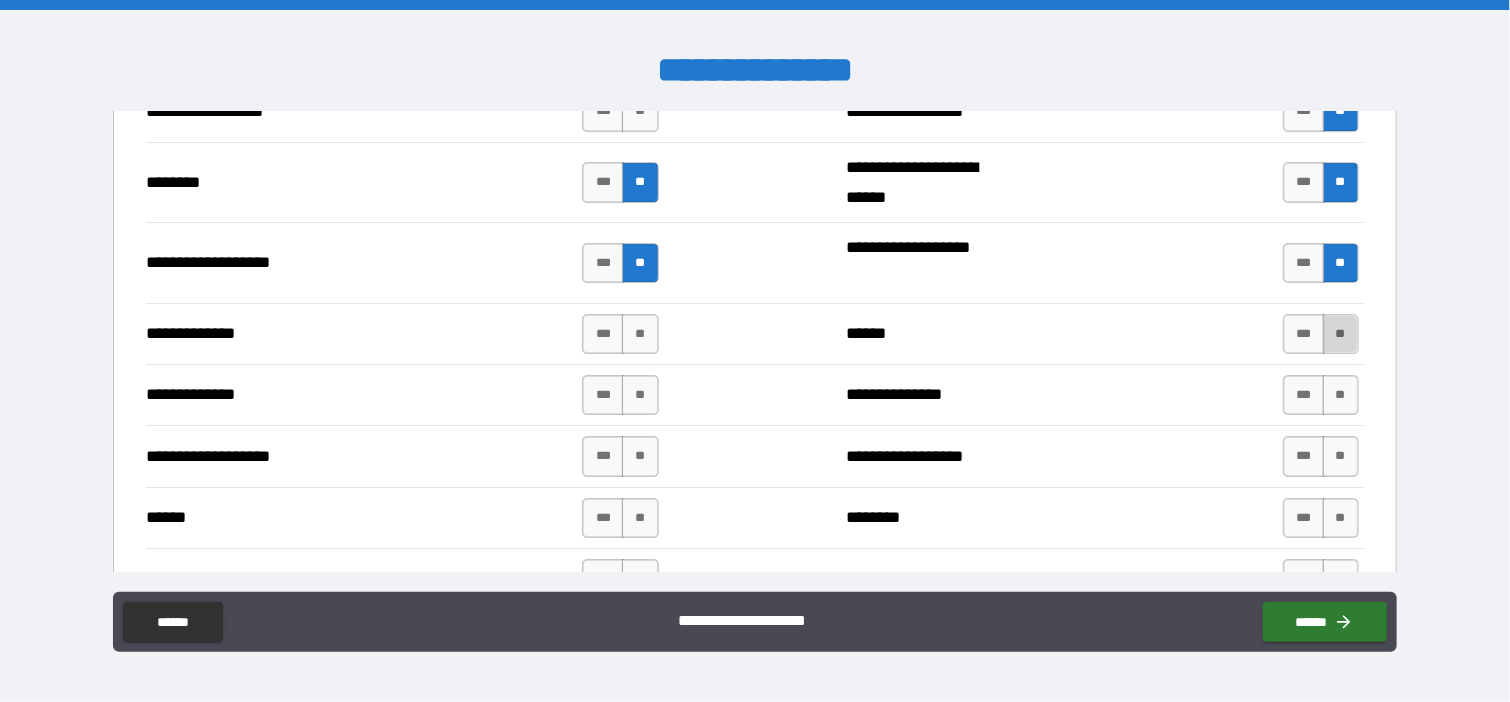 click on "**" at bounding box center [1341, 334] 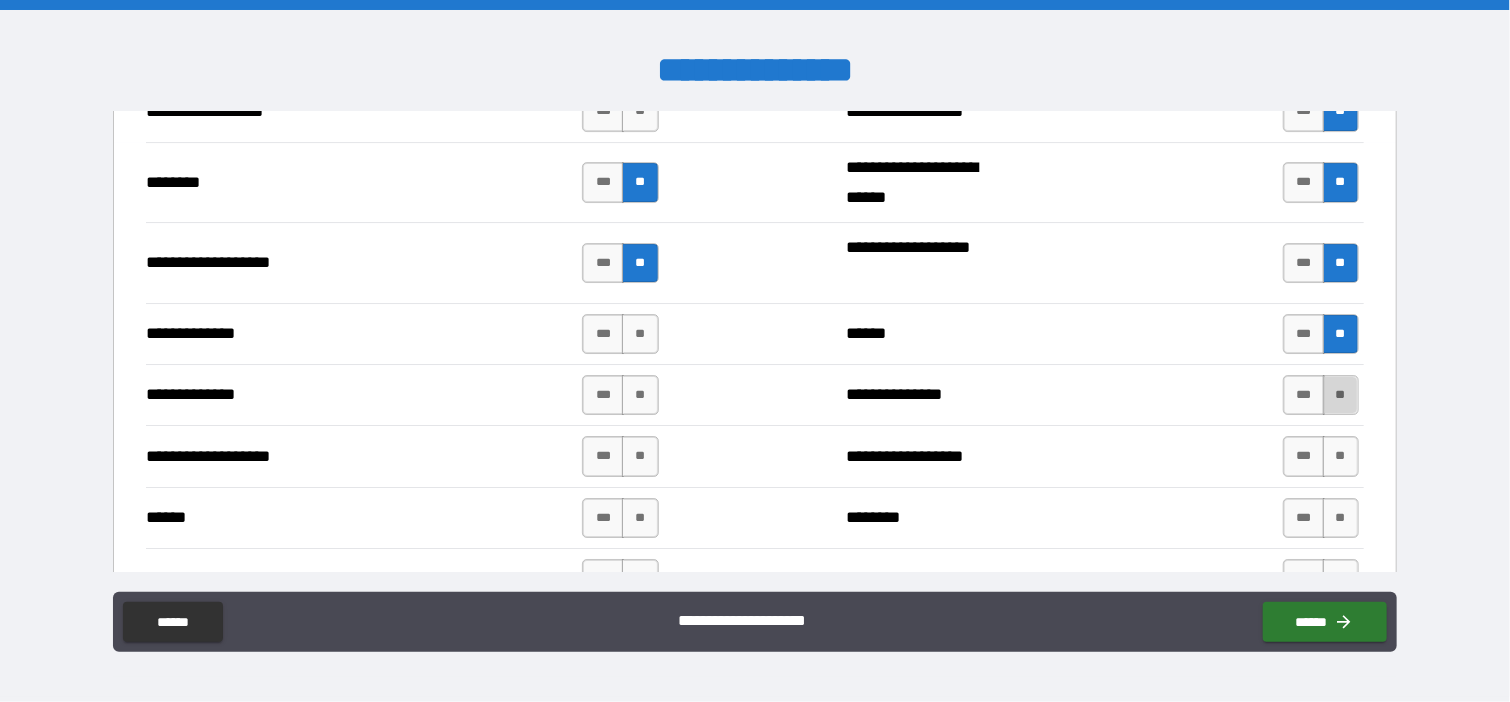 click on "**" at bounding box center (1341, 395) 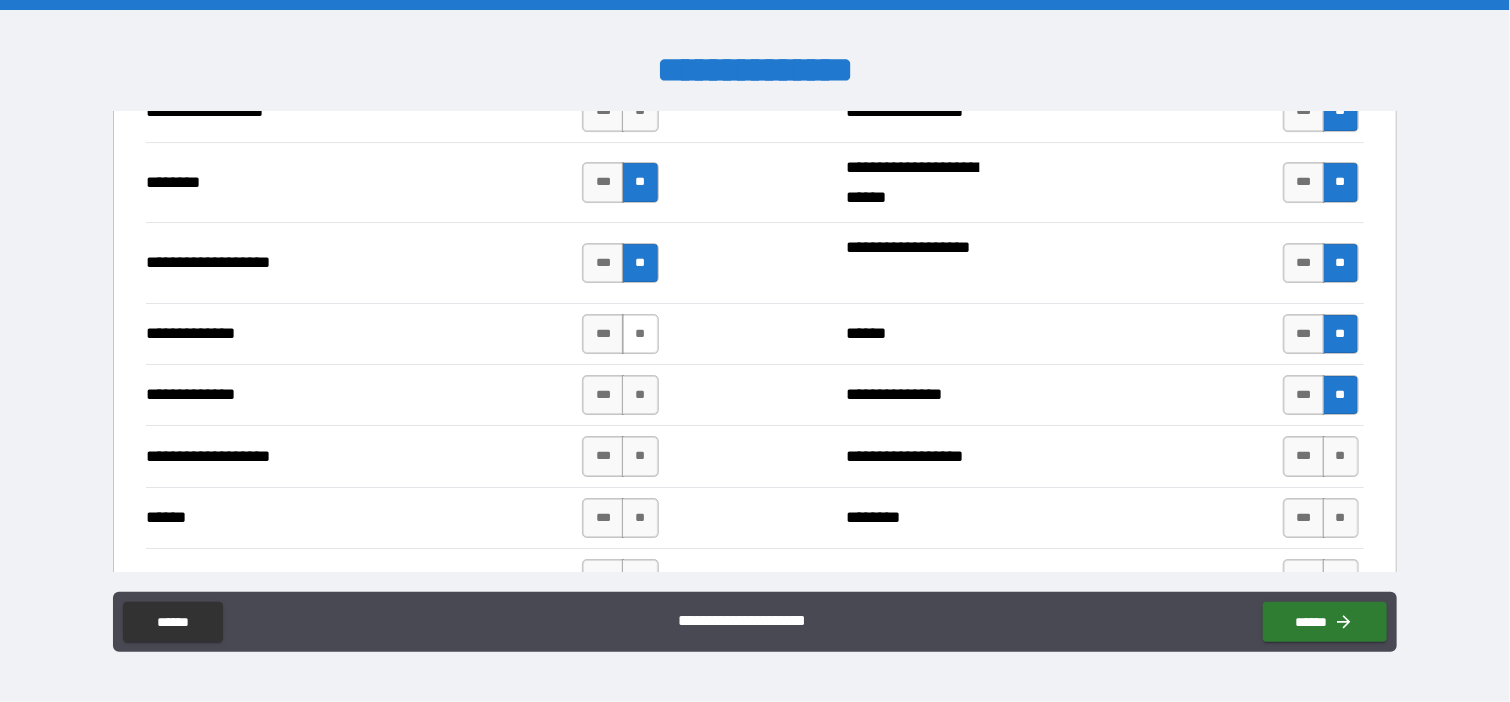 click on "**" at bounding box center [640, 334] 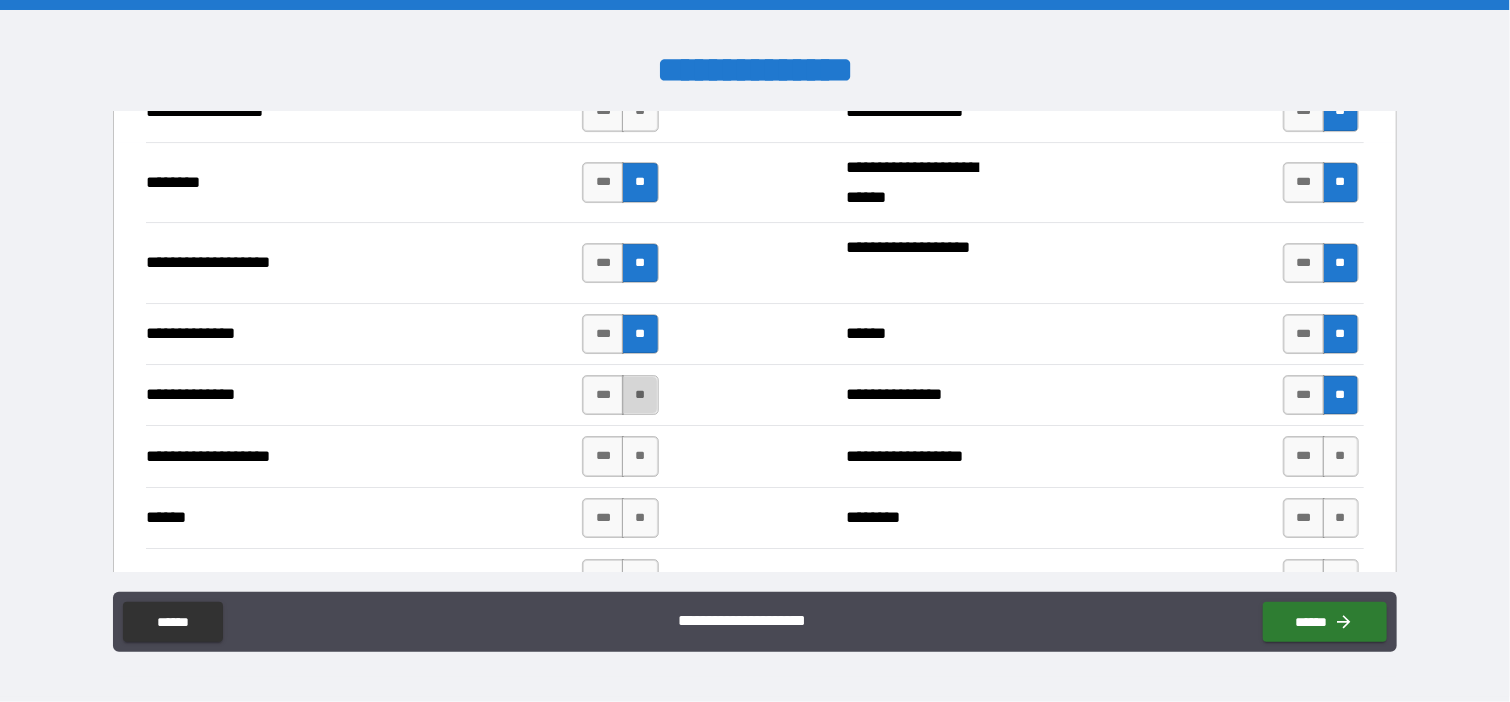click on "**" at bounding box center (640, 395) 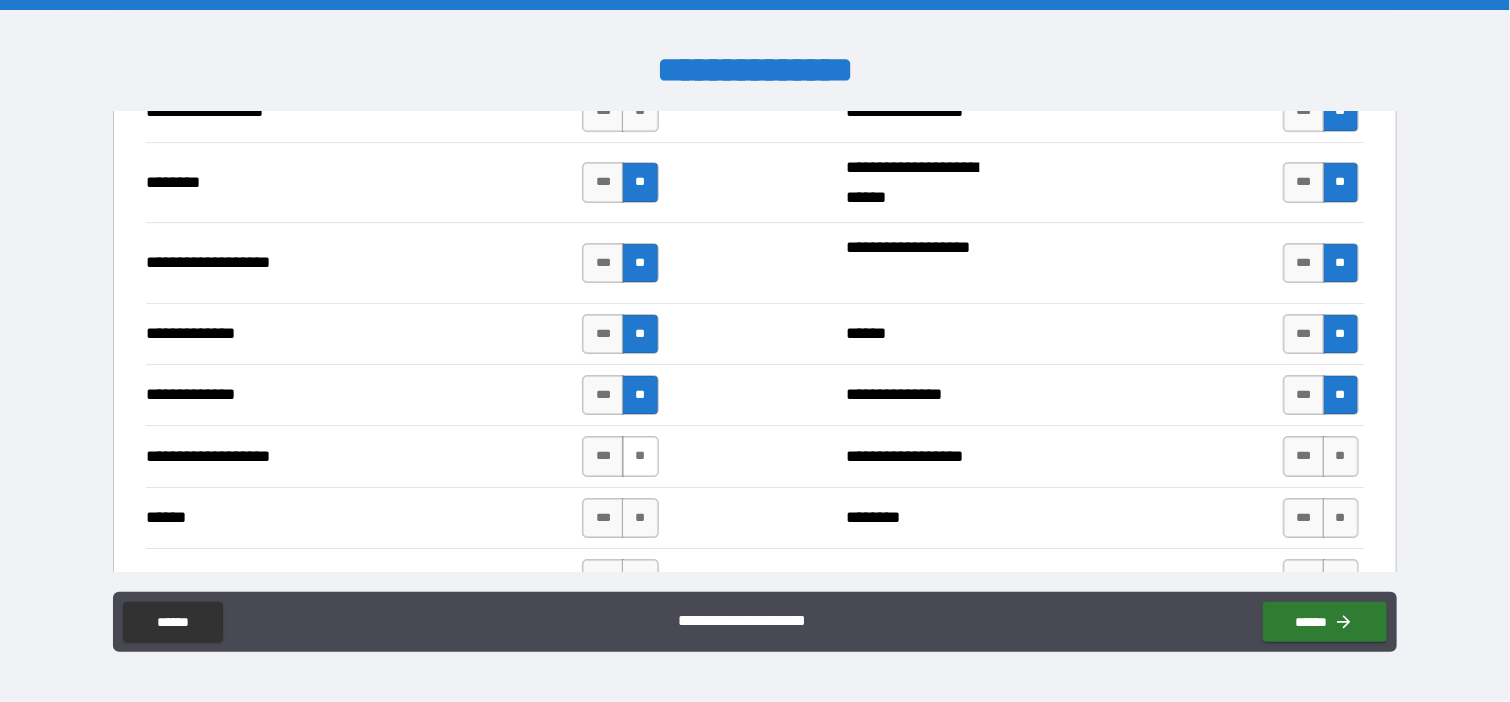 click on "**" at bounding box center [640, 456] 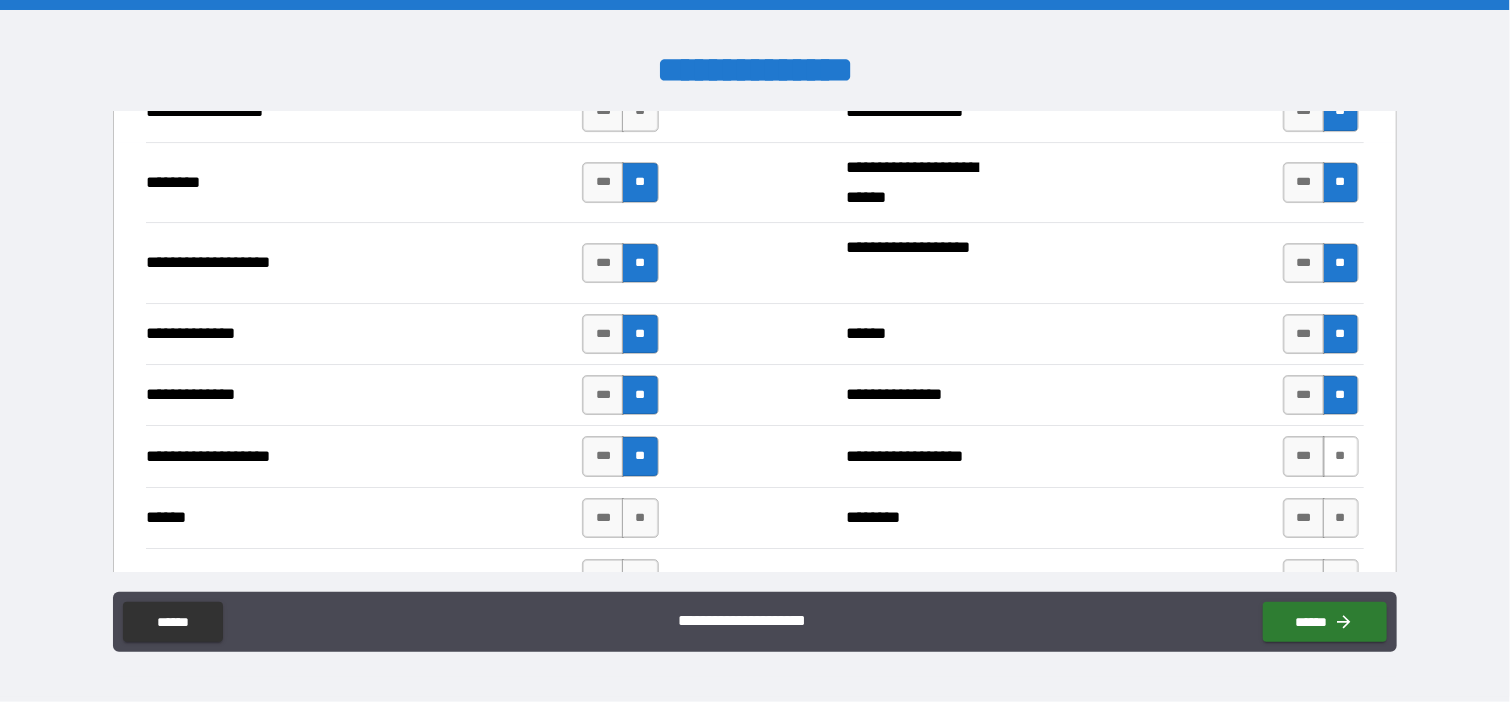 click on "**" at bounding box center [1341, 456] 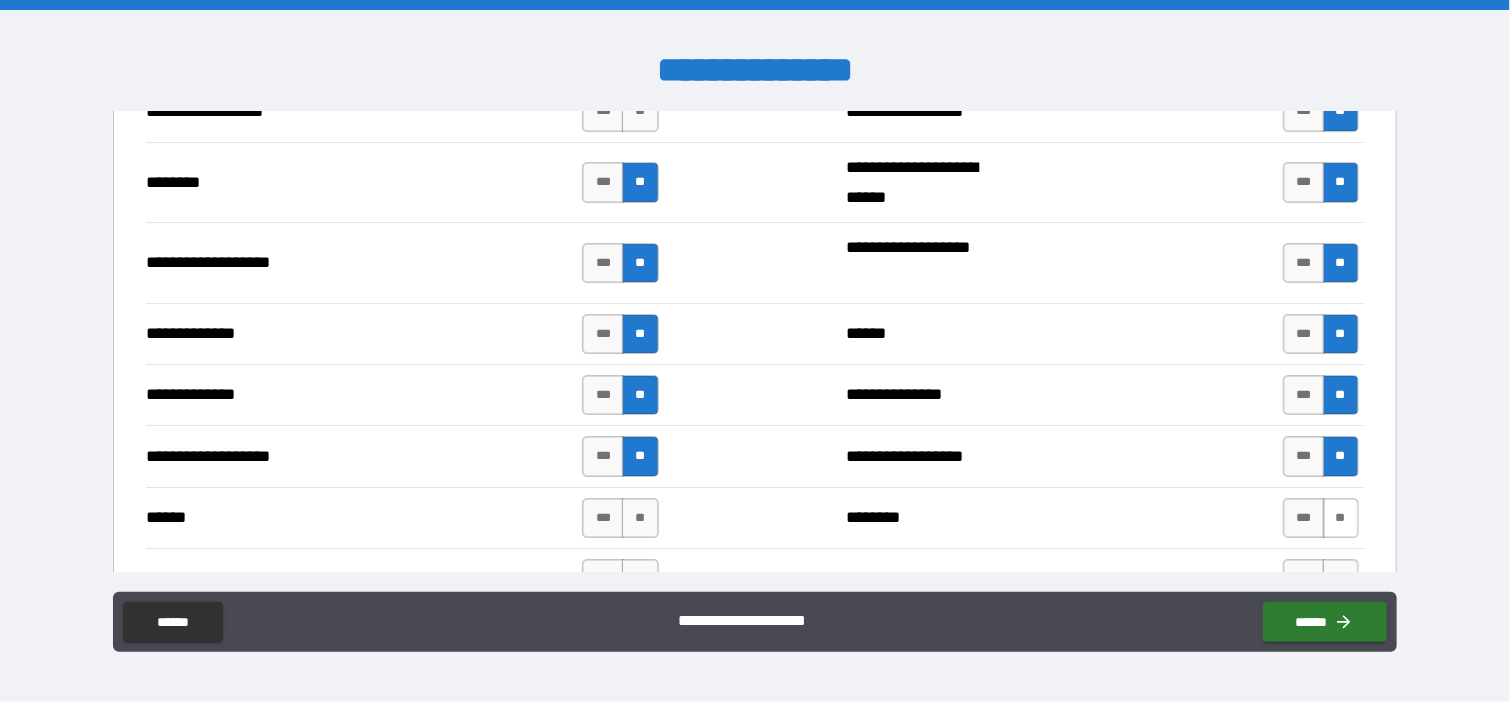 click on "**" at bounding box center (1341, 518) 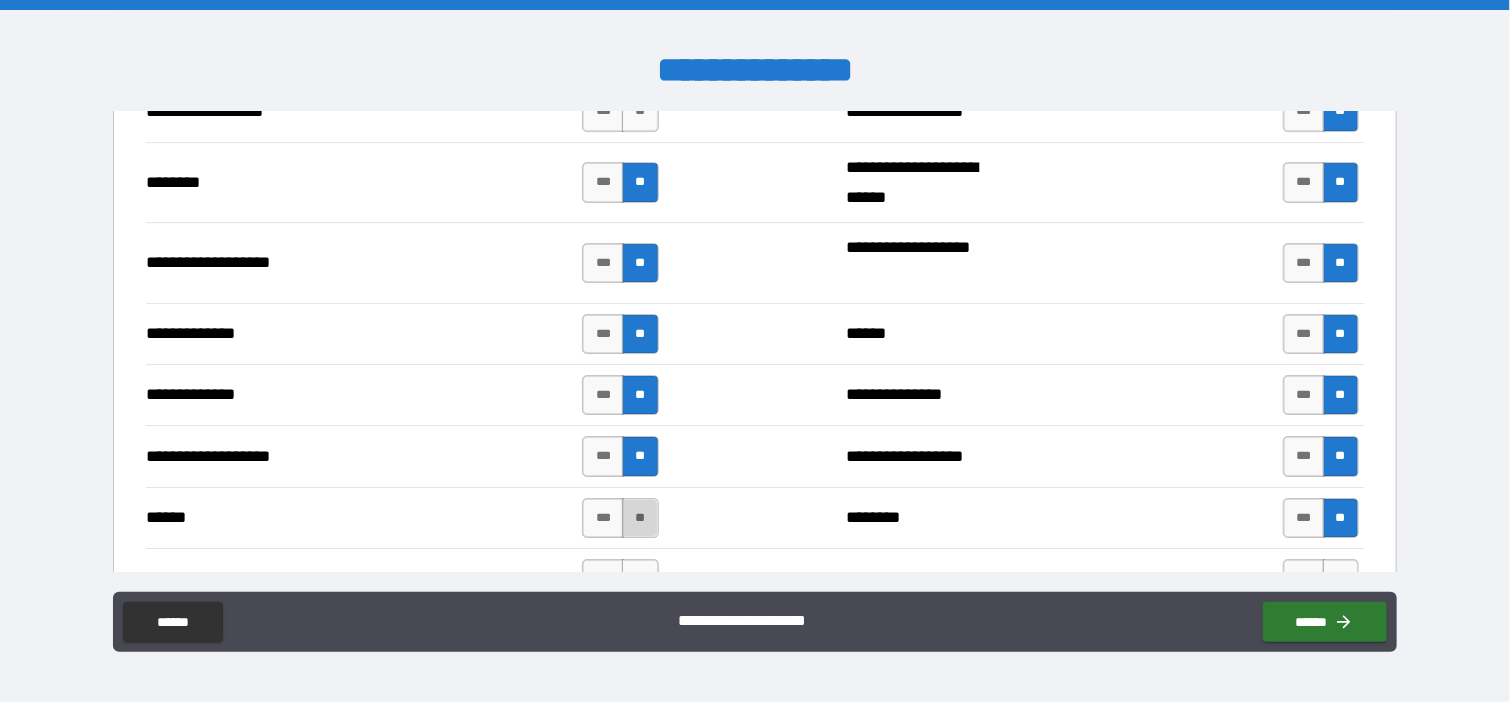 drag, startPoint x: 641, startPoint y: 501, endPoint x: 657, endPoint y: 494, distance: 17.464249 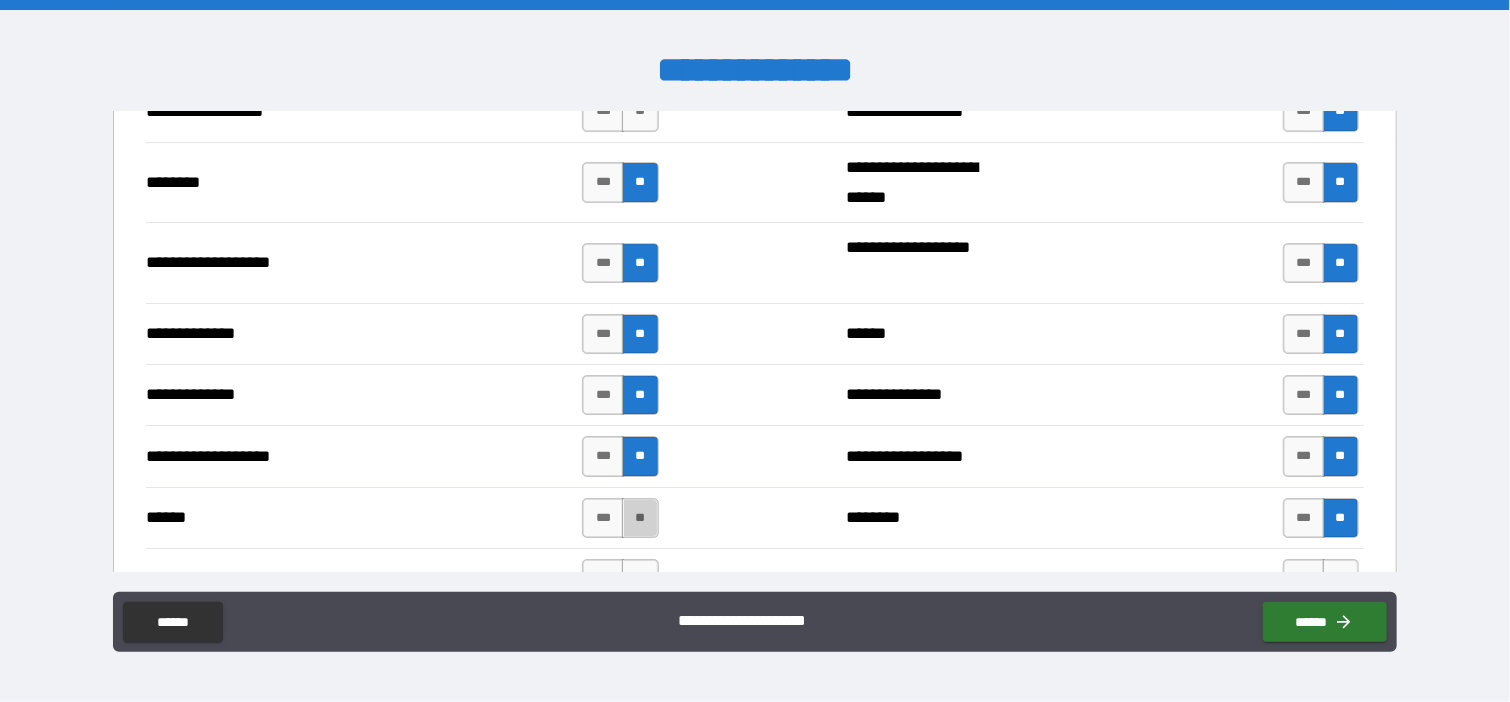 click on "**" at bounding box center (640, 518) 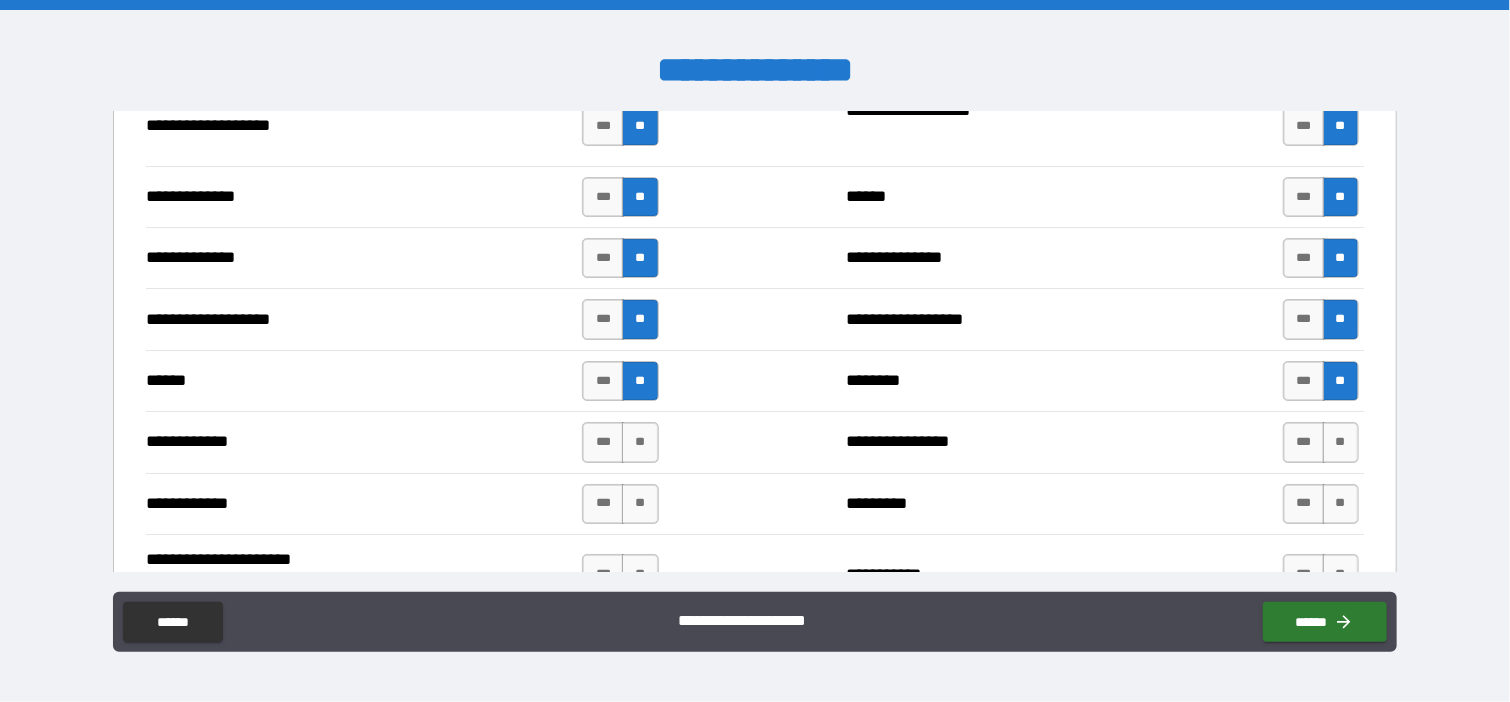 scroll, scrollTop: 3596, scrollLeft: 0, axis: vertical 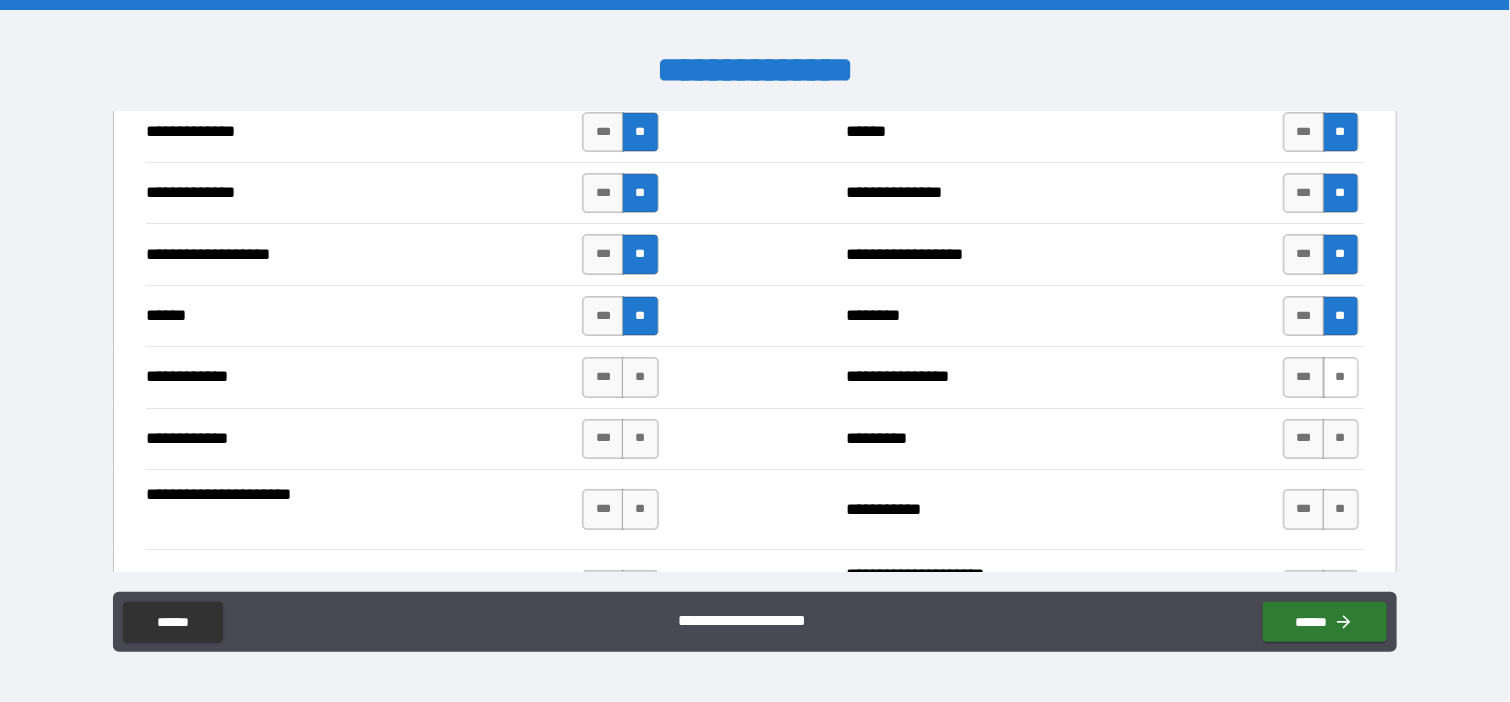 click on "**" at bounding box center (1341, 377) 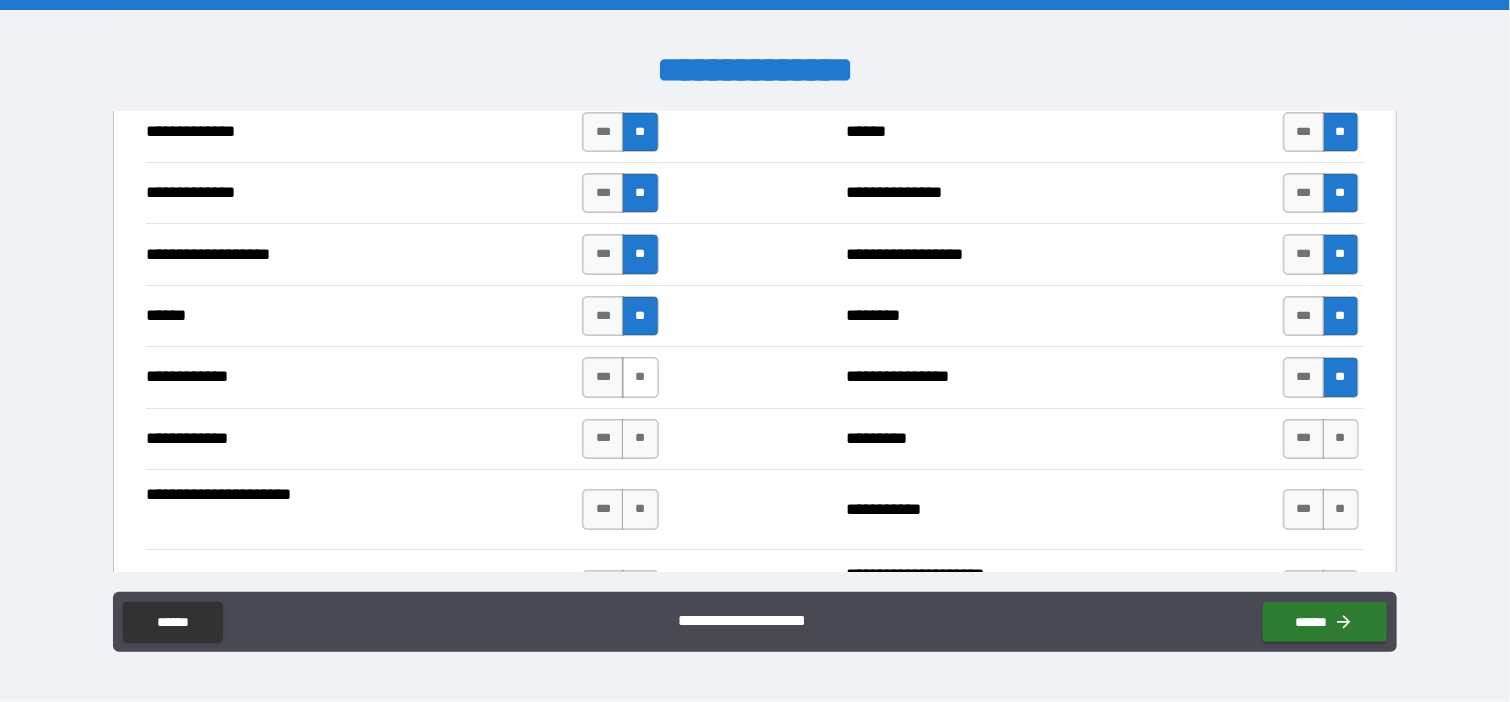 click on "**" at bounding box center [640, 377] 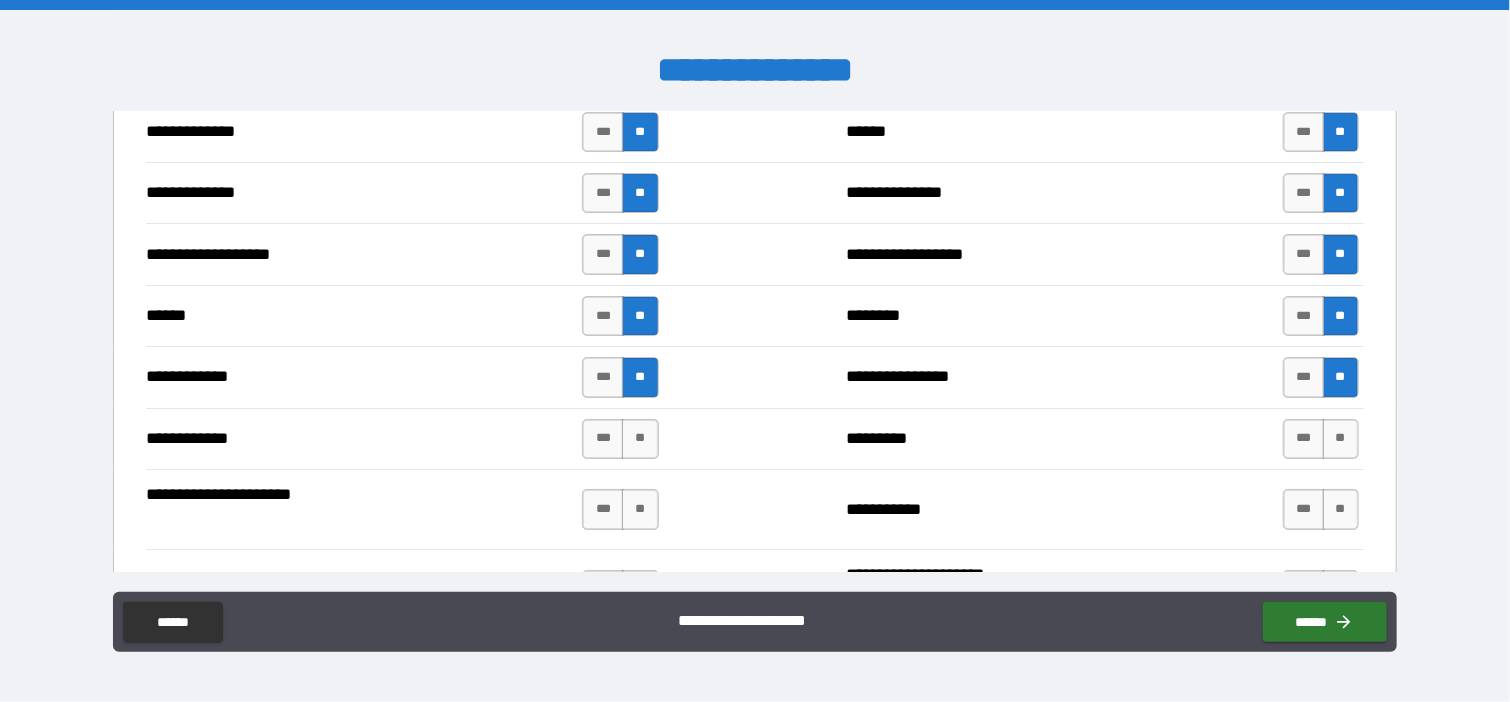 drag, startPoint x: 642, startPoint y: 425, endPoint x: 733, endPoint y: 436, distance: 91.66242 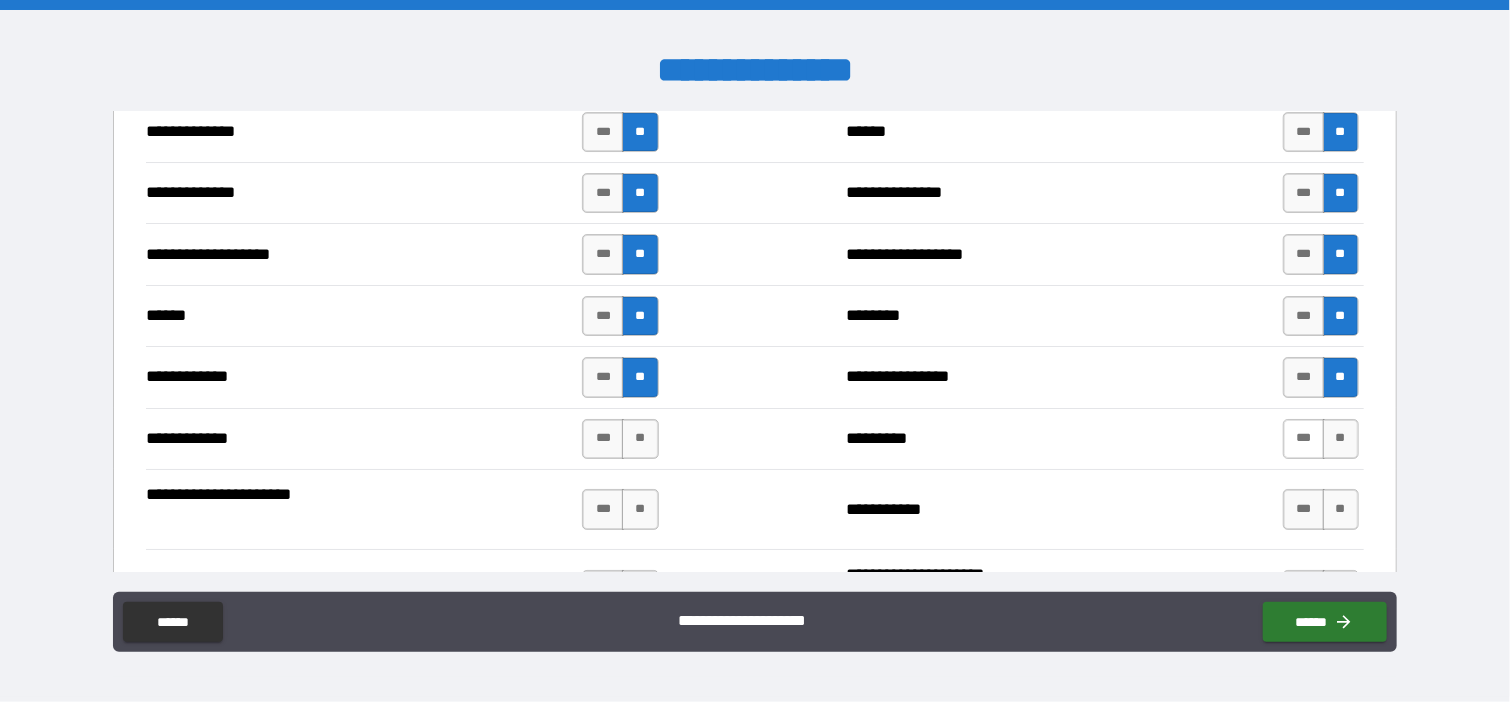 click on "***" at bounding box center [1304, 439] 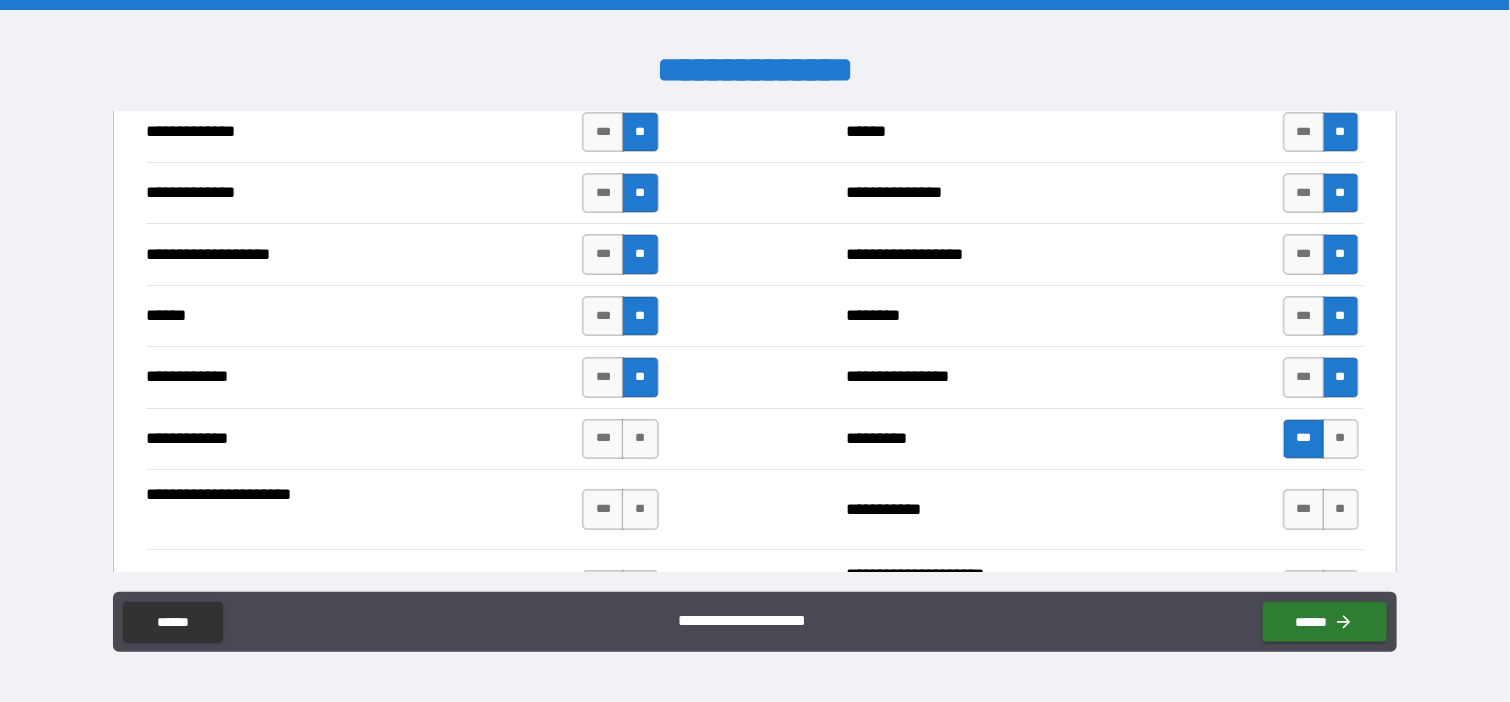 drag, startPoint x: 639, startPoint y: 498, endPoint x: 661, endPoint y: 501, distance: 22.203604 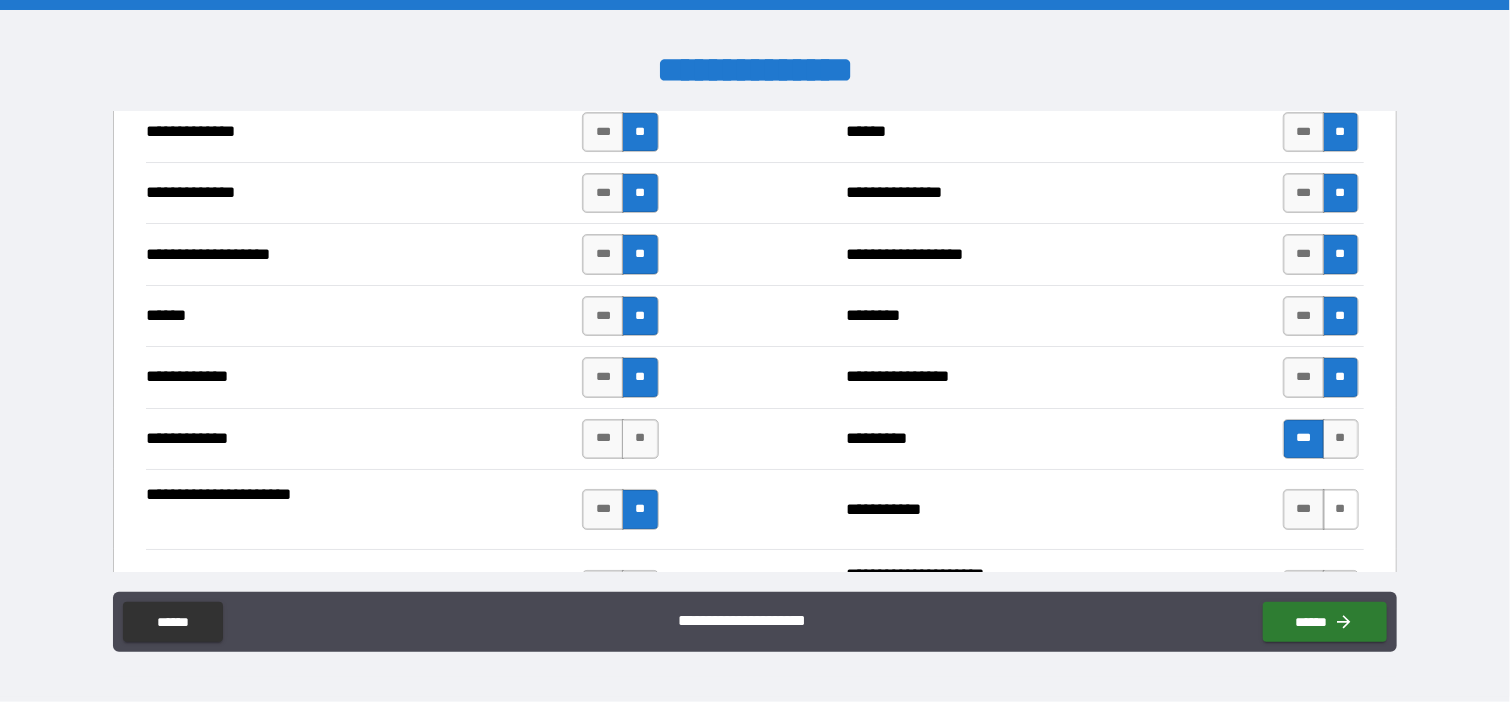 click on "**" at bounding box center (1341, 509) 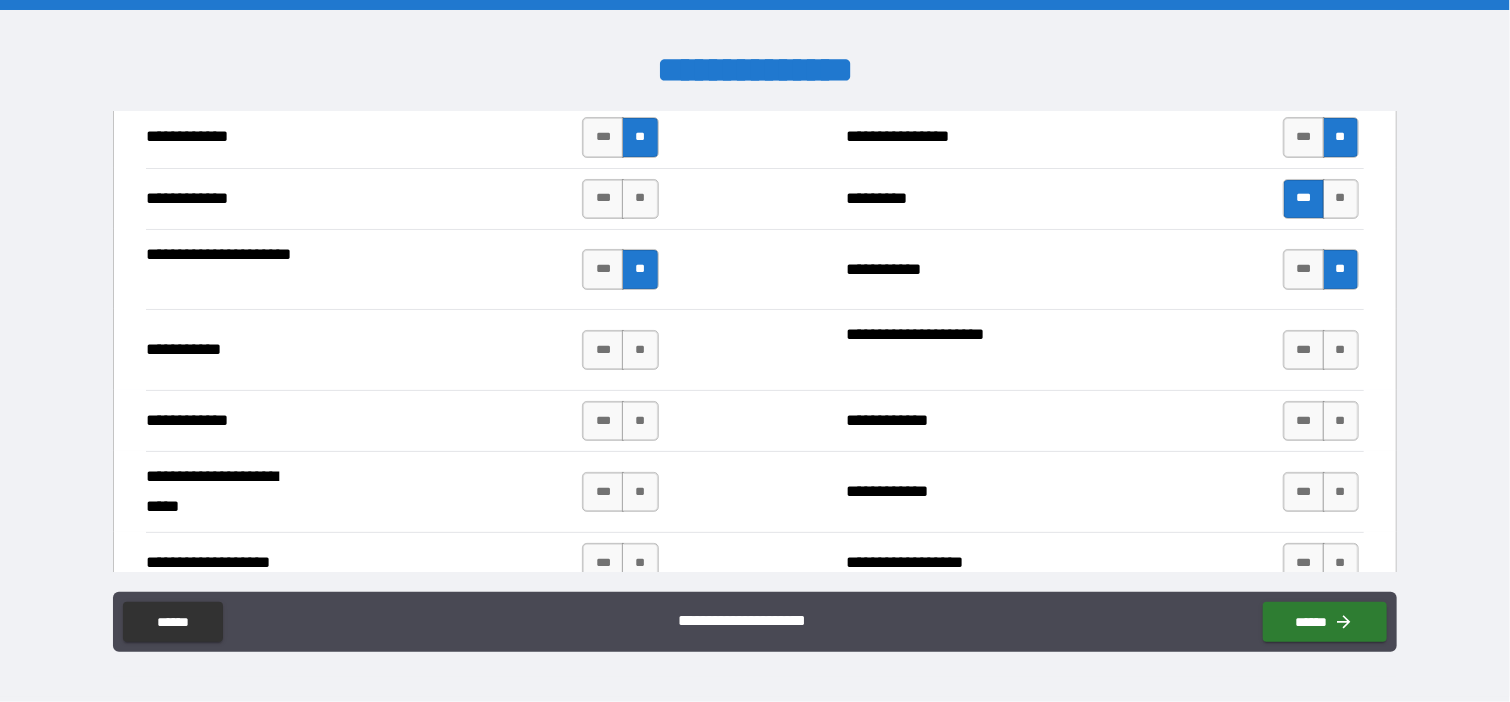 scroll, scrollTop: 3854, scrollLeft: 0, axis: vertical 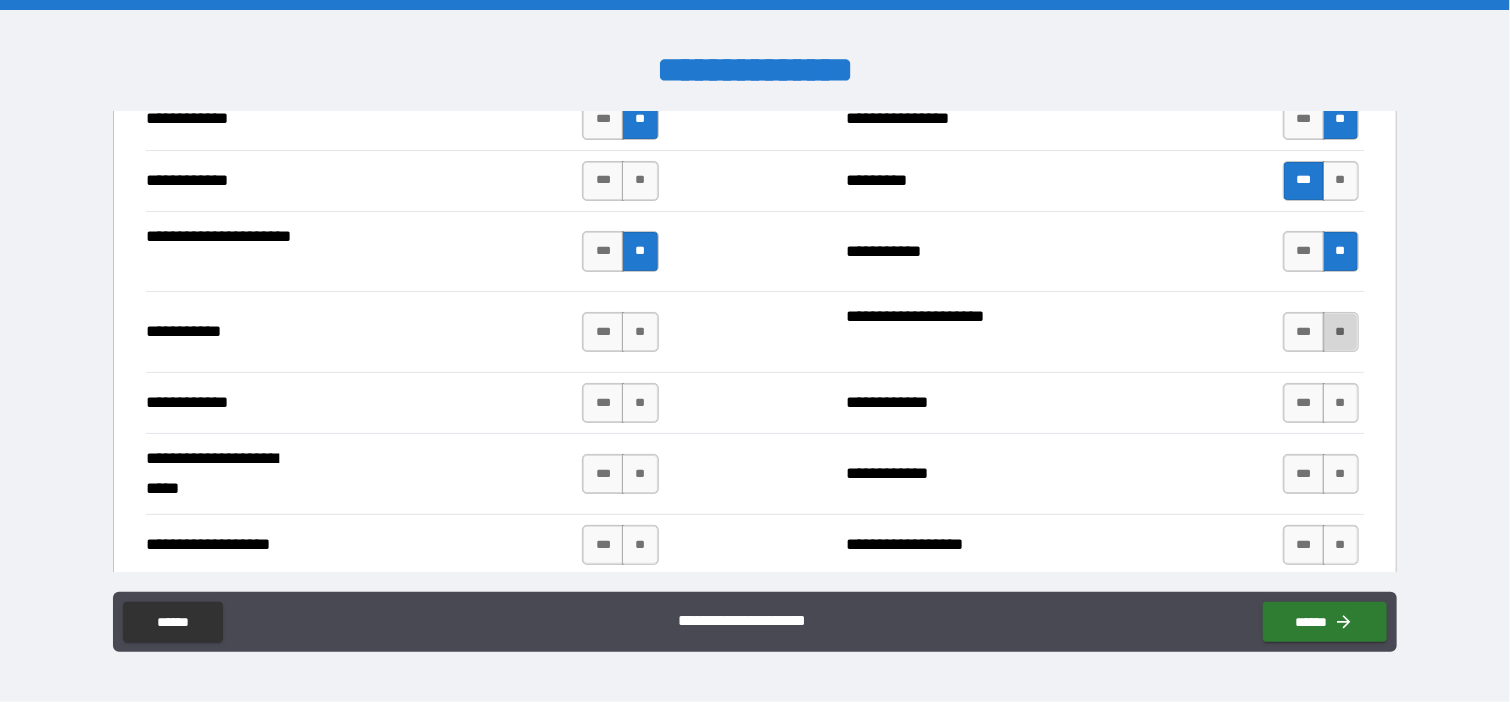 click on "**" at bounding box center [1341, 332] 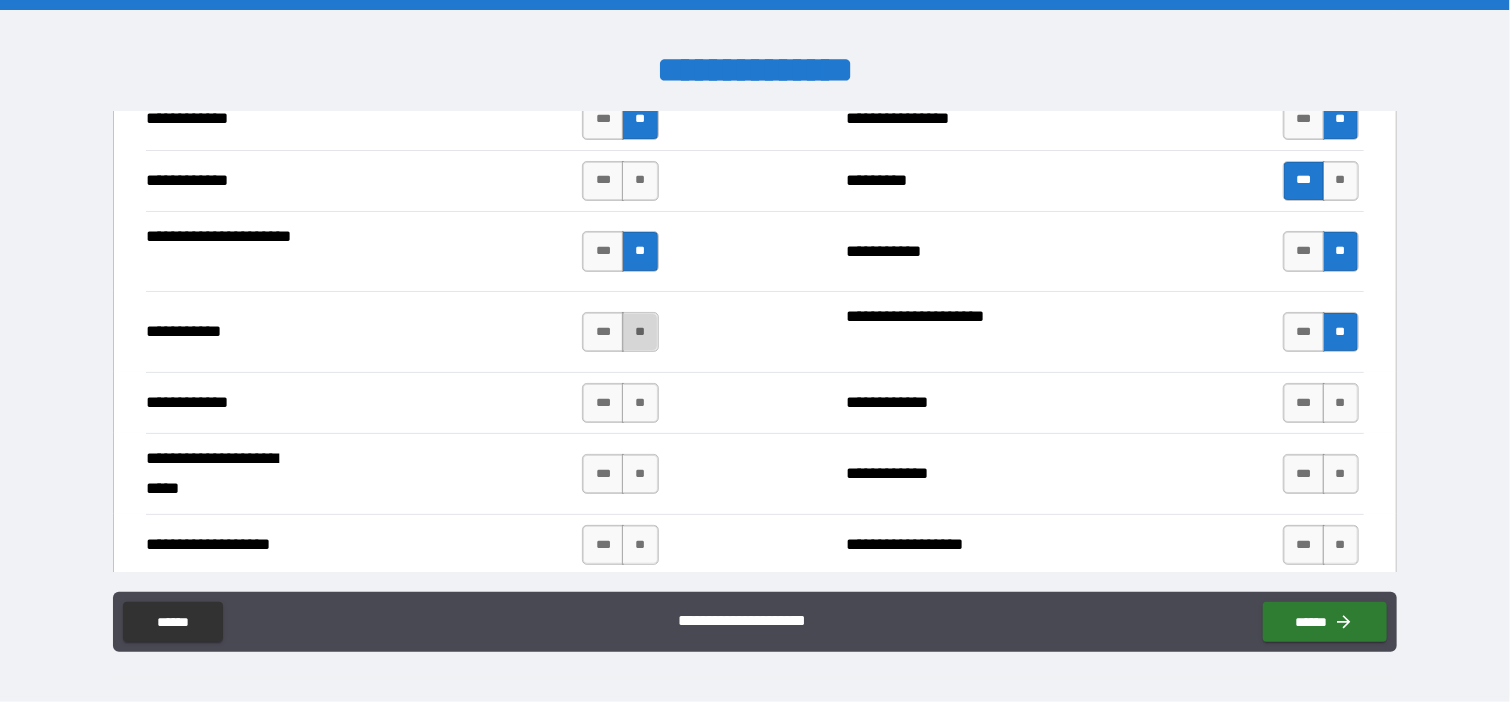 click on "**" at bounding box center [640, 332] 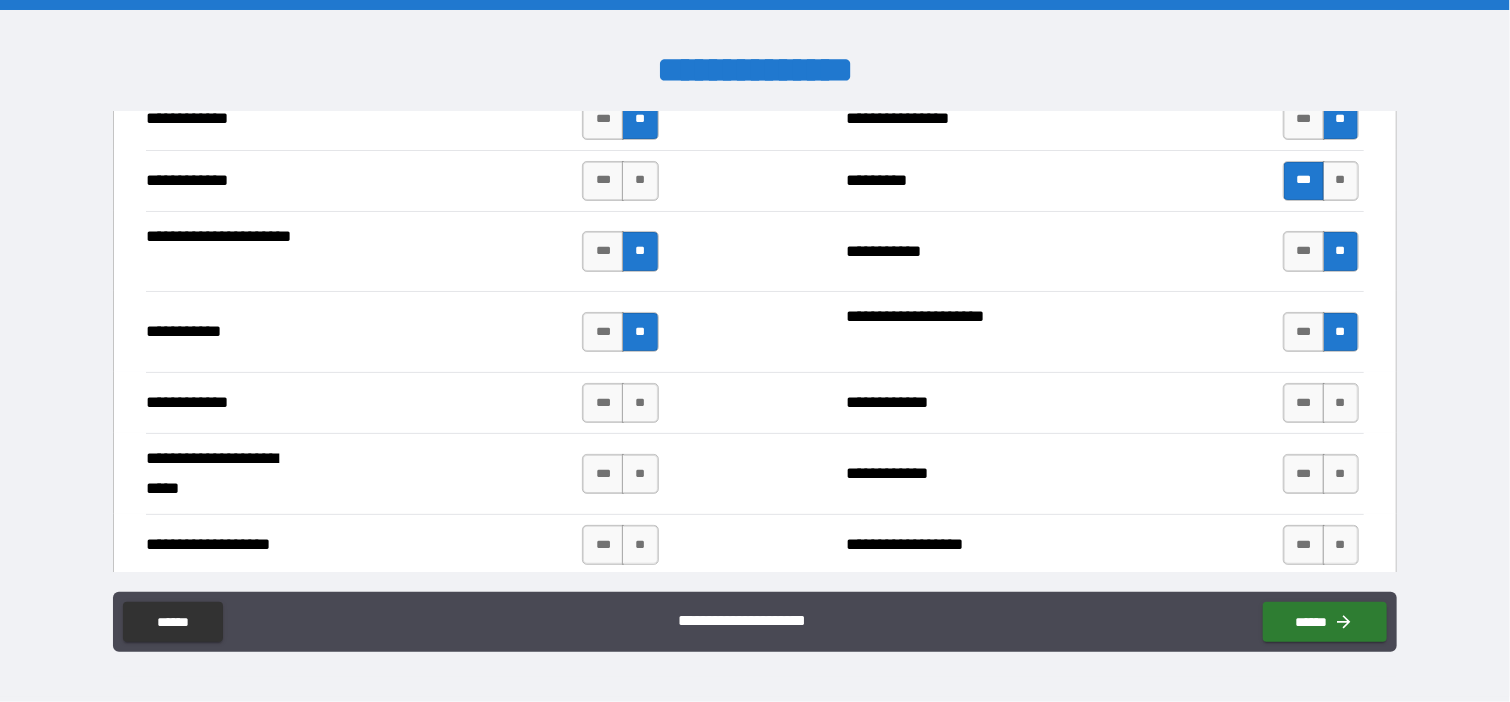 drag, startPoint x: 641, startPoint y: 387, endPoint x: 705, endPoint y: 396, distance: 64.629715 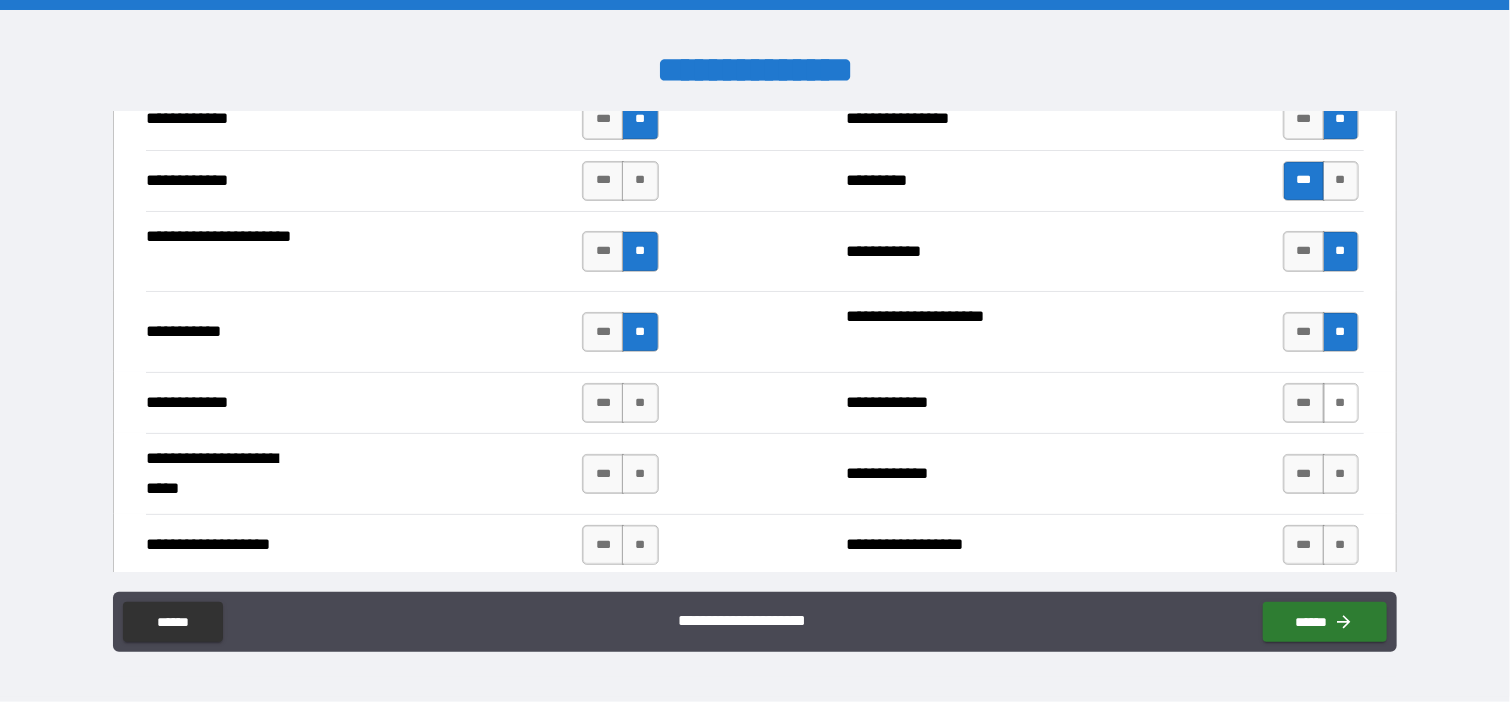 click on "**" at bounding box center [1341, 403] 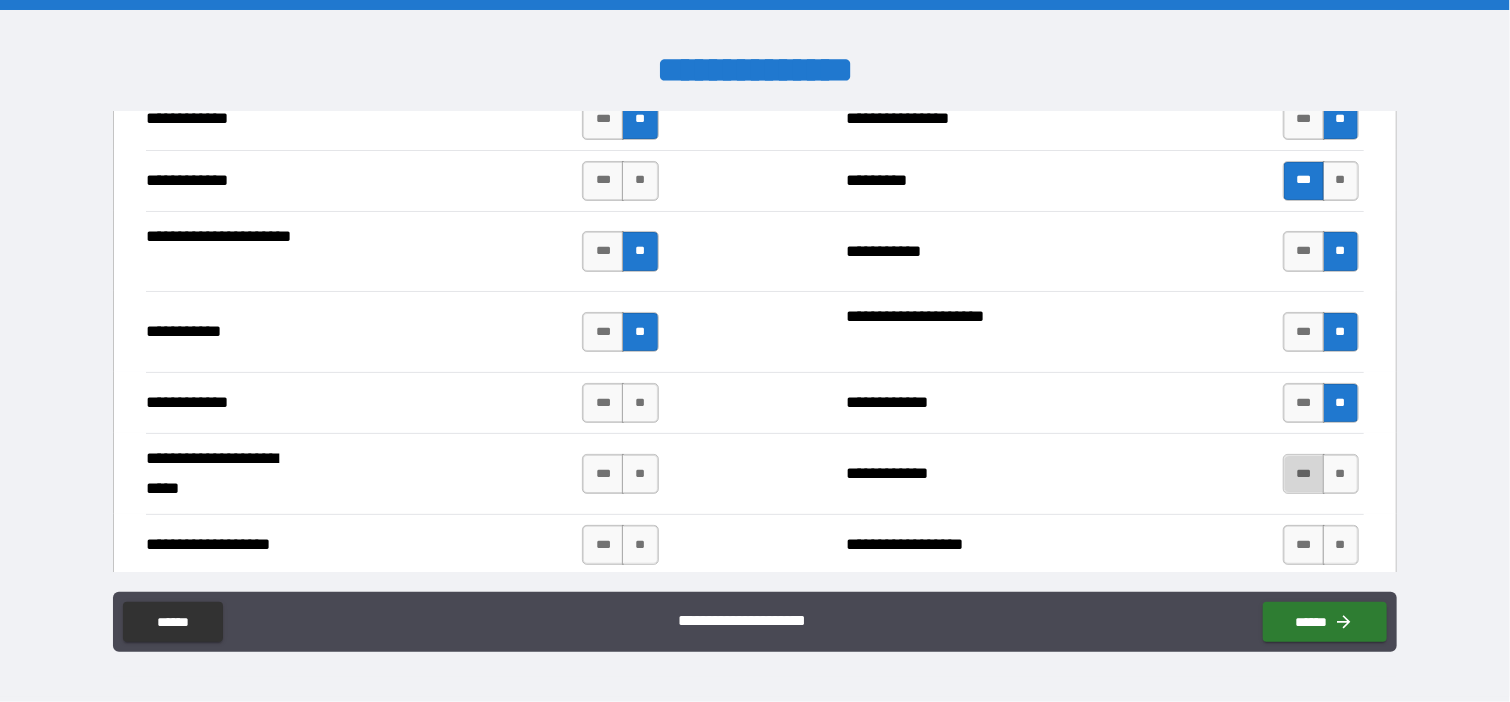 click on "***" at bounding box center (1304, 474) 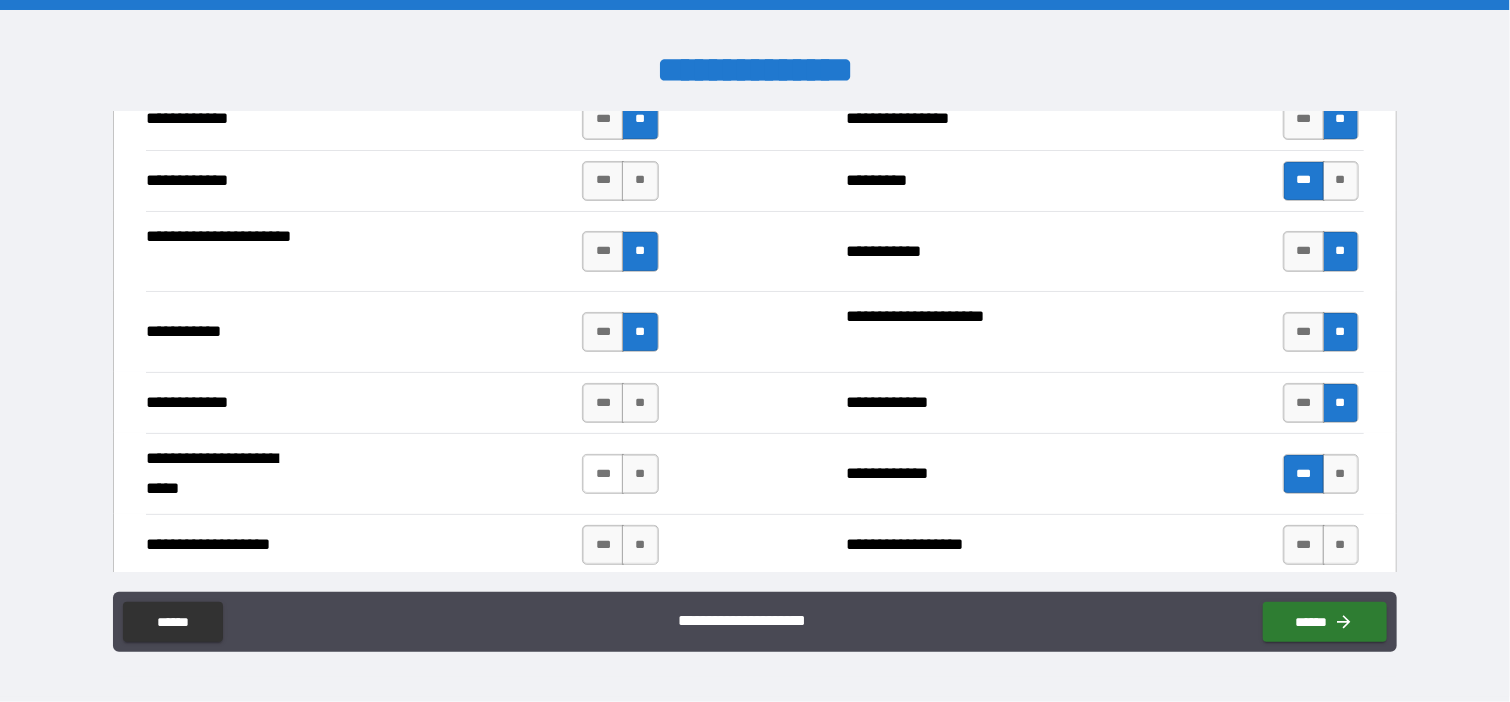 click on "***" at bounding box center [603, 474] 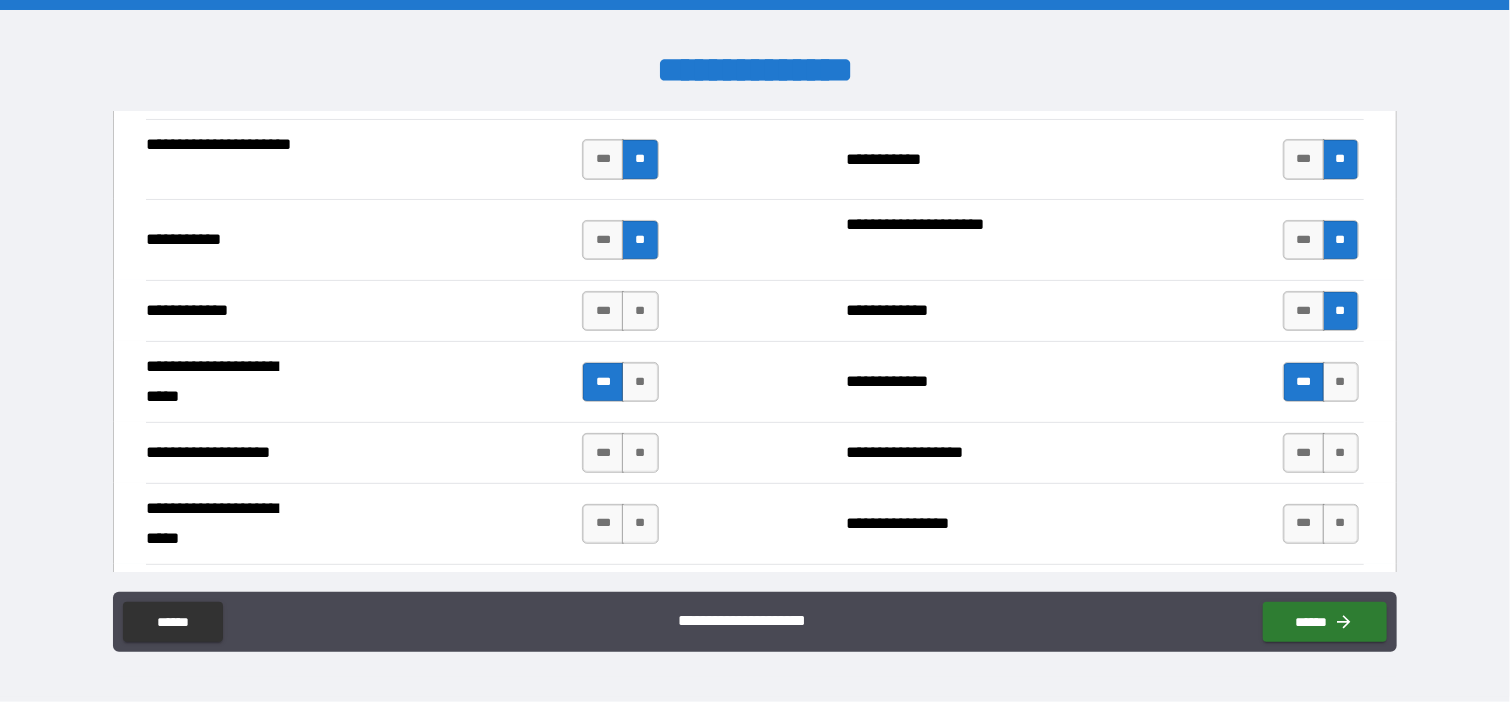 scroll, scrollTop: 3973, scrollLeft: 0, axis: vertical 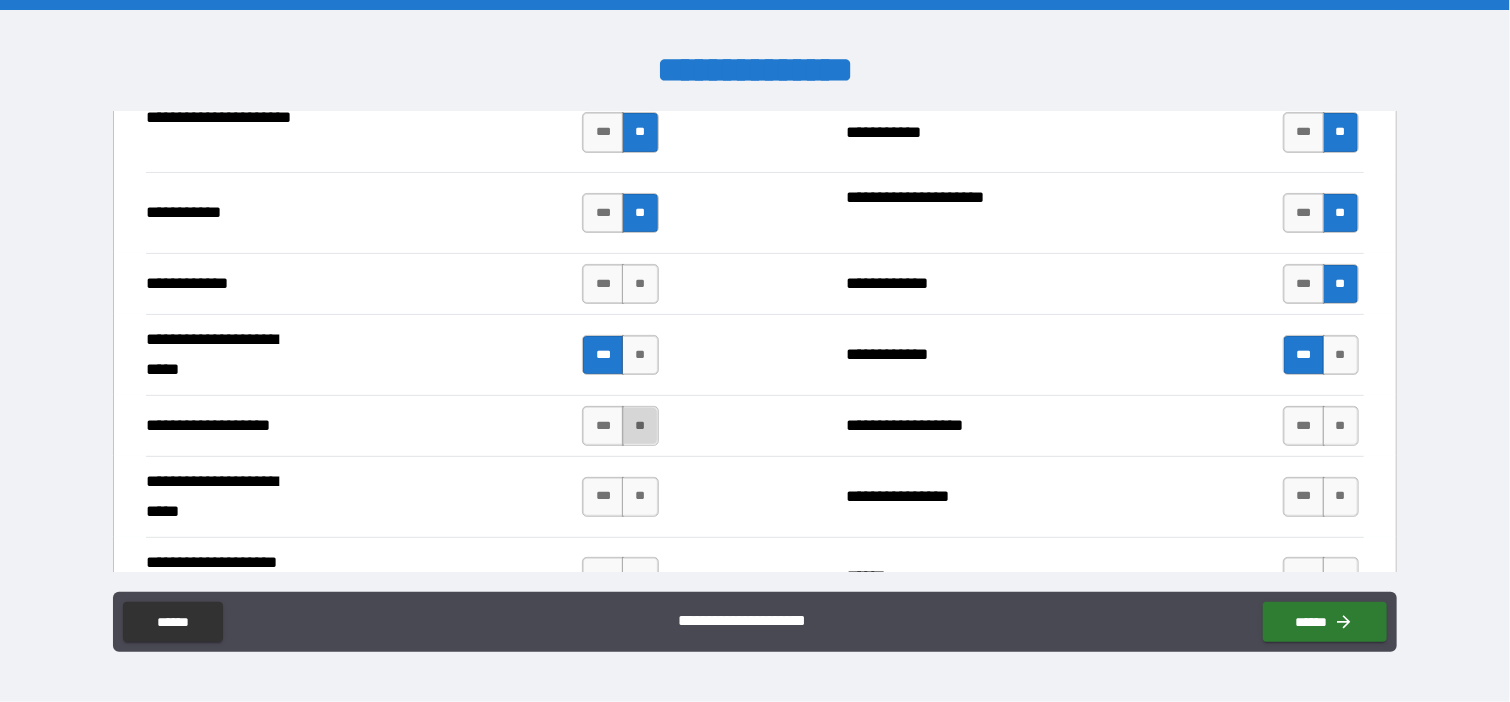 drag, startPoint x: 641, startPoint y: 412, endPoint x: 681, endPoint y: 413, distance: 40.012497 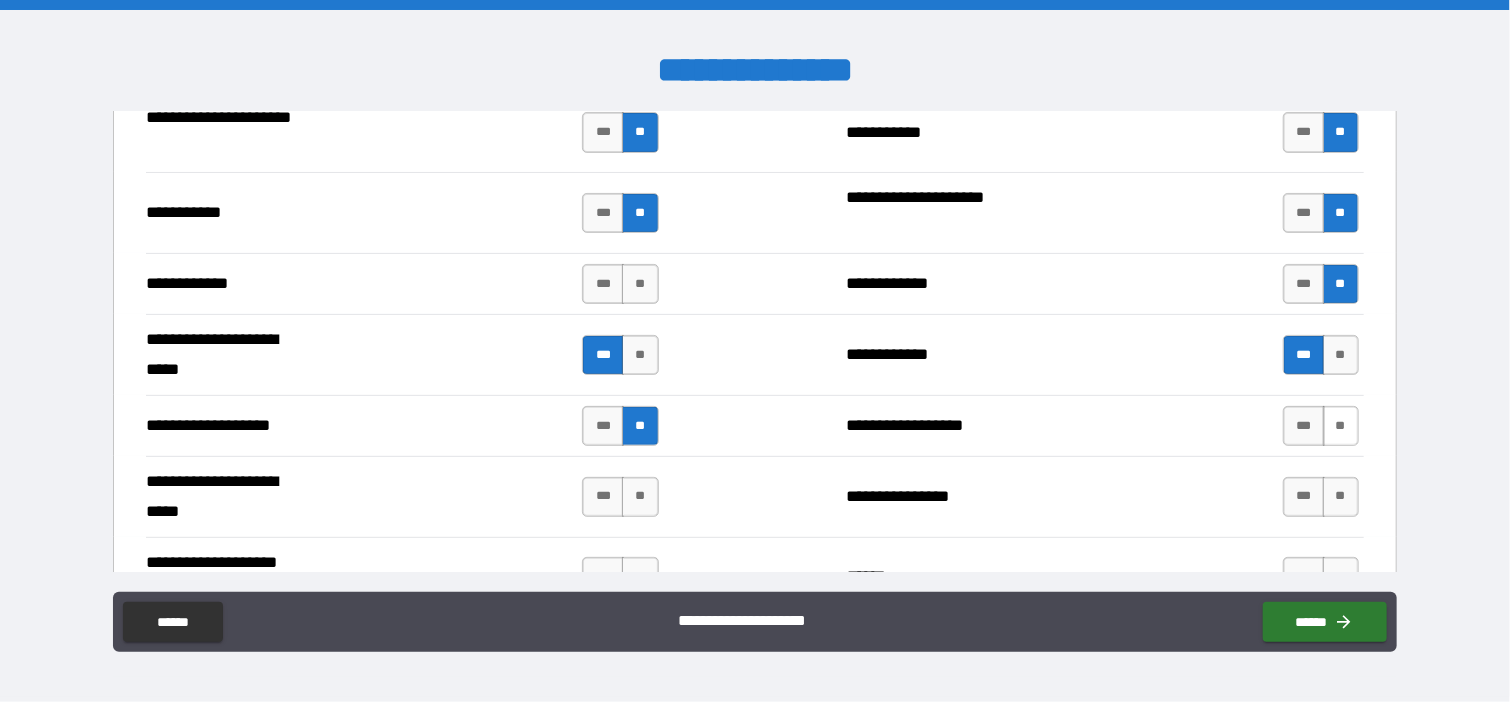 click on "**" at bounding box center (1341, 426) 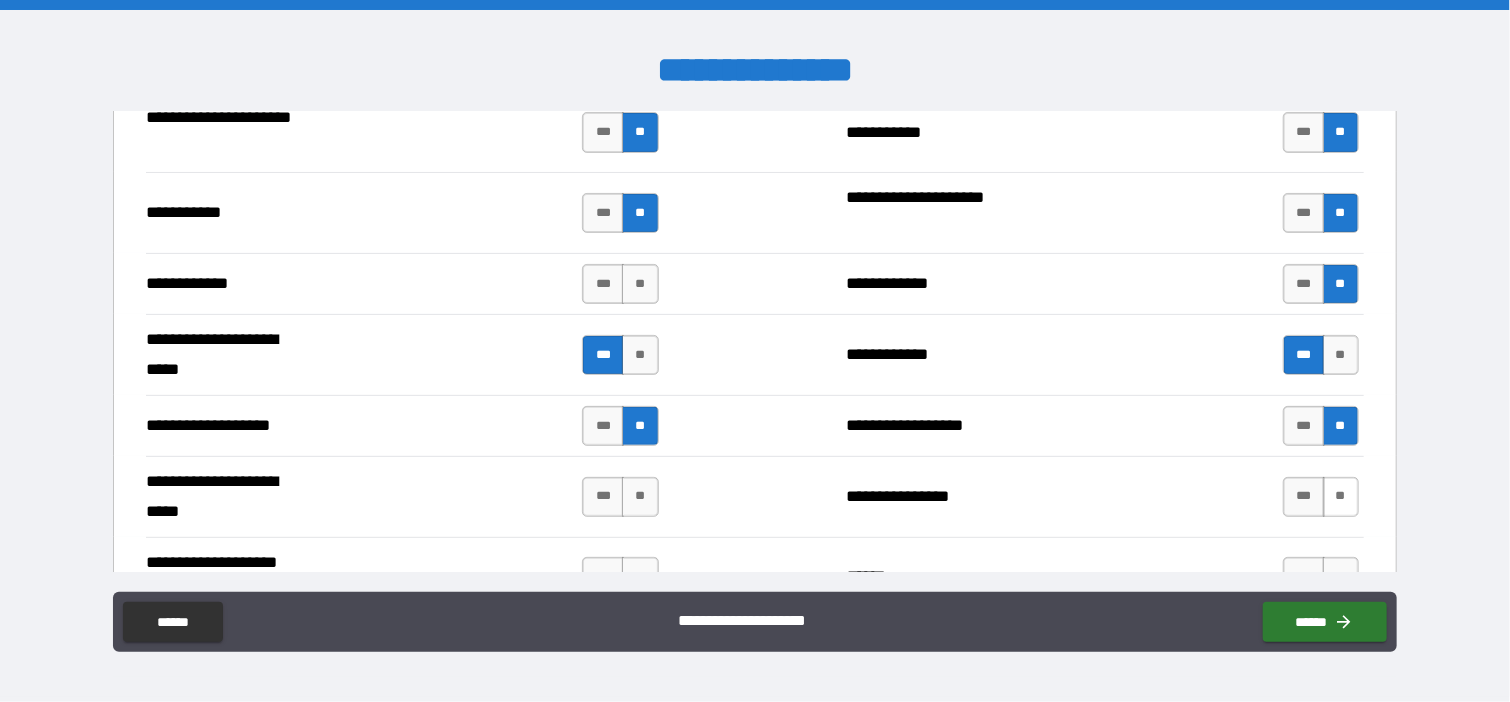 click on "**" at bounding box center [1341, 497] 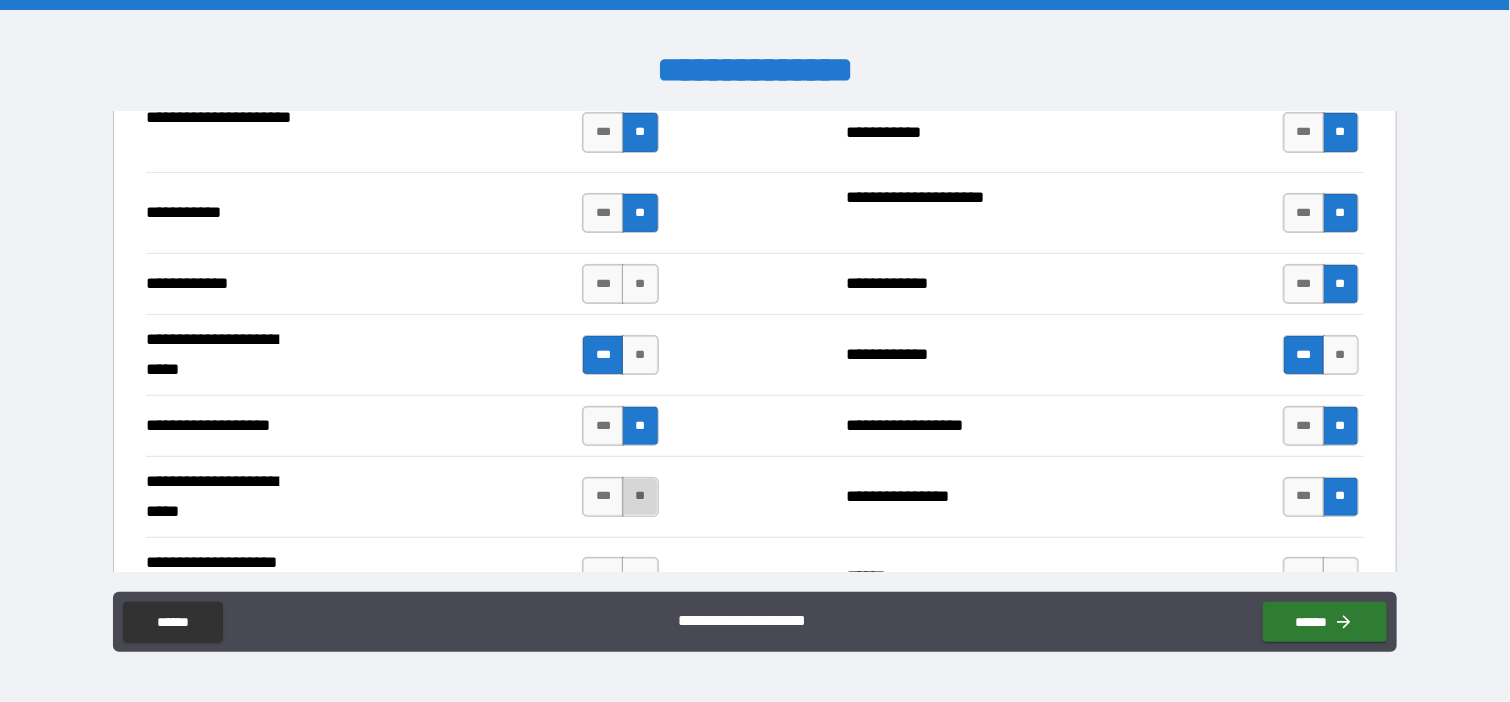 drag, startPoint x: 640, startPoint y: 481, endPoint x: 682, endPoint y: 473, distance: 42.755116 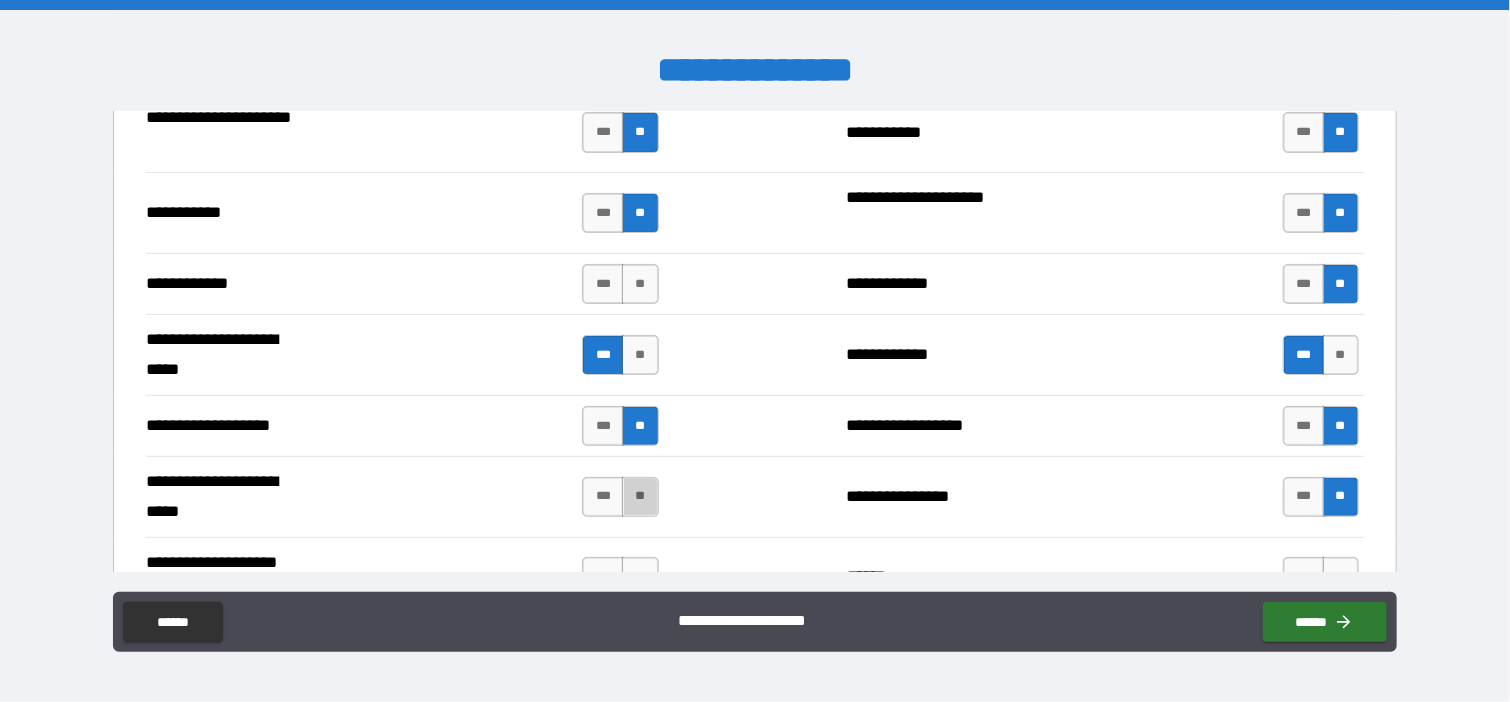 click on "**" at bounding box center [640, 497] 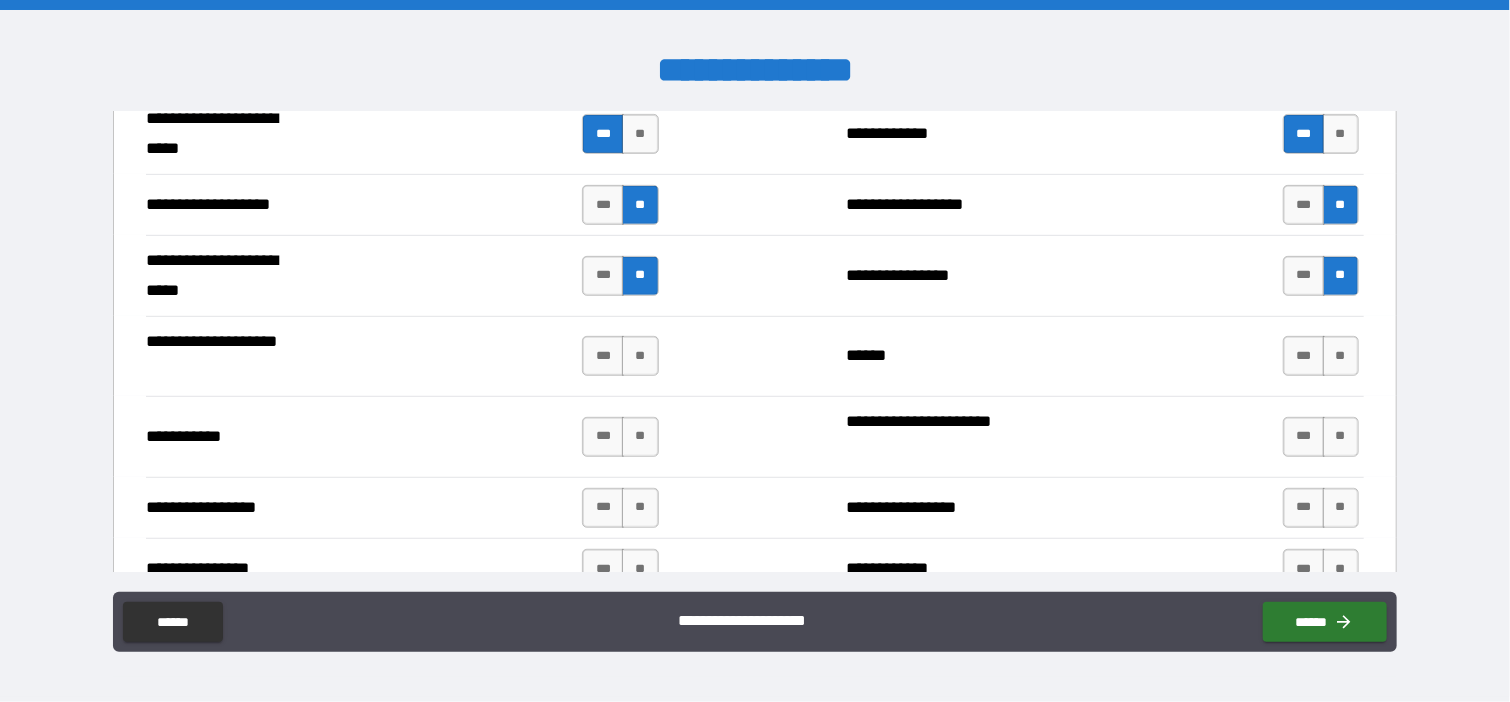 scroll, scrollTop: 4203, scrollLeft: 0, axis: vertical 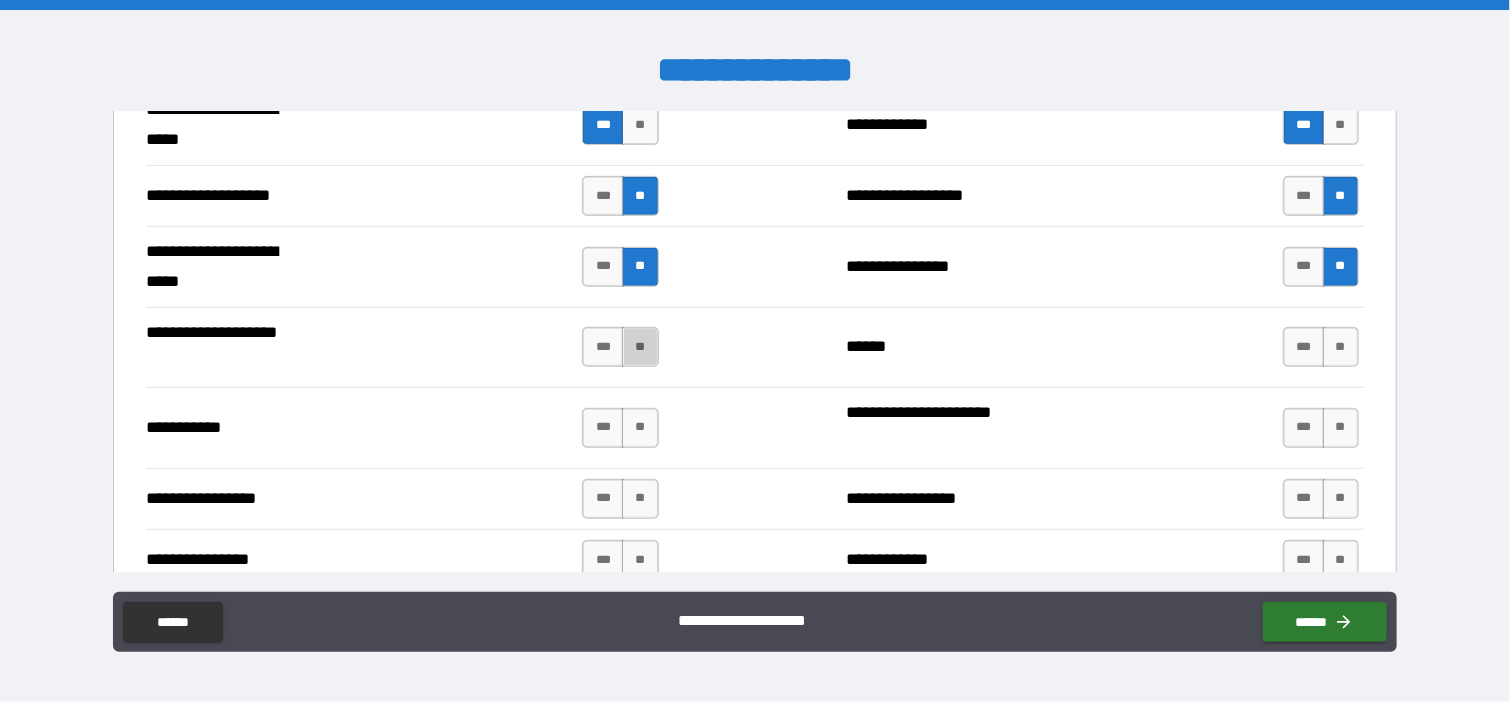 drag, startPoint x: 632, startPoint y: 325, endPoint x: 708, endPoint y: 330, distance: 76.1643 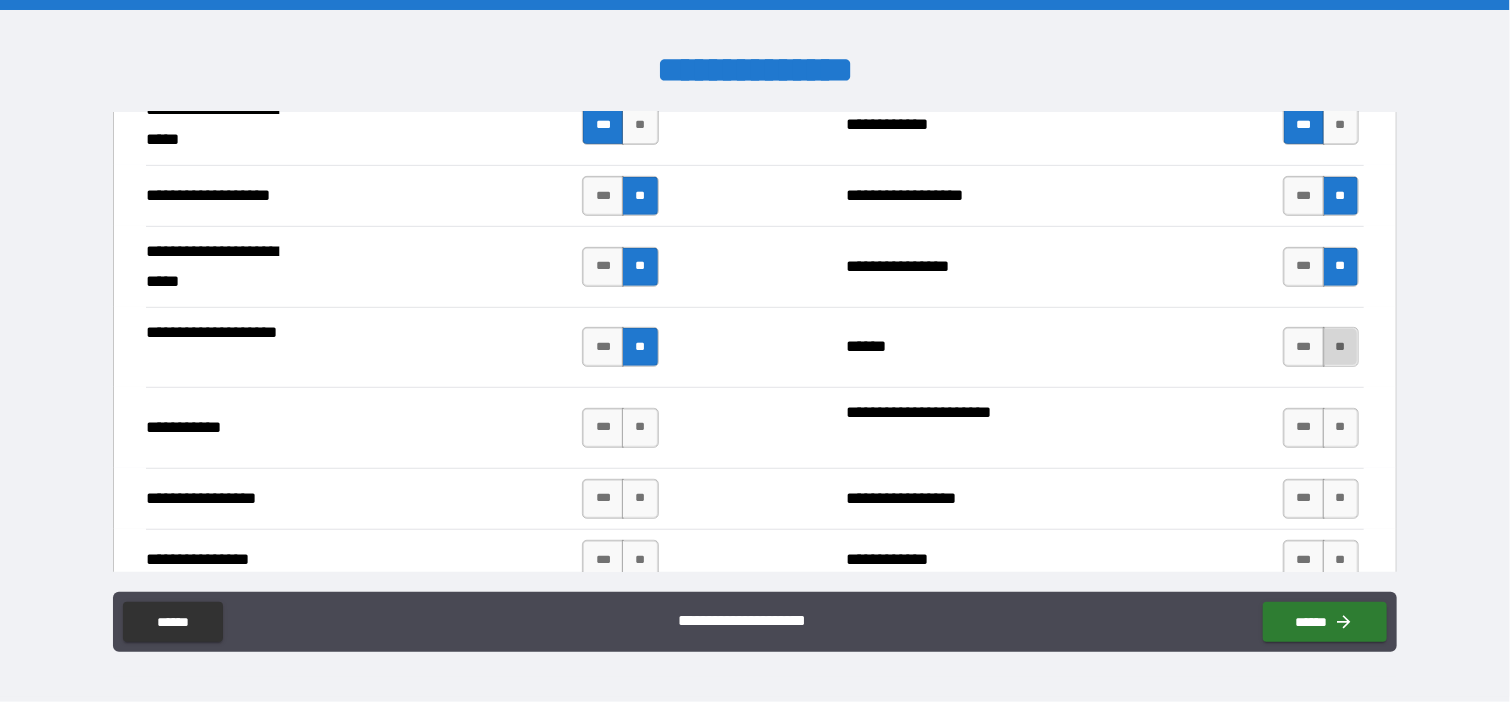 click on "**" at bounding box center (1341, 347) 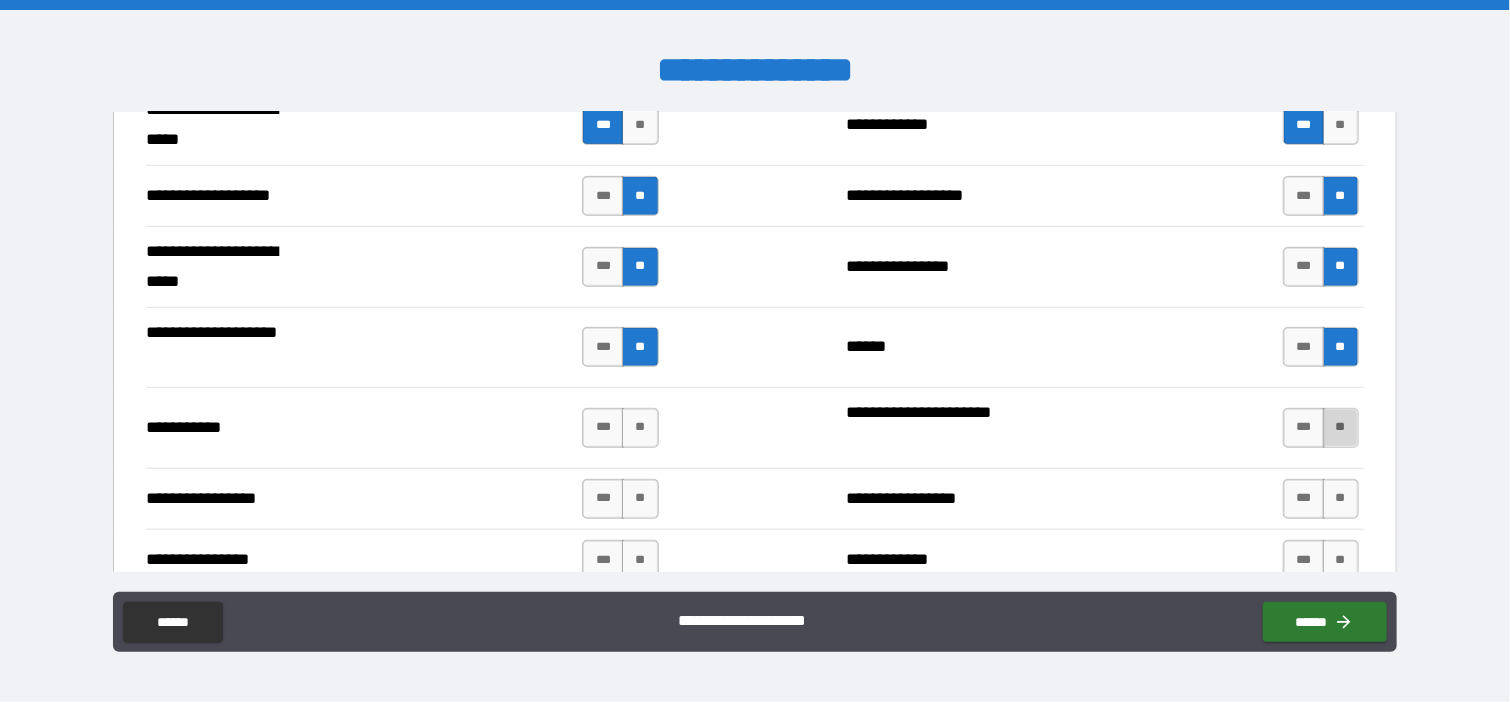 click on "**" at bounding box center [1341, 428] 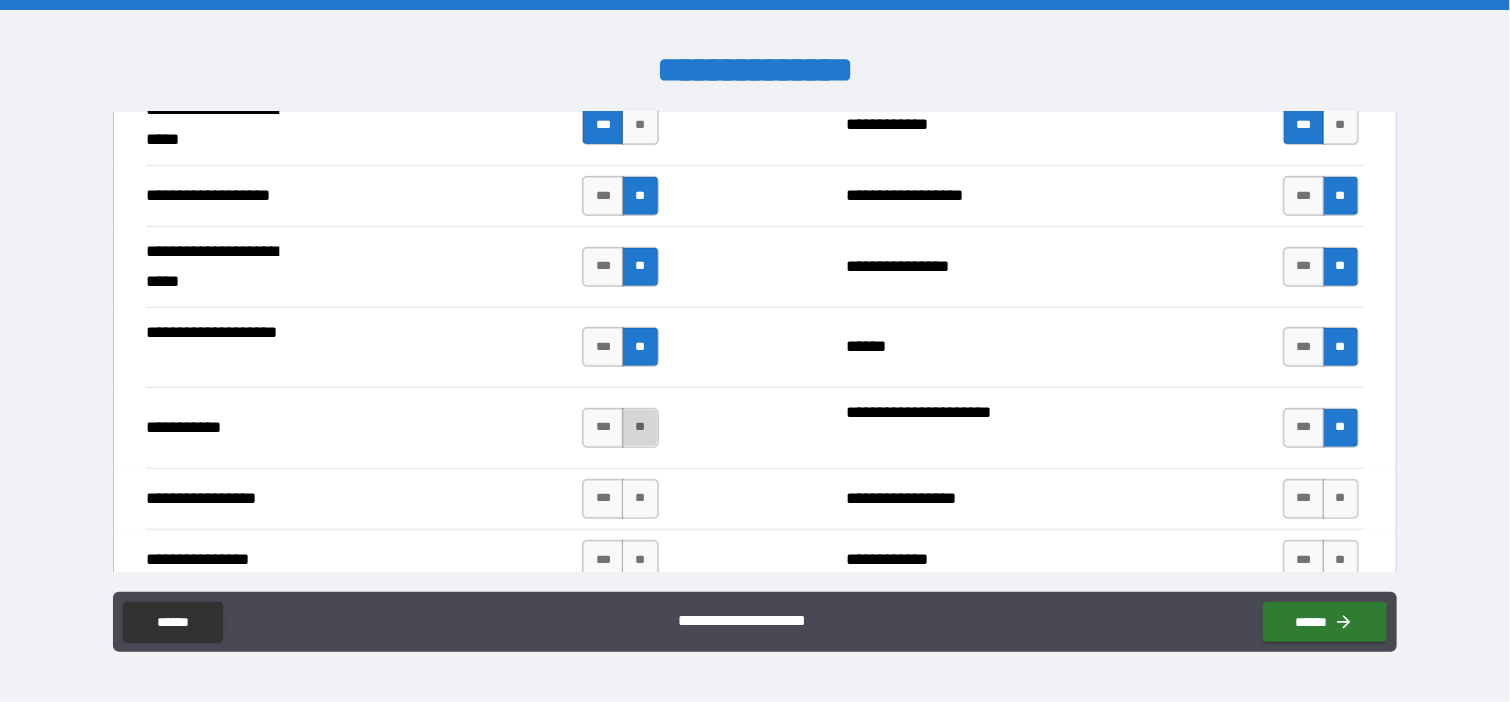 click on "**" at bounding box center (640, 428) 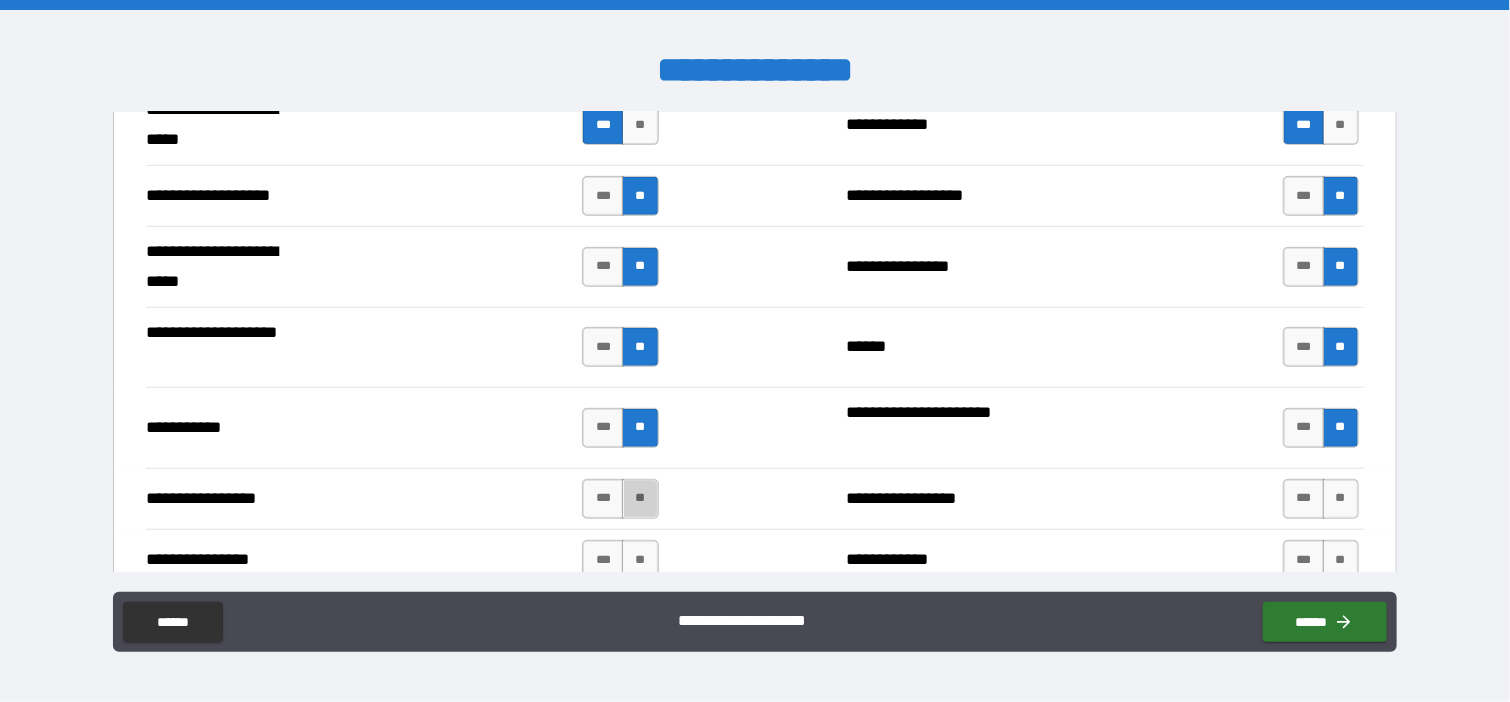drag, startPoint x: 649, startPoint y: 484, endPoint x: 684, endPoint y: 482, distance: 35.057095 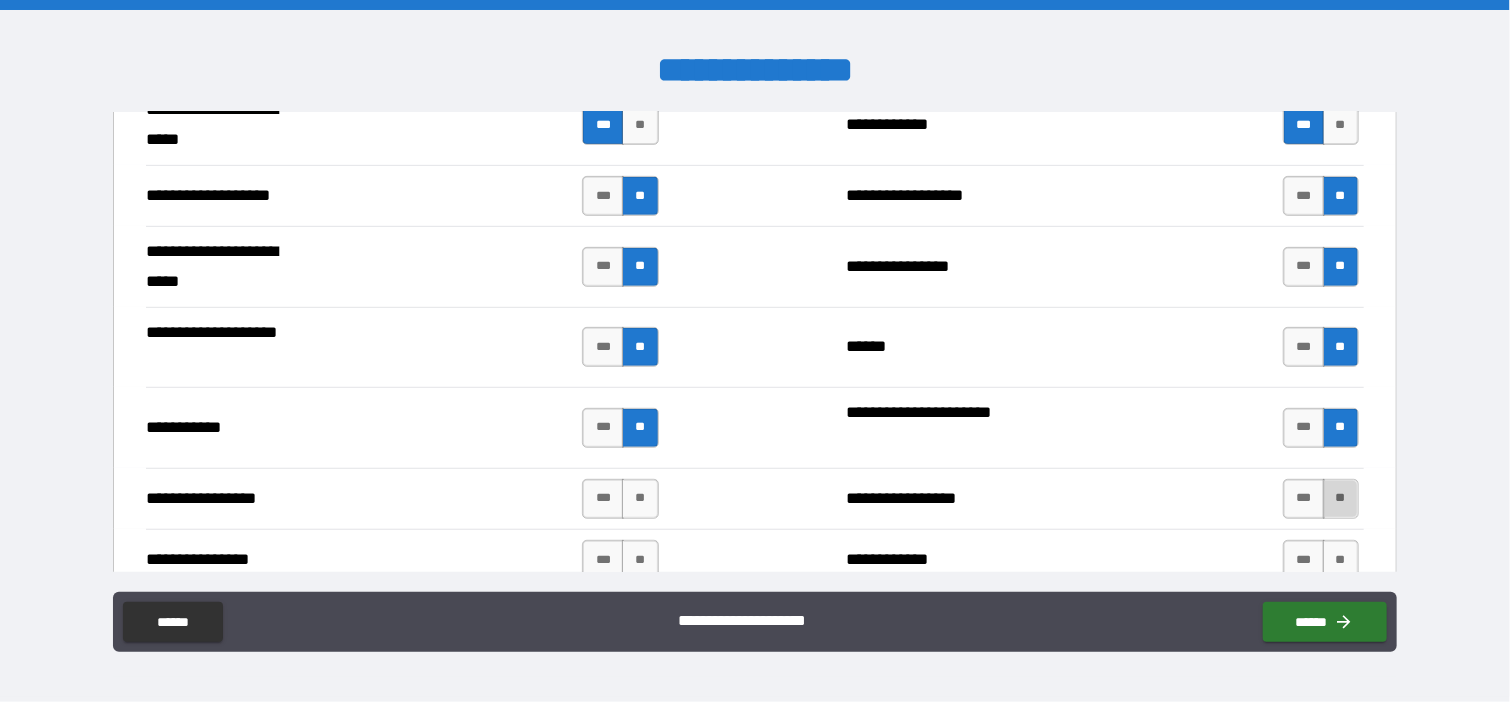 click on "**" at bounding box center (1341, 499) 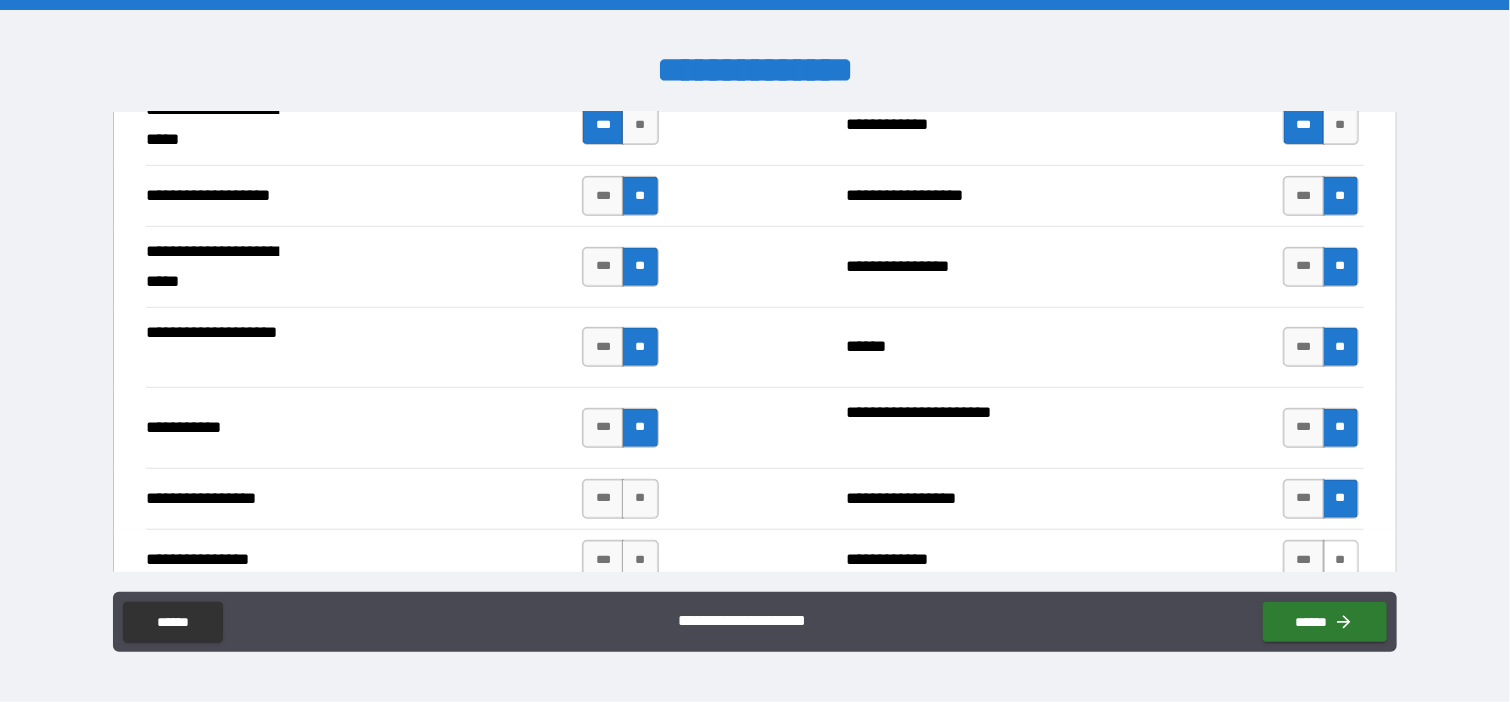 click on "**" at bounding box center [1341, 560] 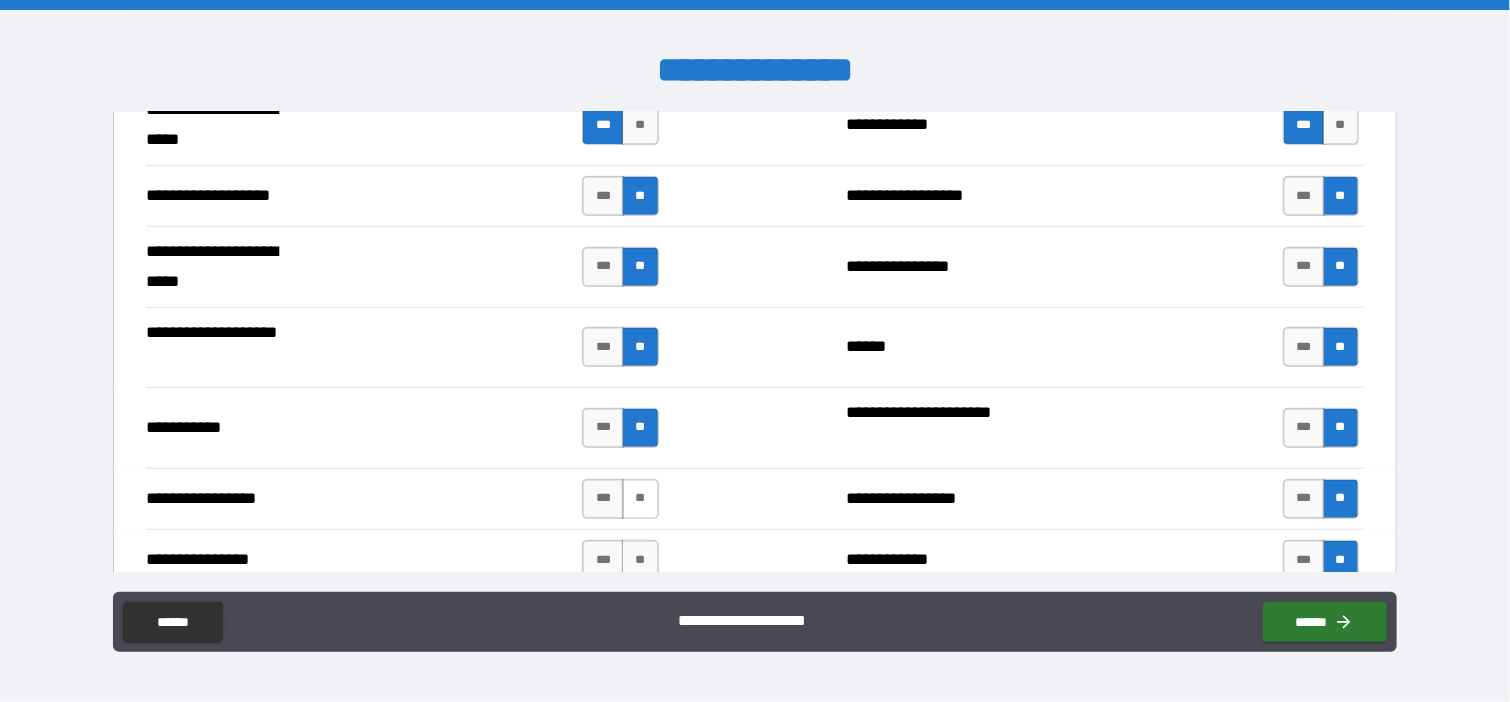 click on "**" at bounding box center [640, 499] 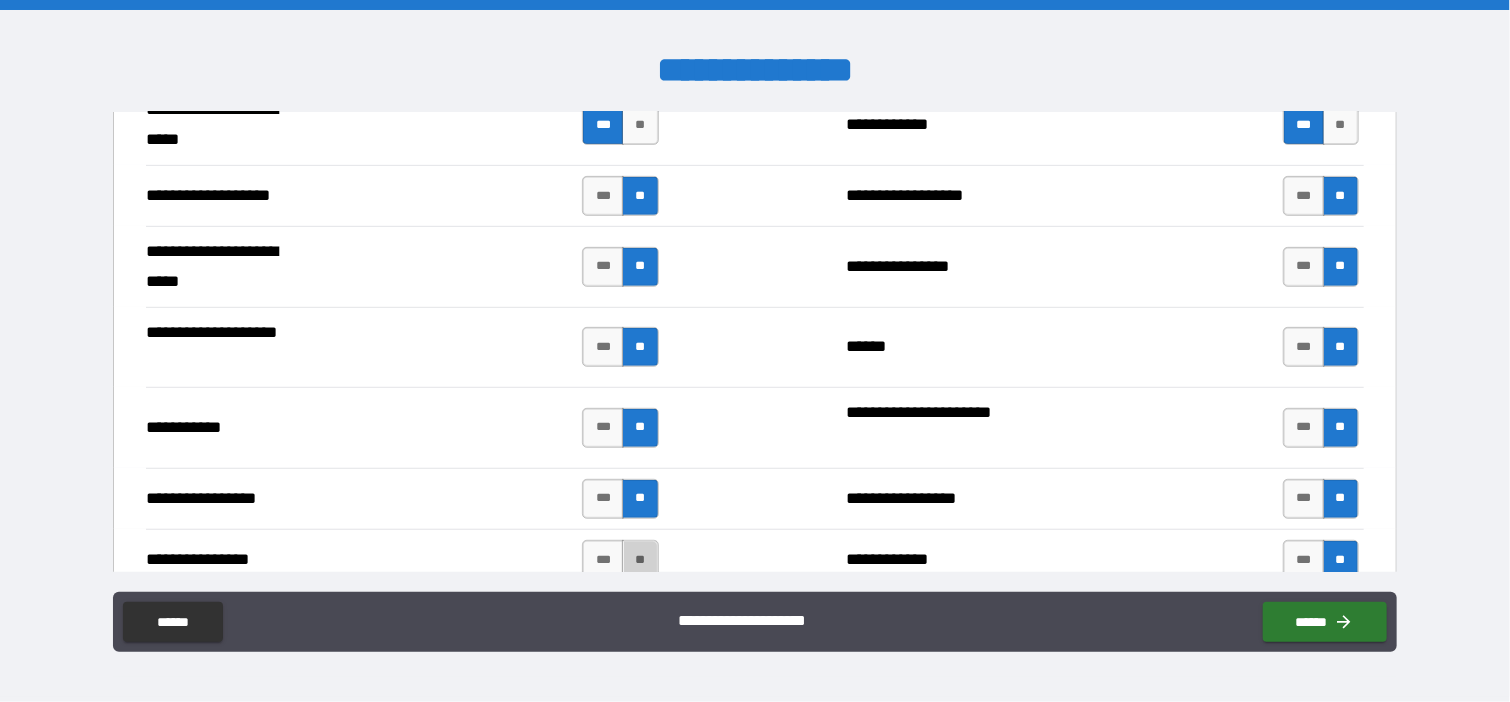 drag, startPoint x: 641, startPoint y: 529, endPoint x: 681, endPoint y: 524, distance: 40.311287 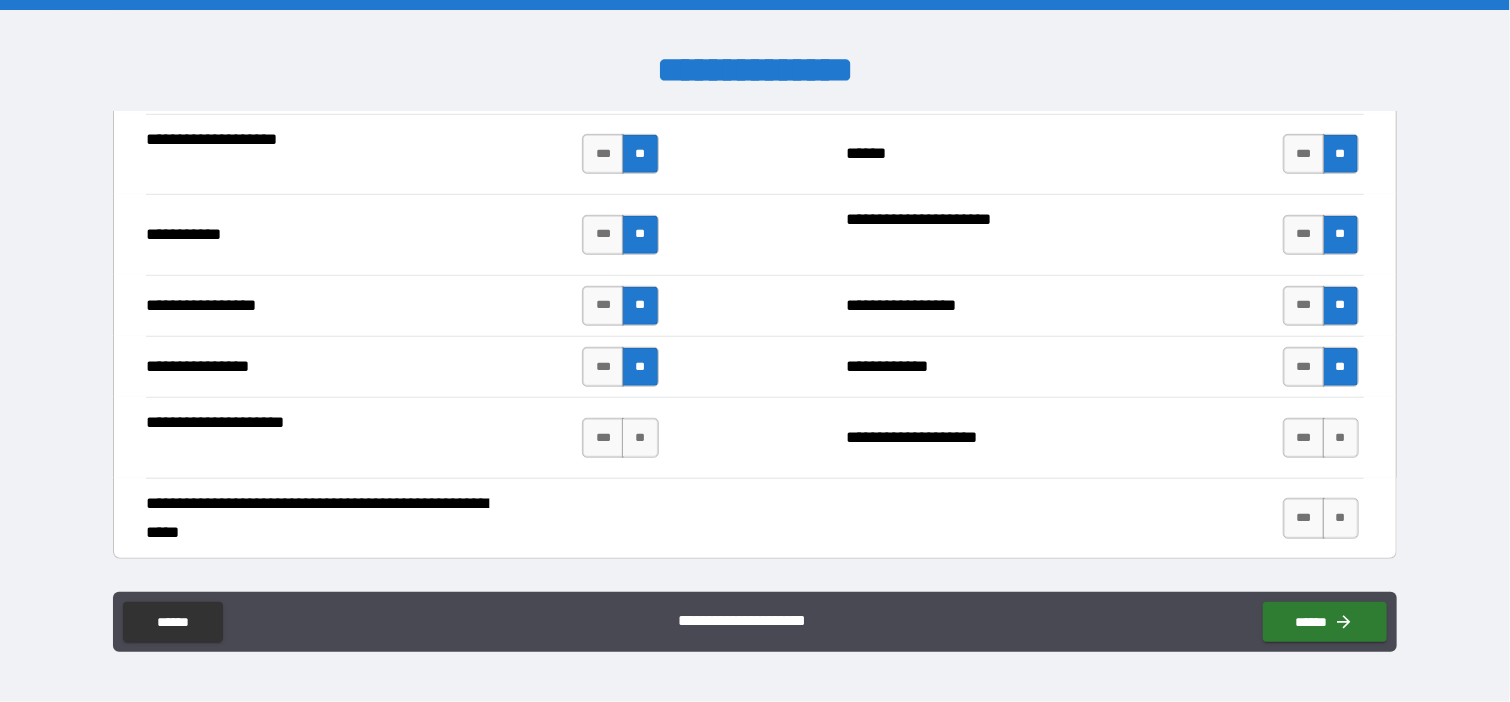 scroll, scrollTop: 4424, scrollLeft: 0, axis: vertical 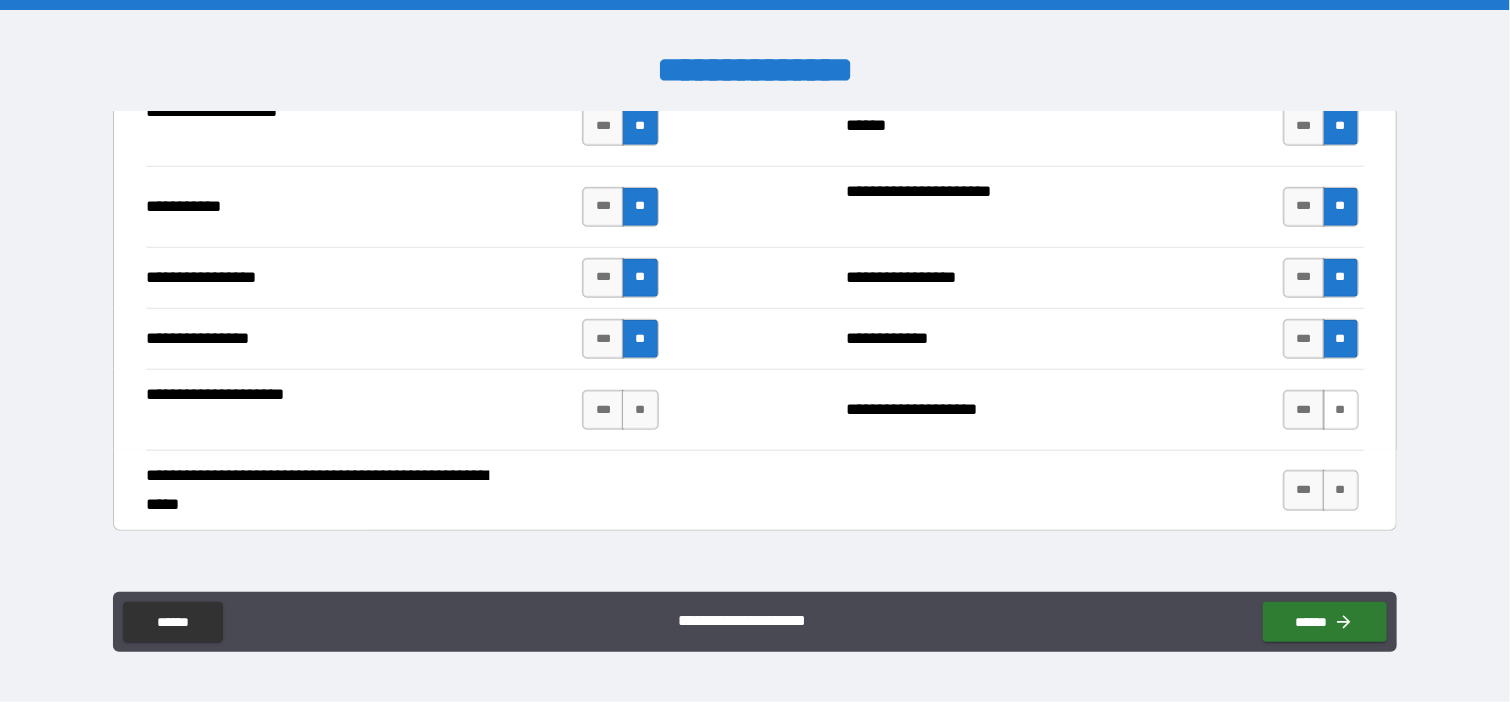 click on "**" at bounding box center [1341, 410] 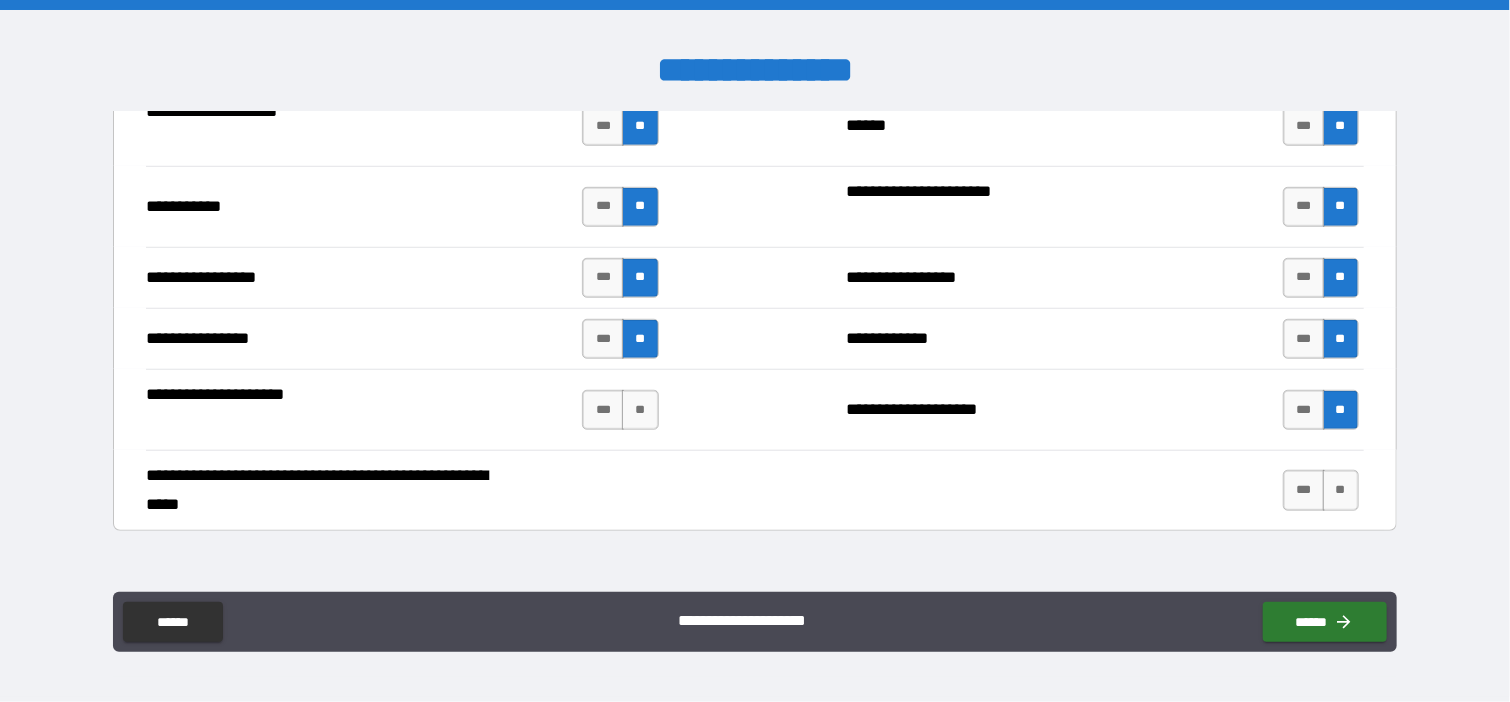 drag, startPoint x: 643, startPoint y: 397, endPoint x: 660, endPoint y: 396, distance: 17.029387 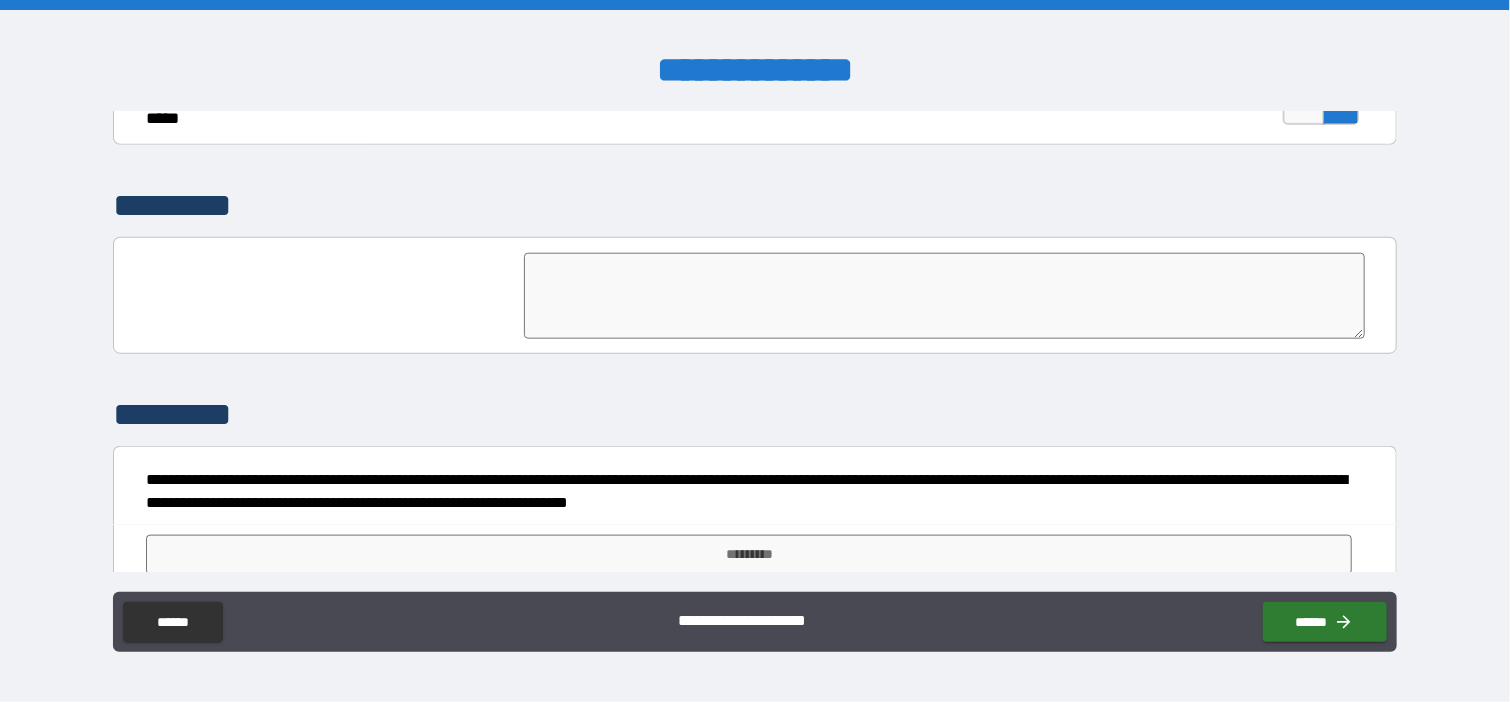 scroll, scrollTop: 4828, scrollLeft: 0, axis: vertical 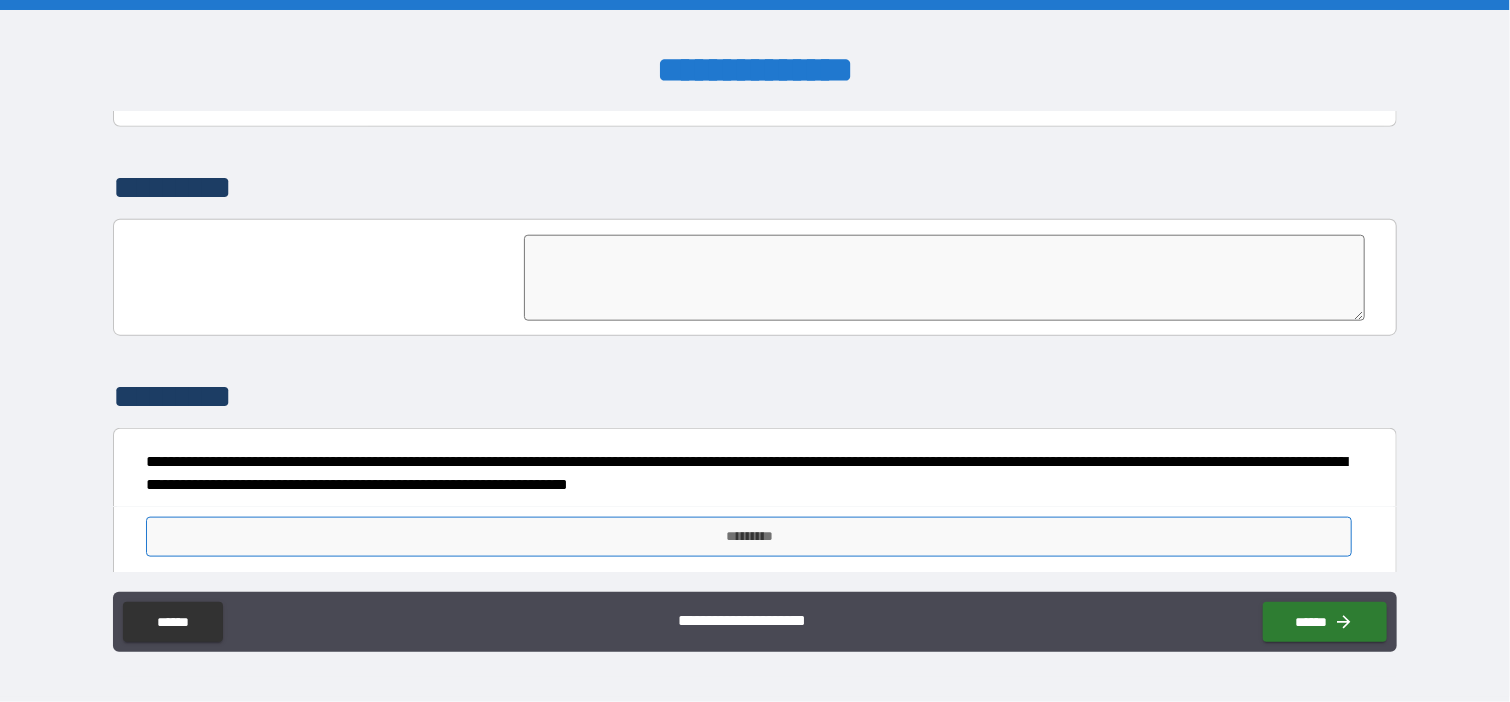 click on "*********" at bounding box center (749, 537) 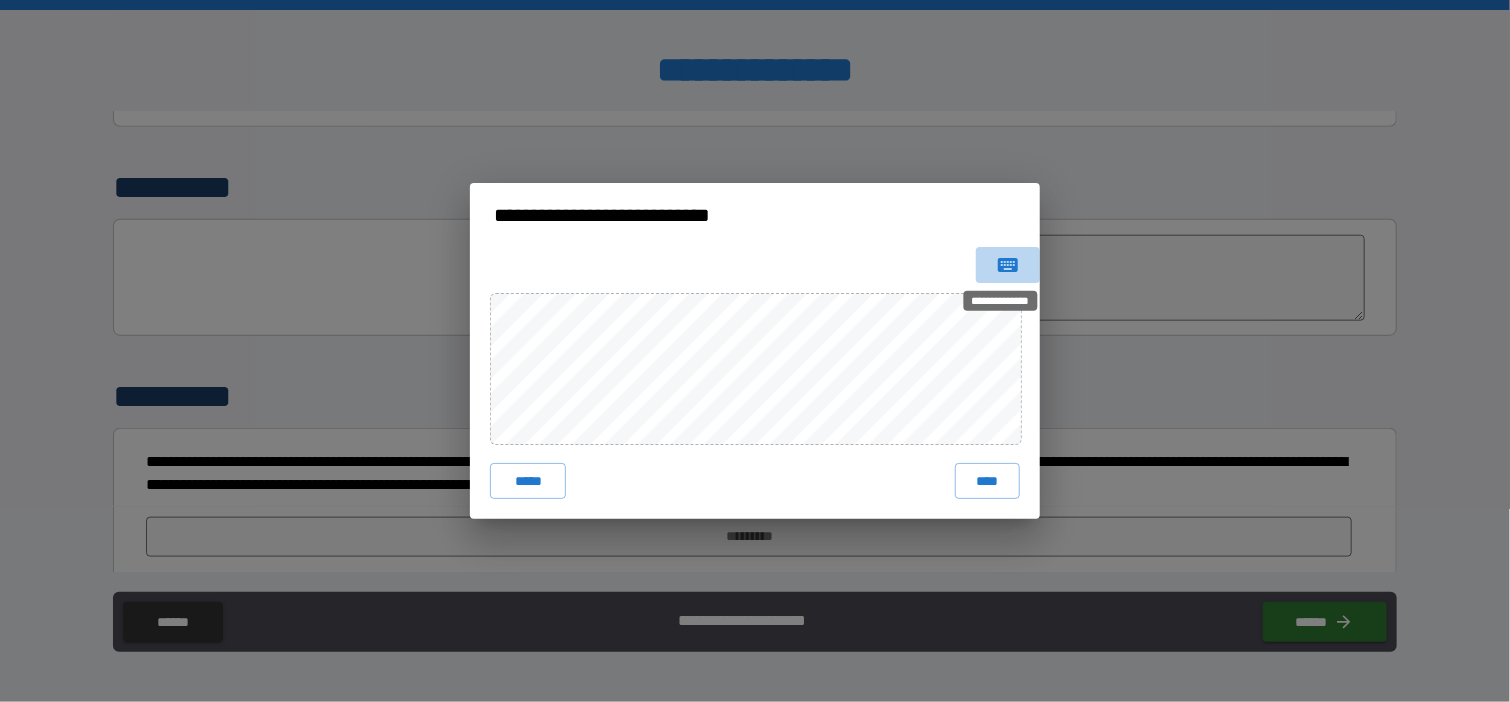 click 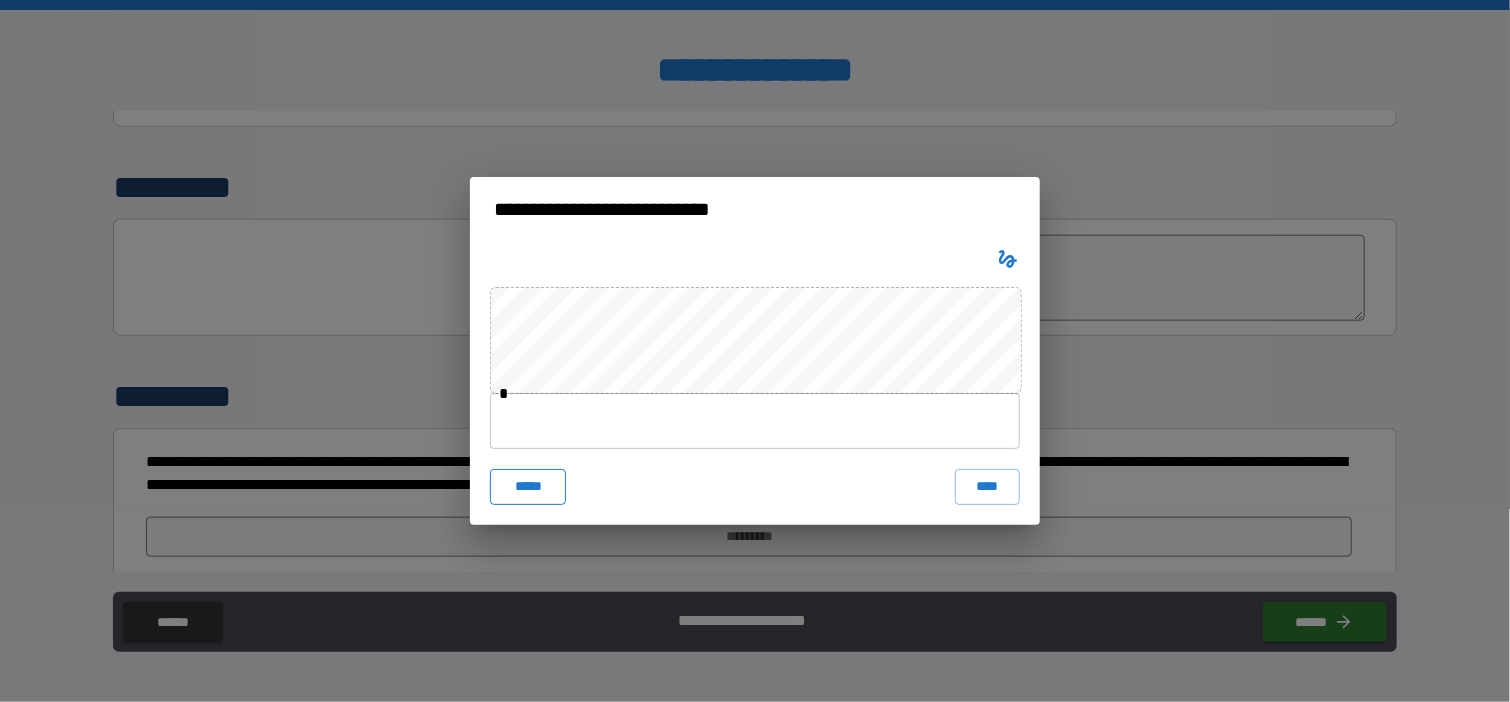 click on "*****" at bounding box center [528, 487] 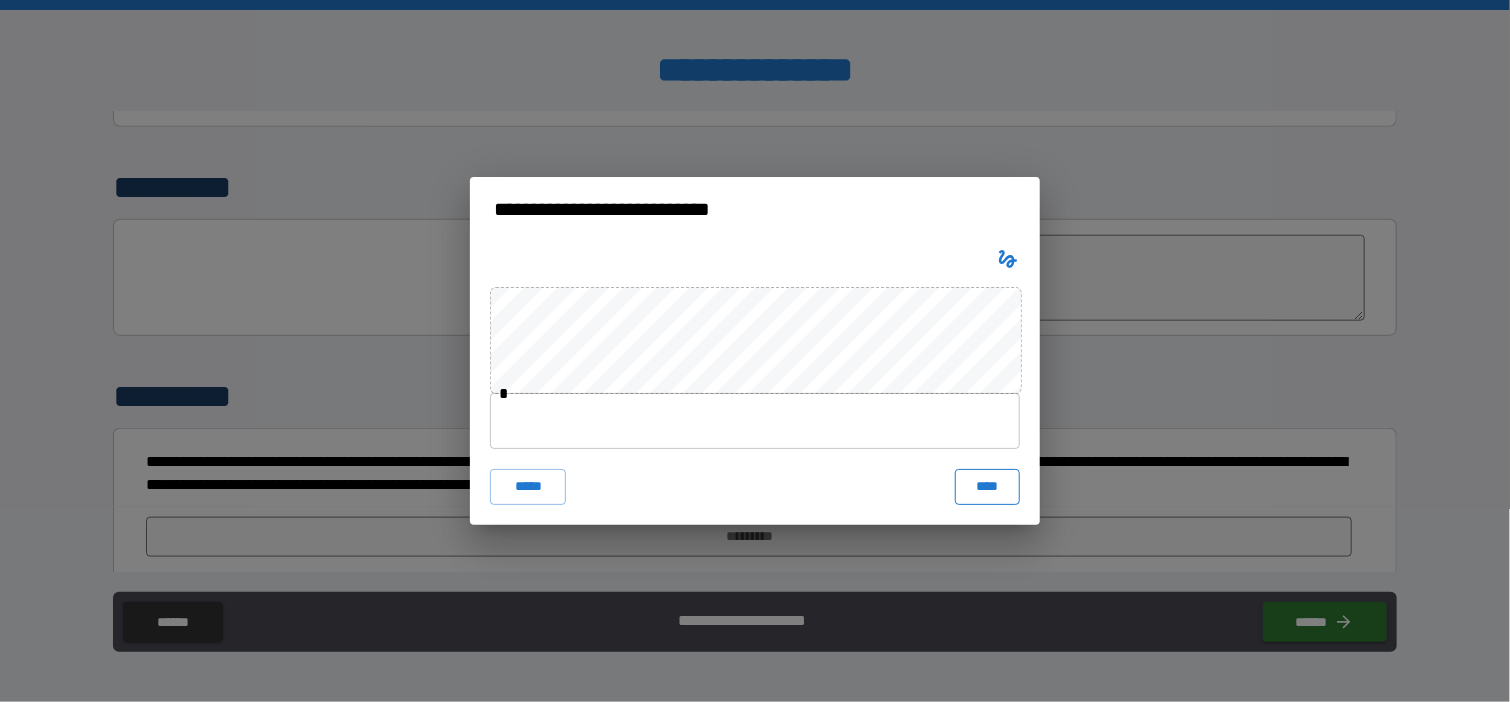 click on "****" at bounding box center [987, 487] 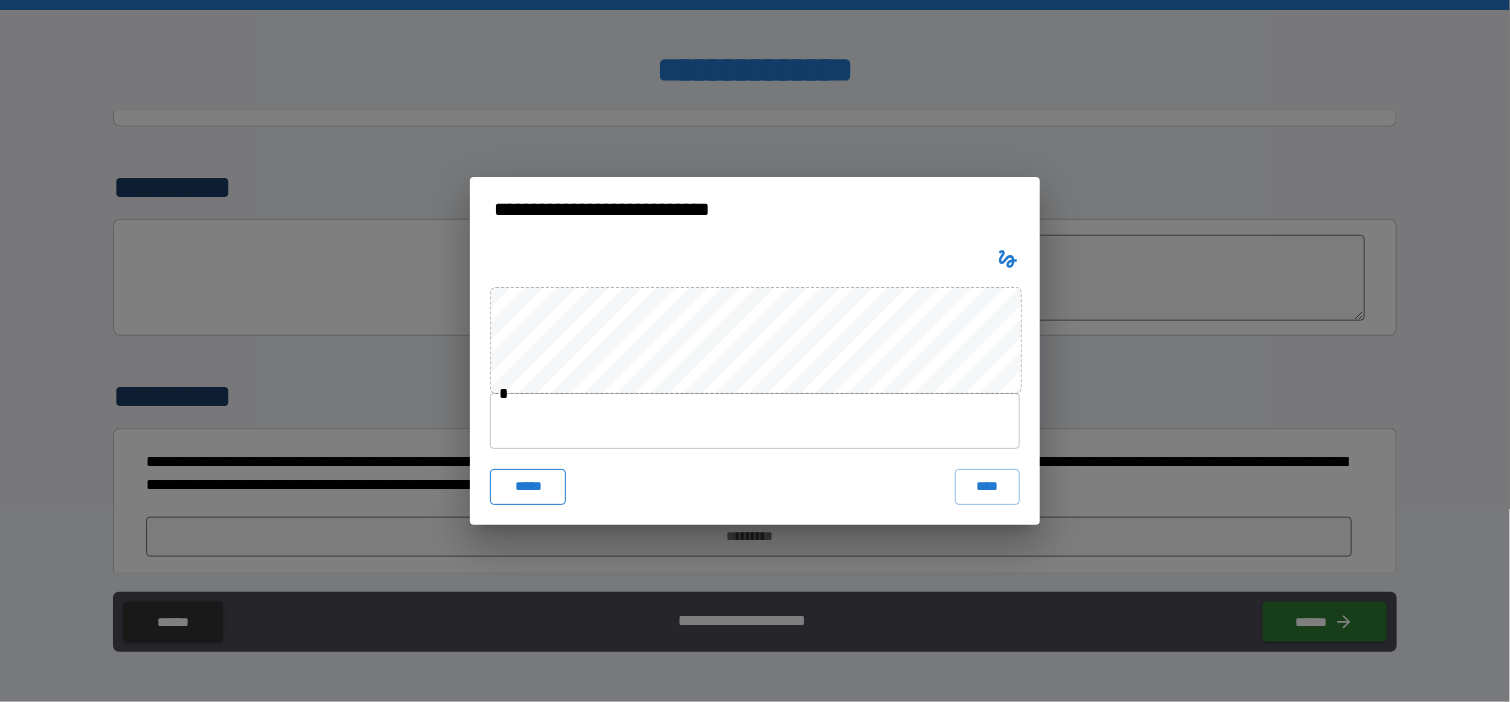 click on "*****" at bounding box center [528, 487] 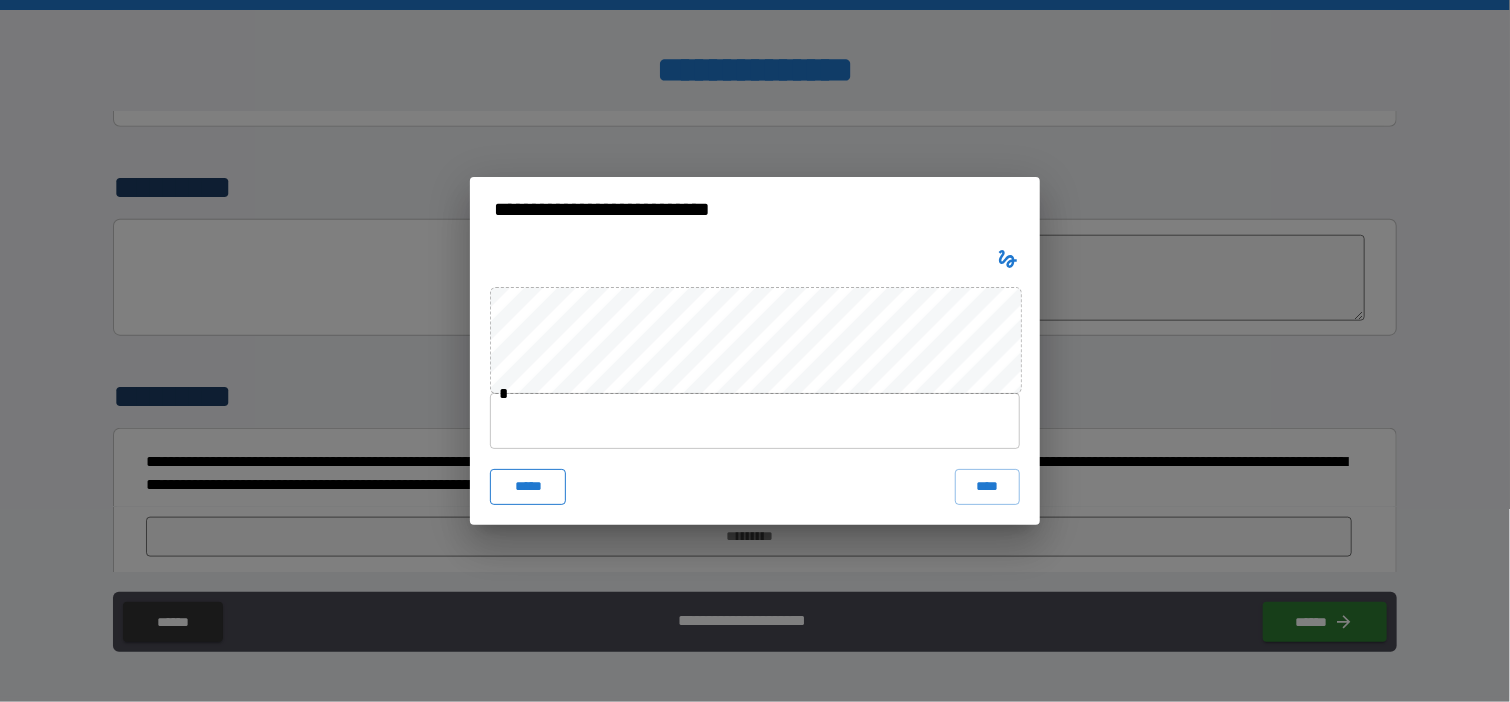 click on "*****" at bounding box center [528, 487] 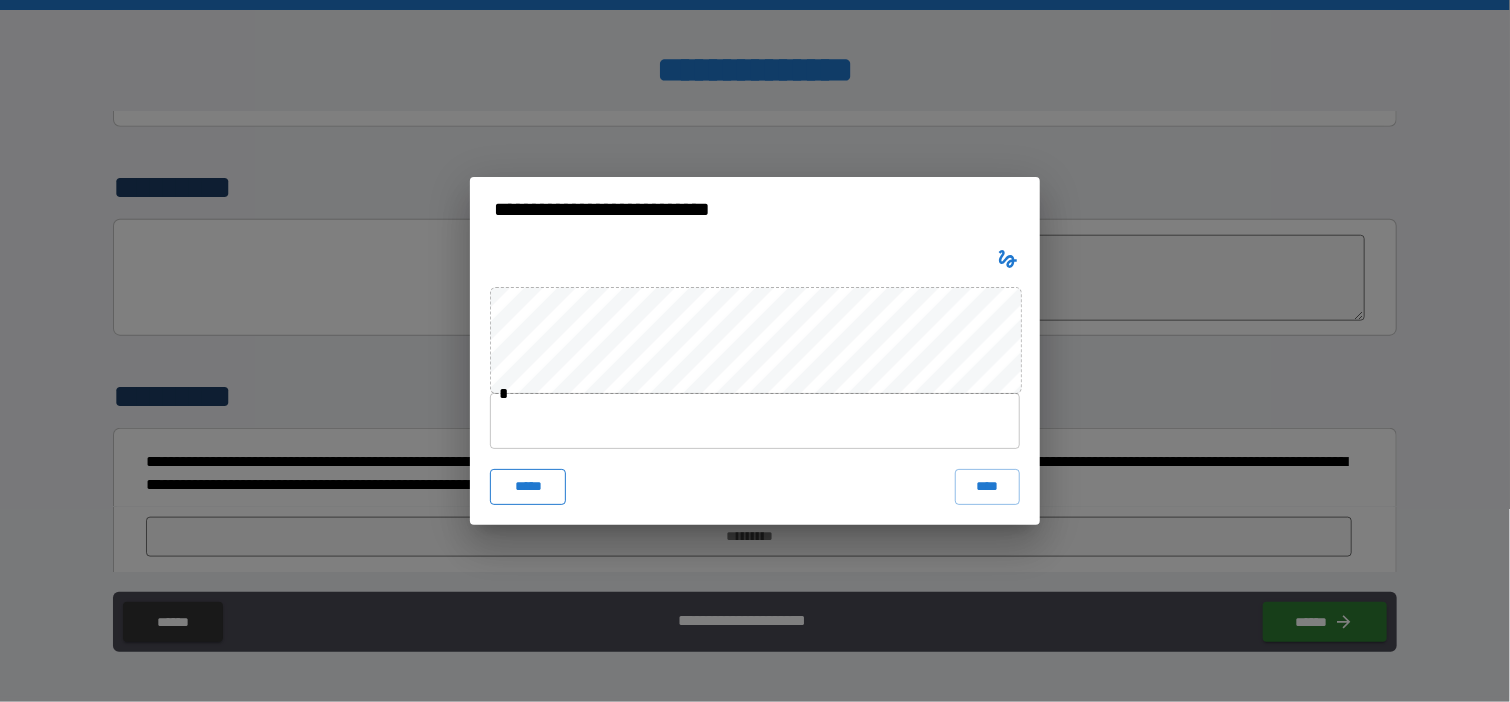 click on "*****" at bounding box center [528, 487] 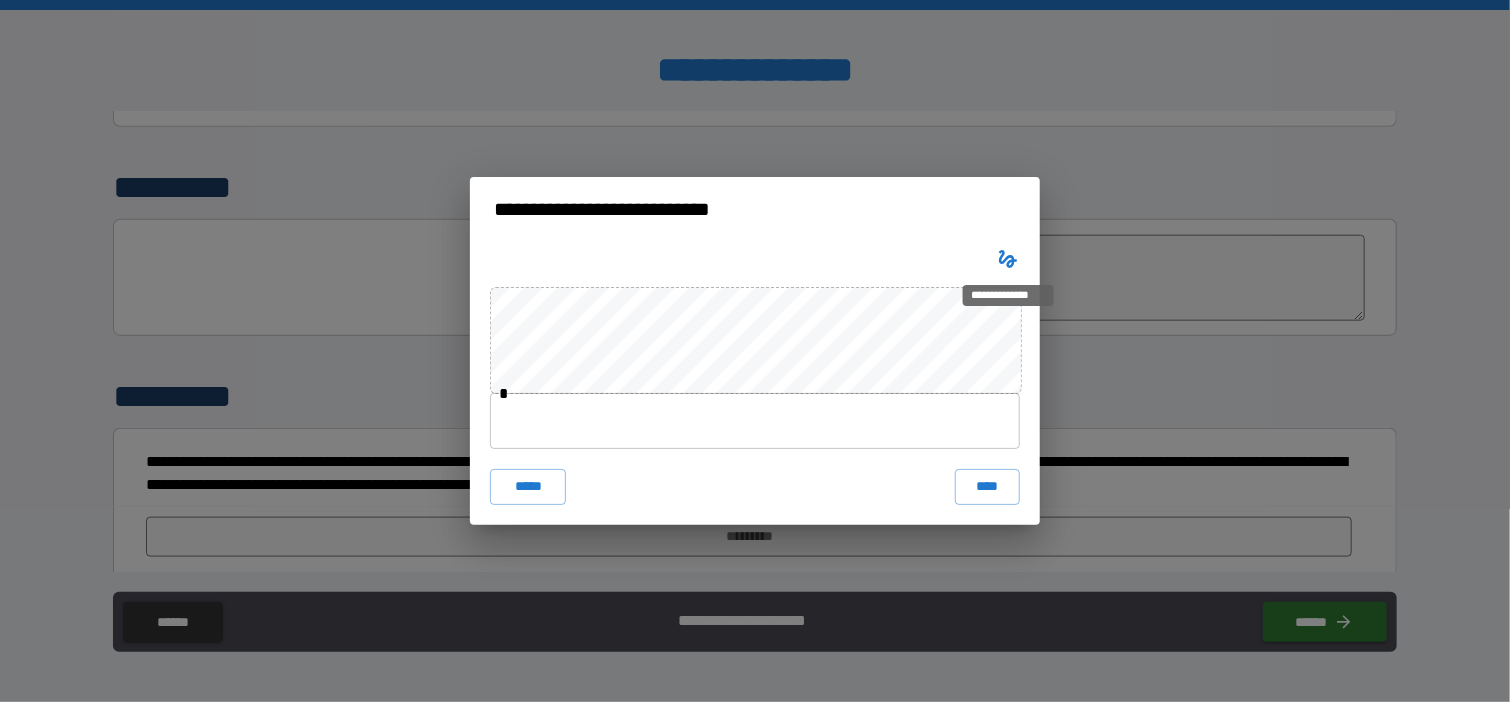 click 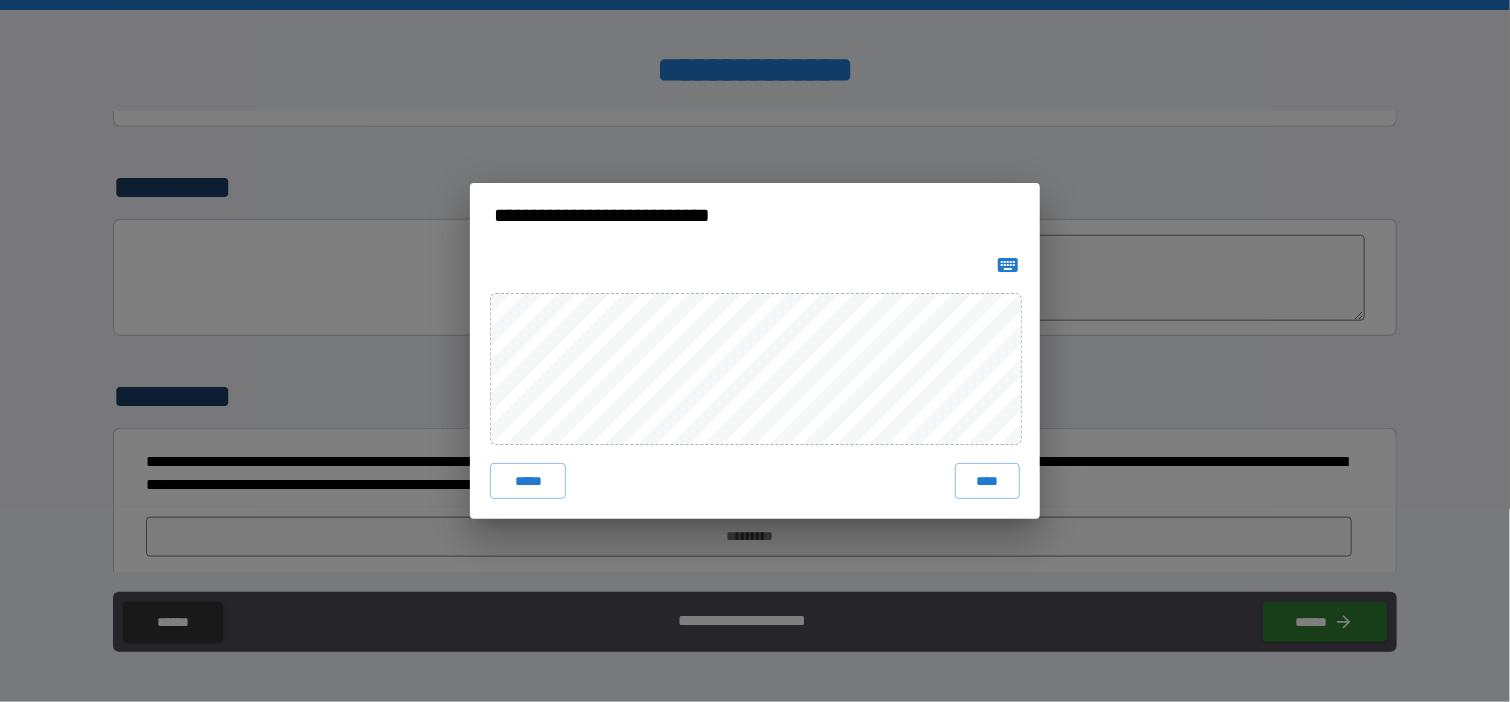 type 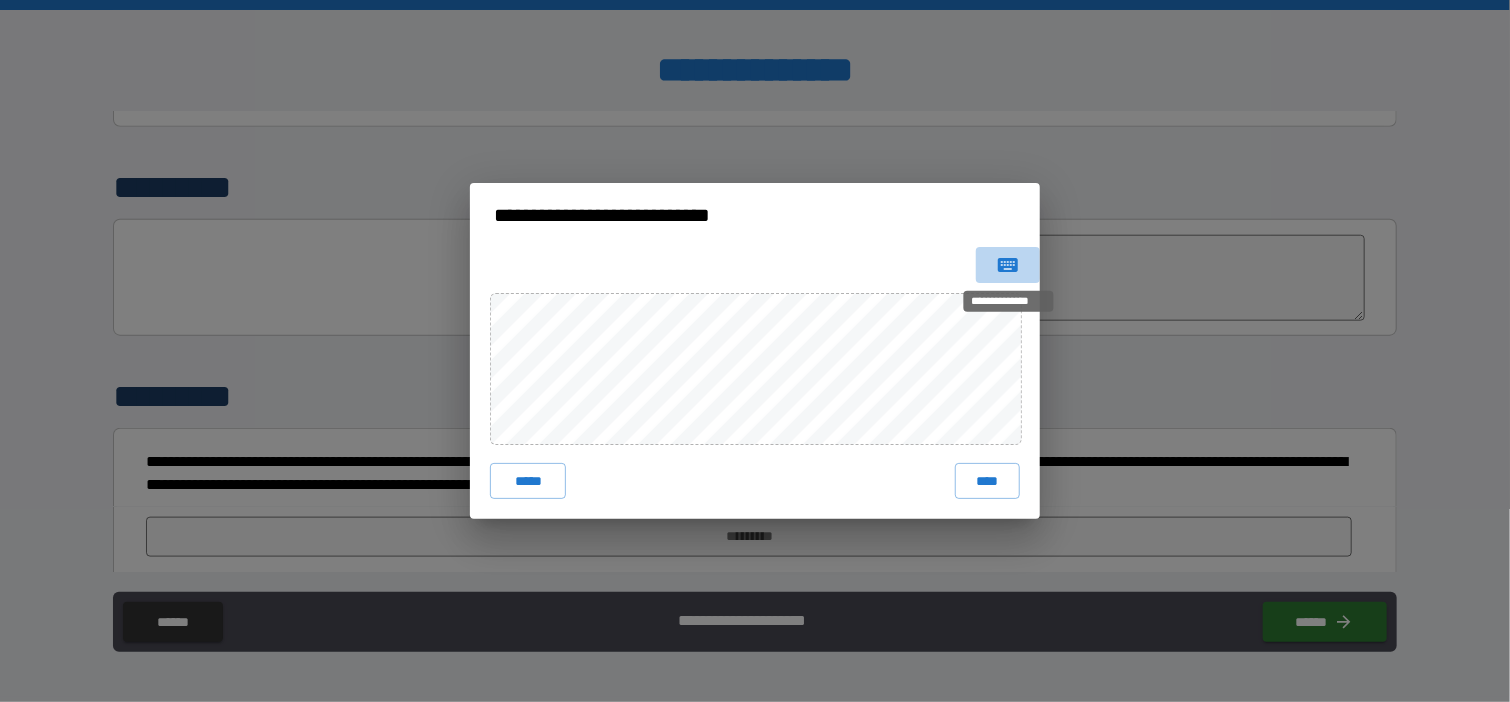 click 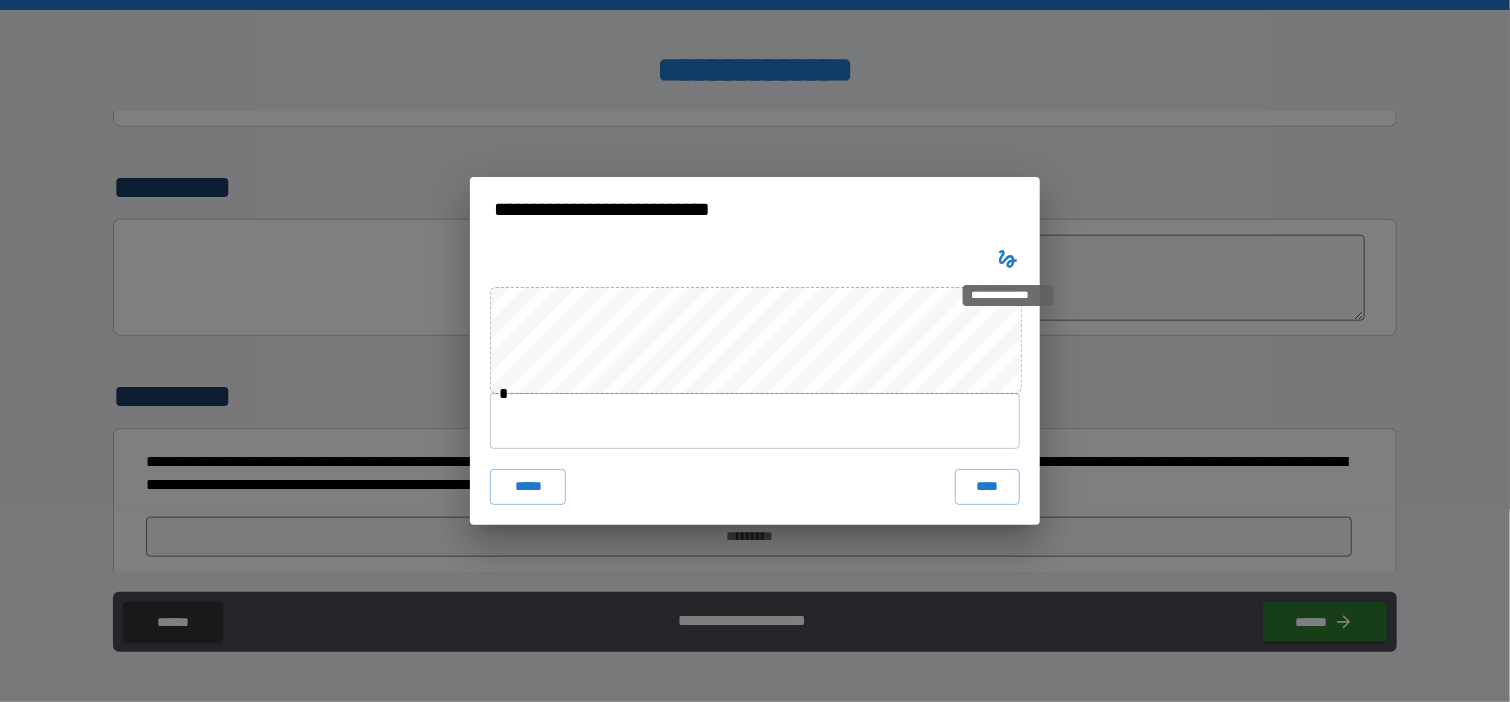 click 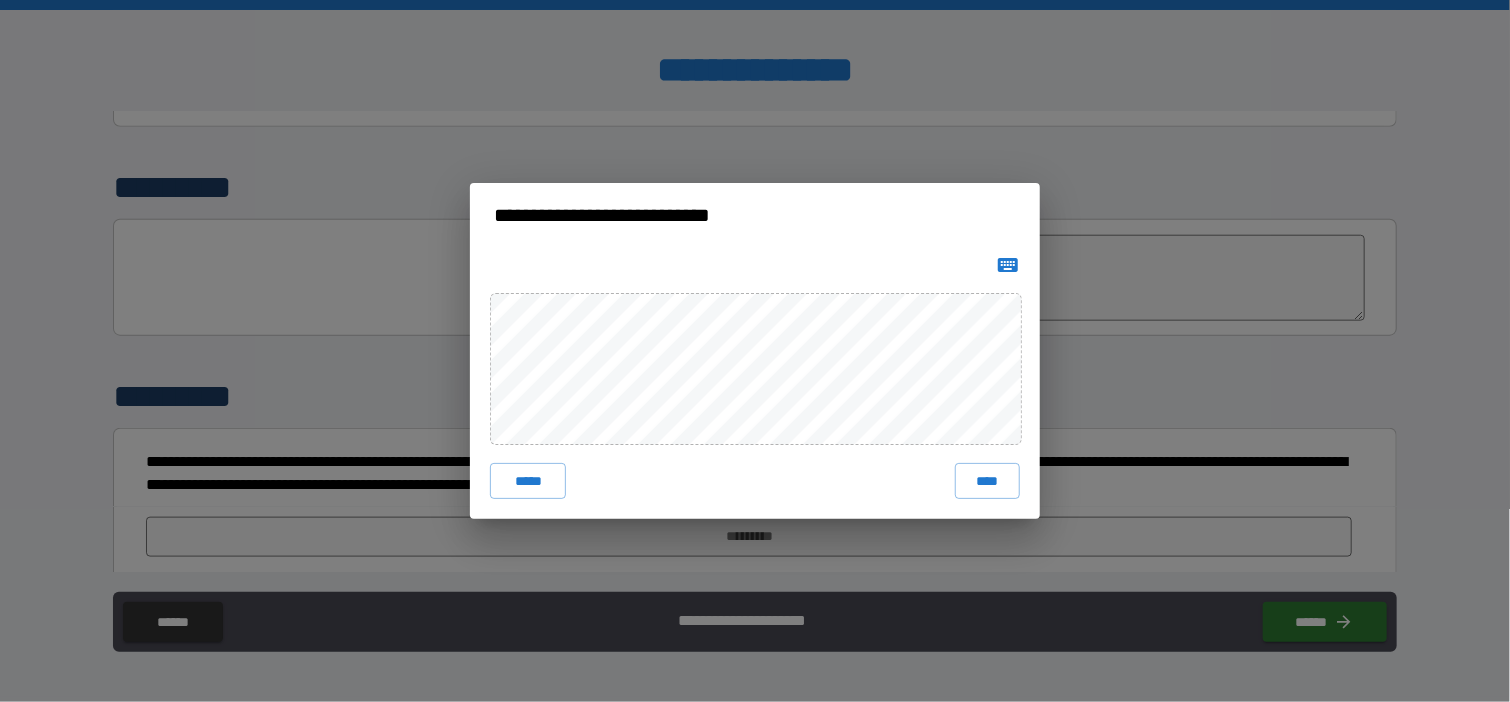 drag, startPoint x: 516, startPoint y: 477, endPoint x: 561, endPoint y: 450, distance: 52.478565 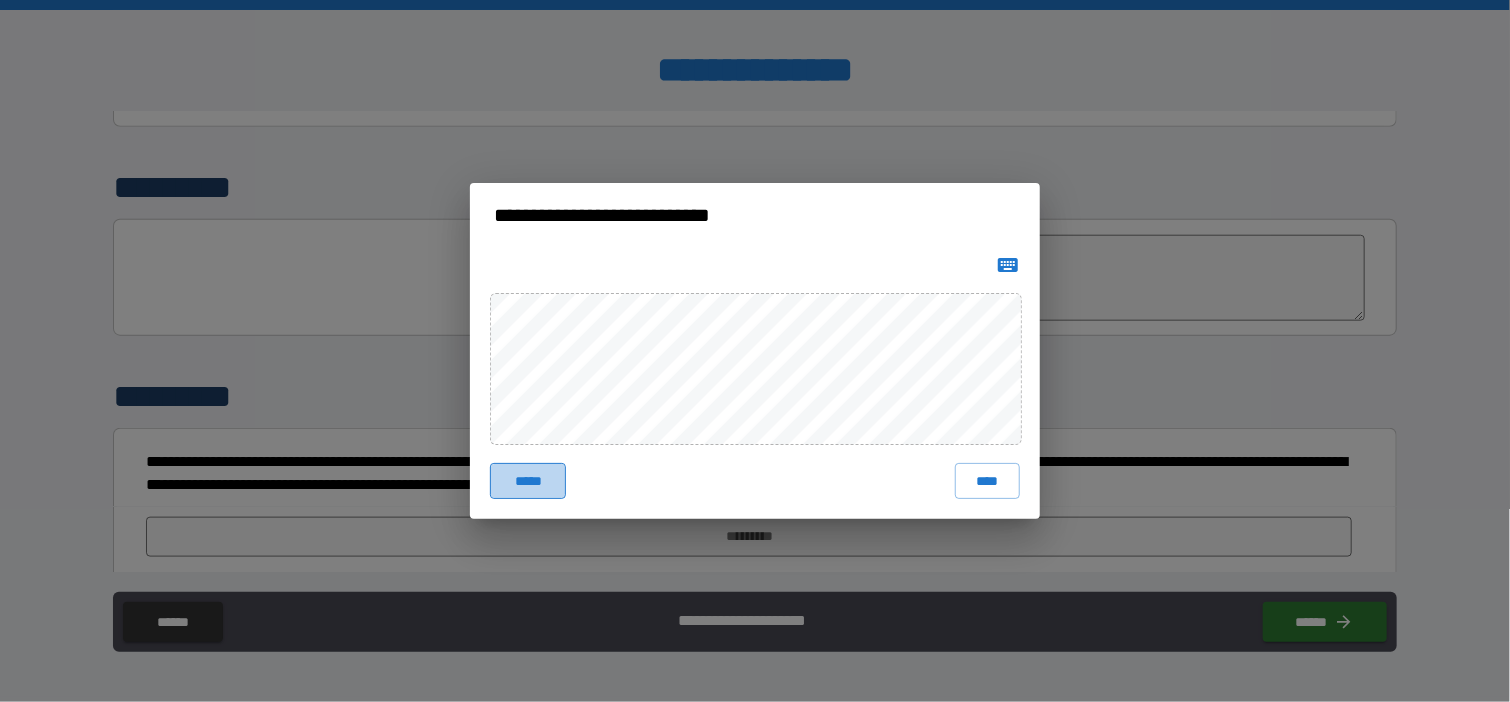 click on "*****" at bounding box center [528, 481] 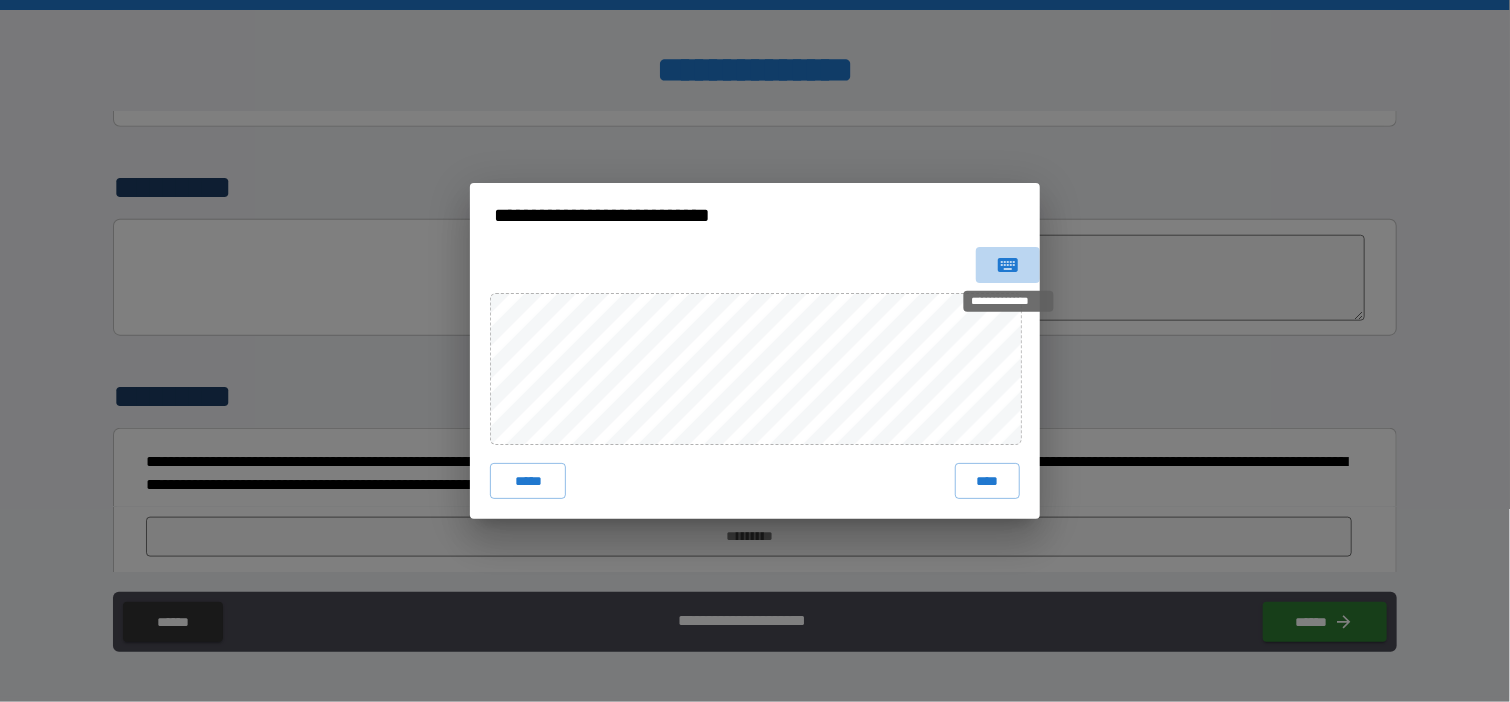 click 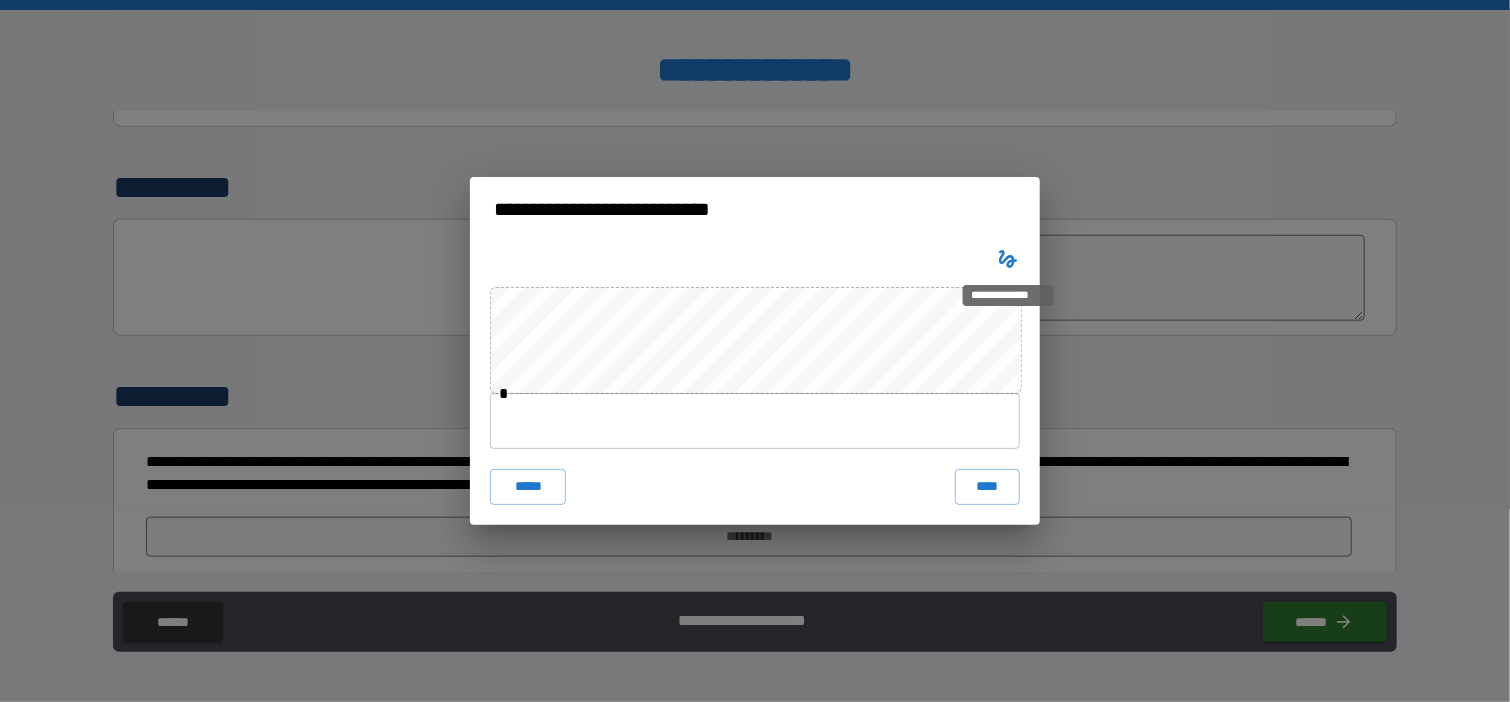 click on "**********" at bounding box center (1008, 295) 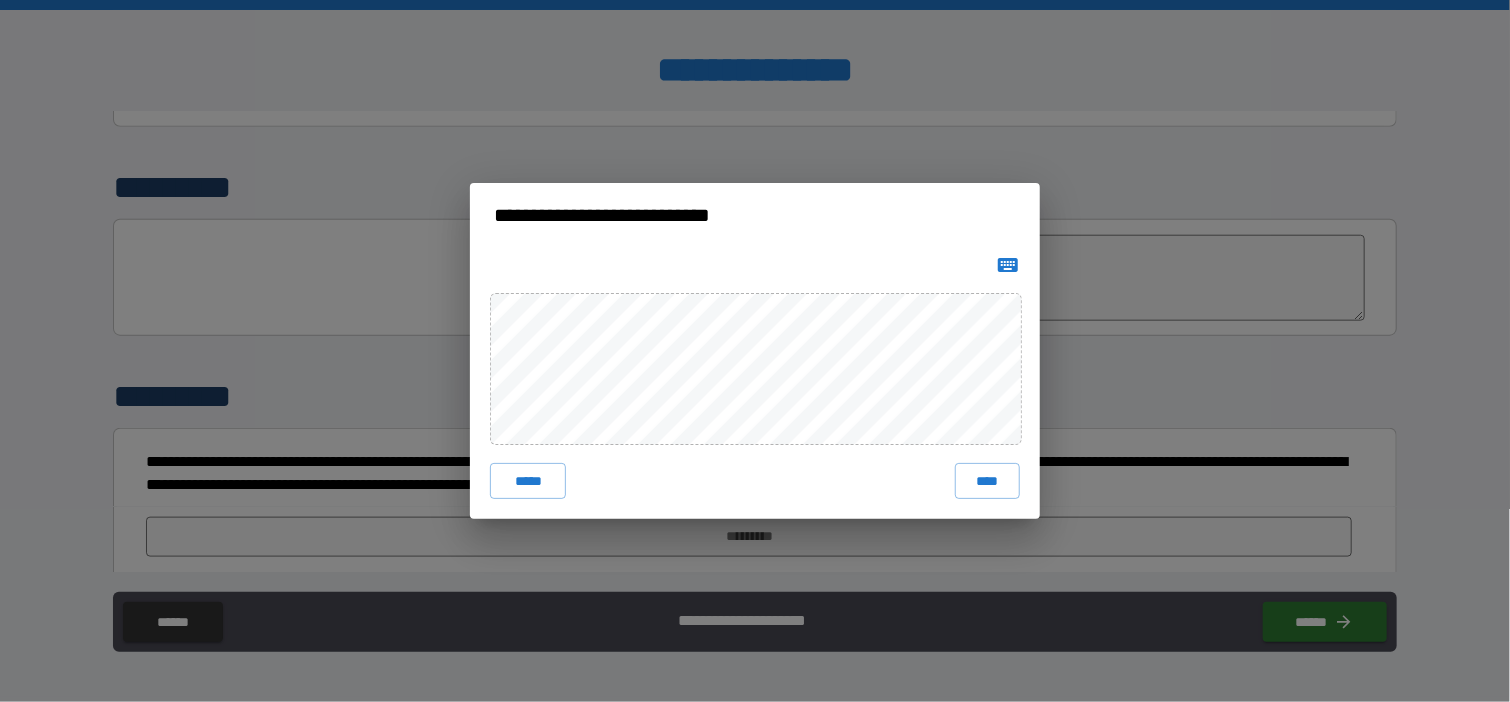 click on "****" at bounding box center [987, 481] 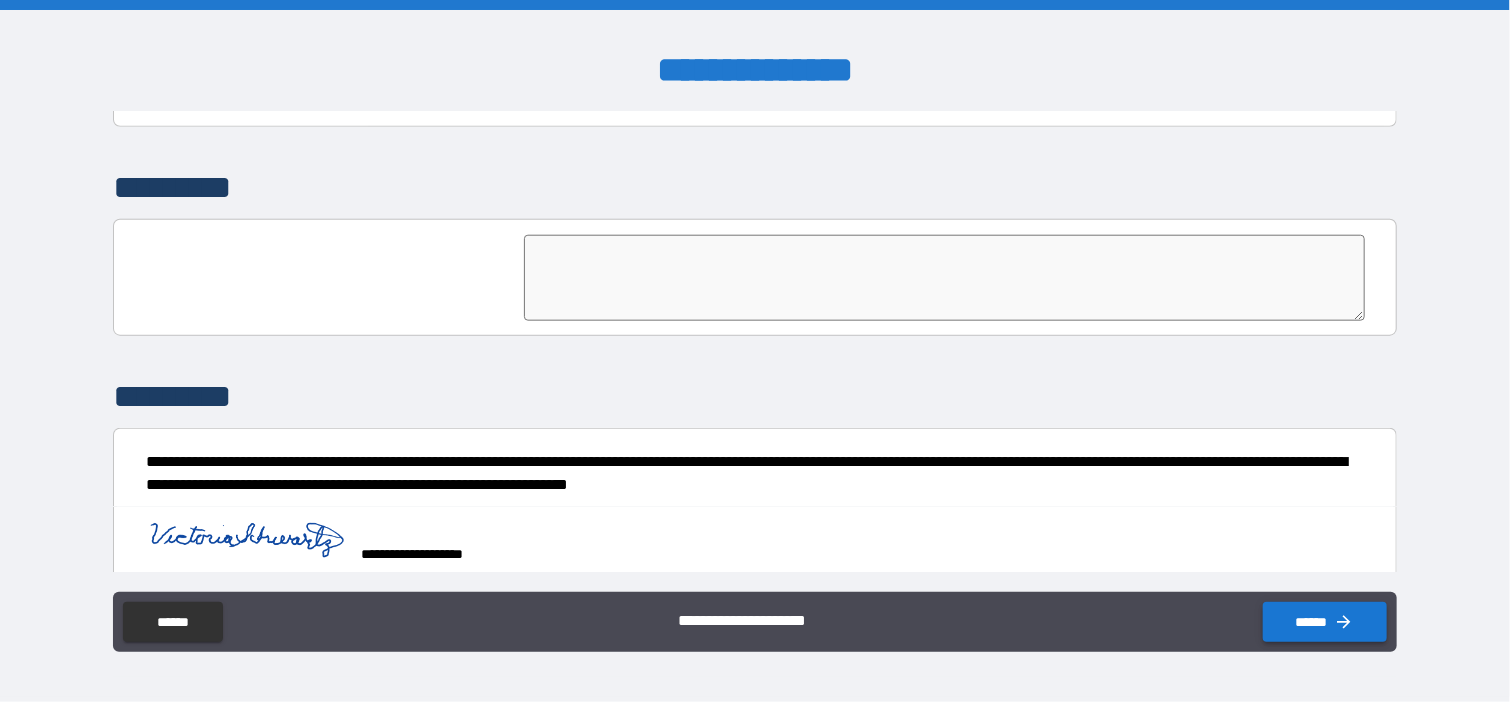 click on "******" at bounding box center [1325, 622] 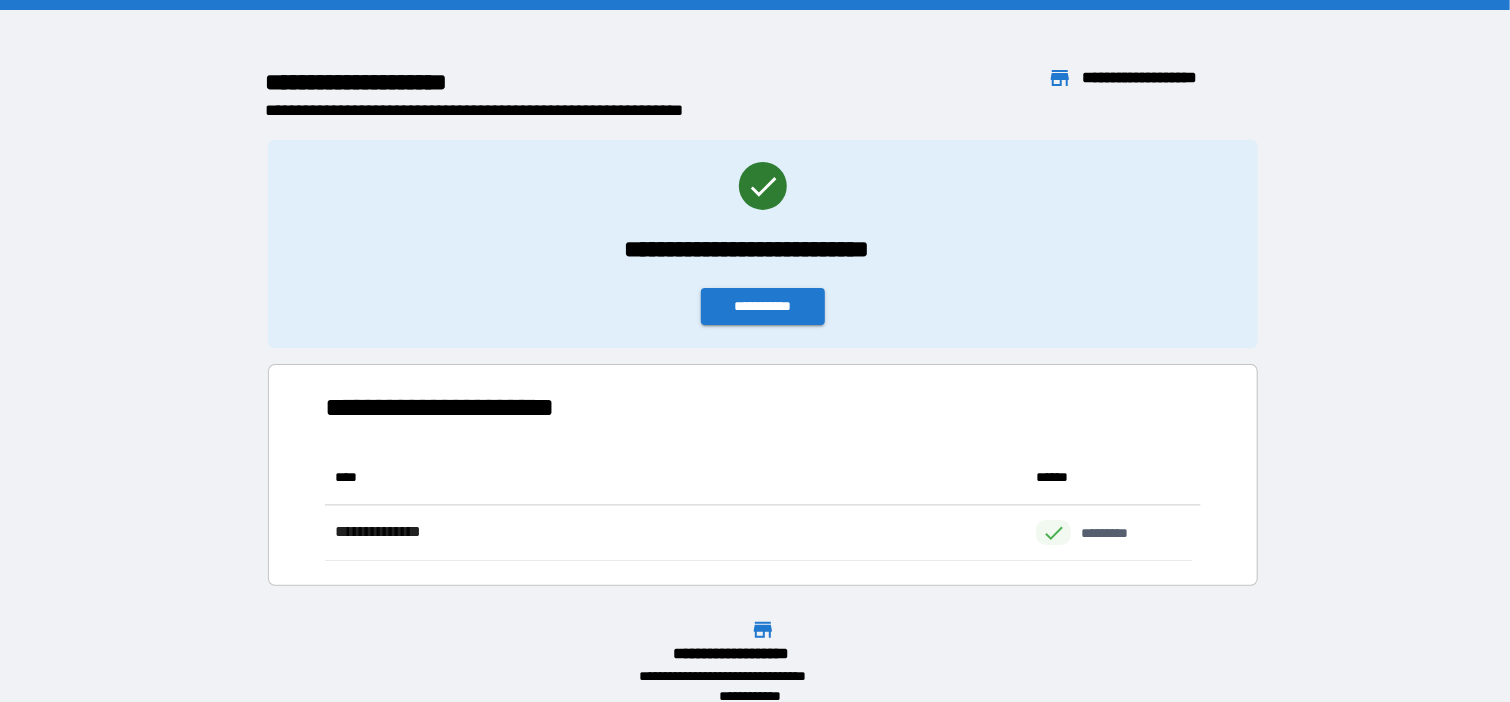 scroll, scrollTop: 16, scrollLeft: 16, axis: both 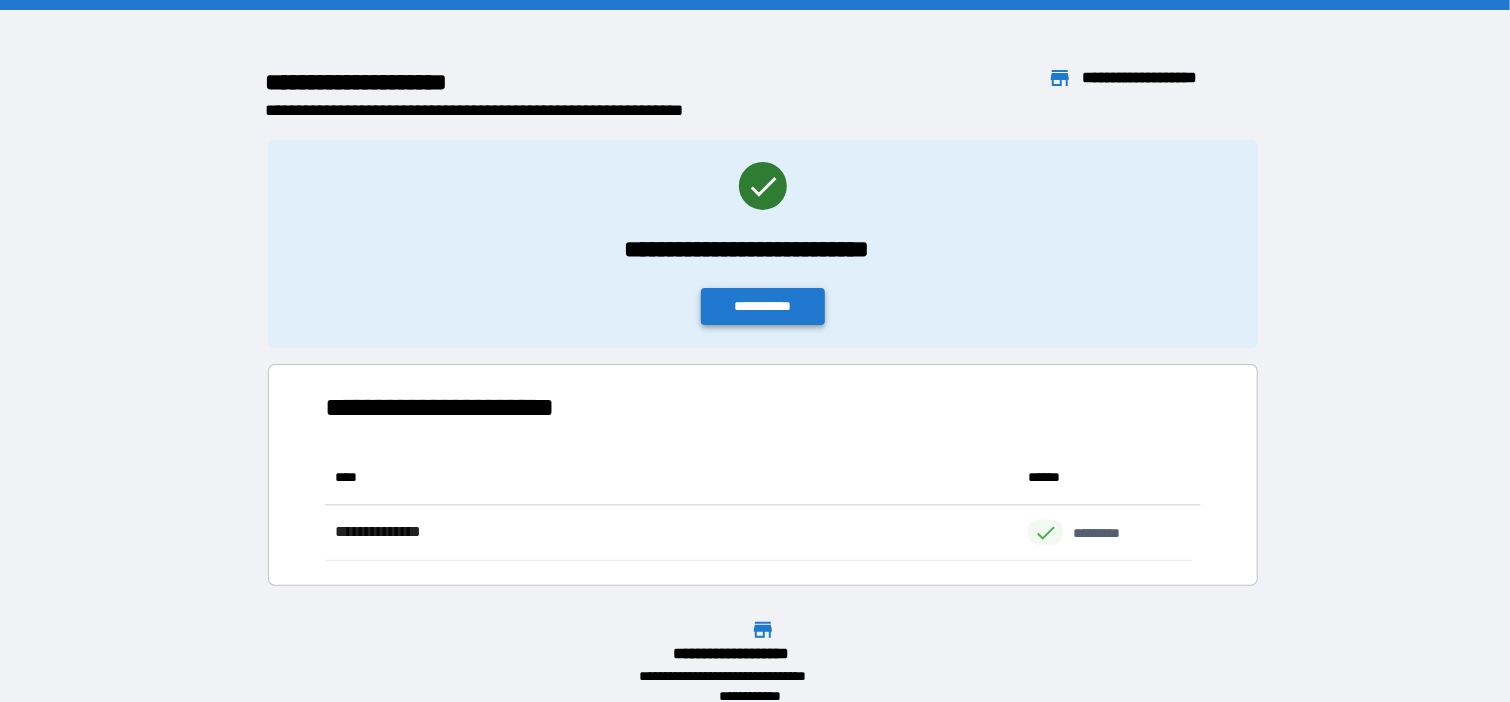 click on "**********" at bounding box center (763, 306) 